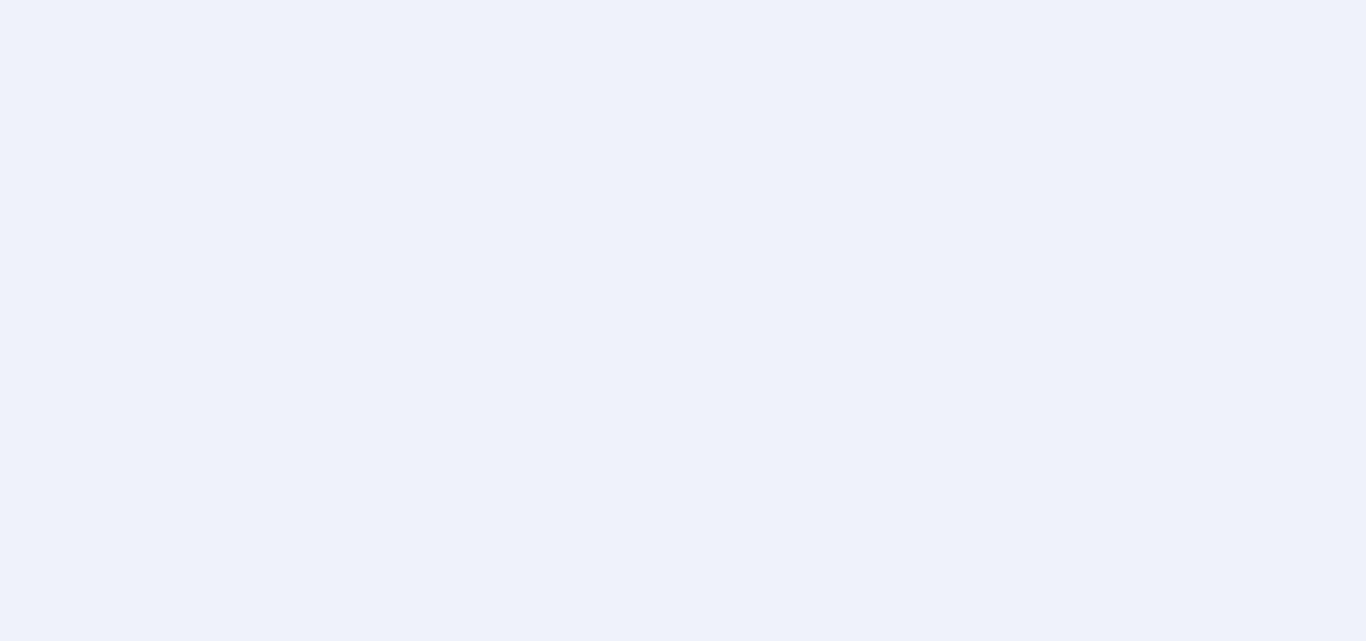 scroll, scrollTop: 0, scrollLeft: 0, axis: both 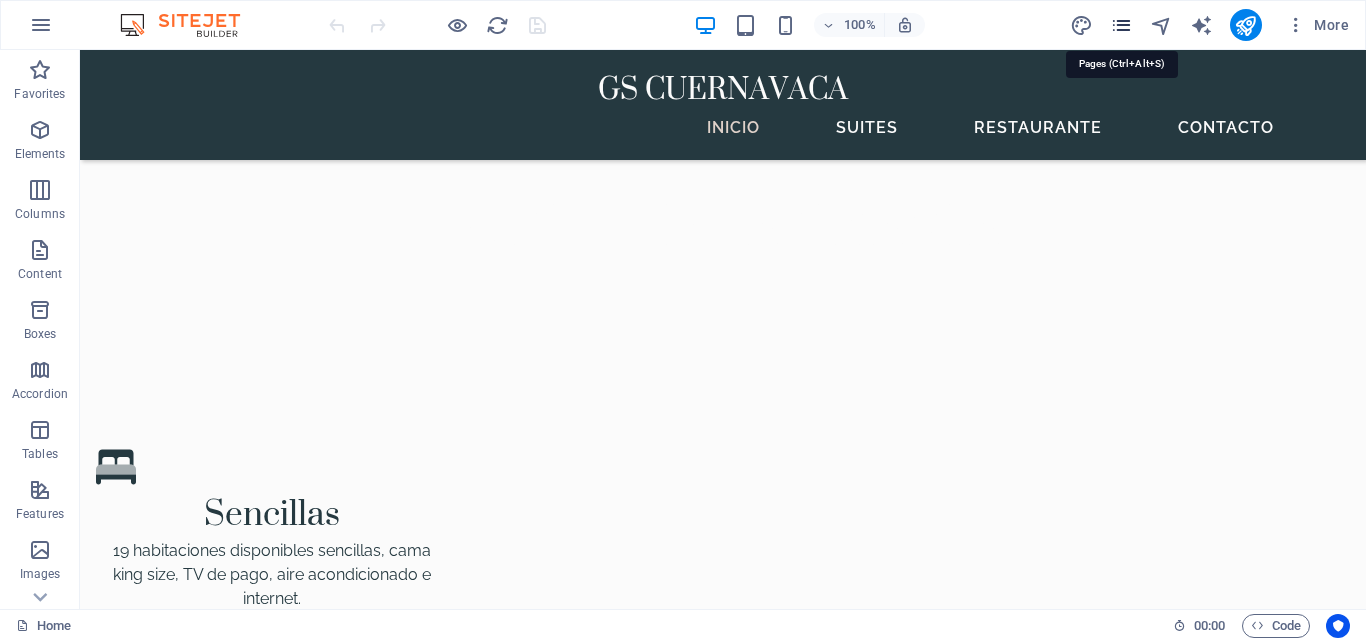 click at bounding box center [1121, 25] 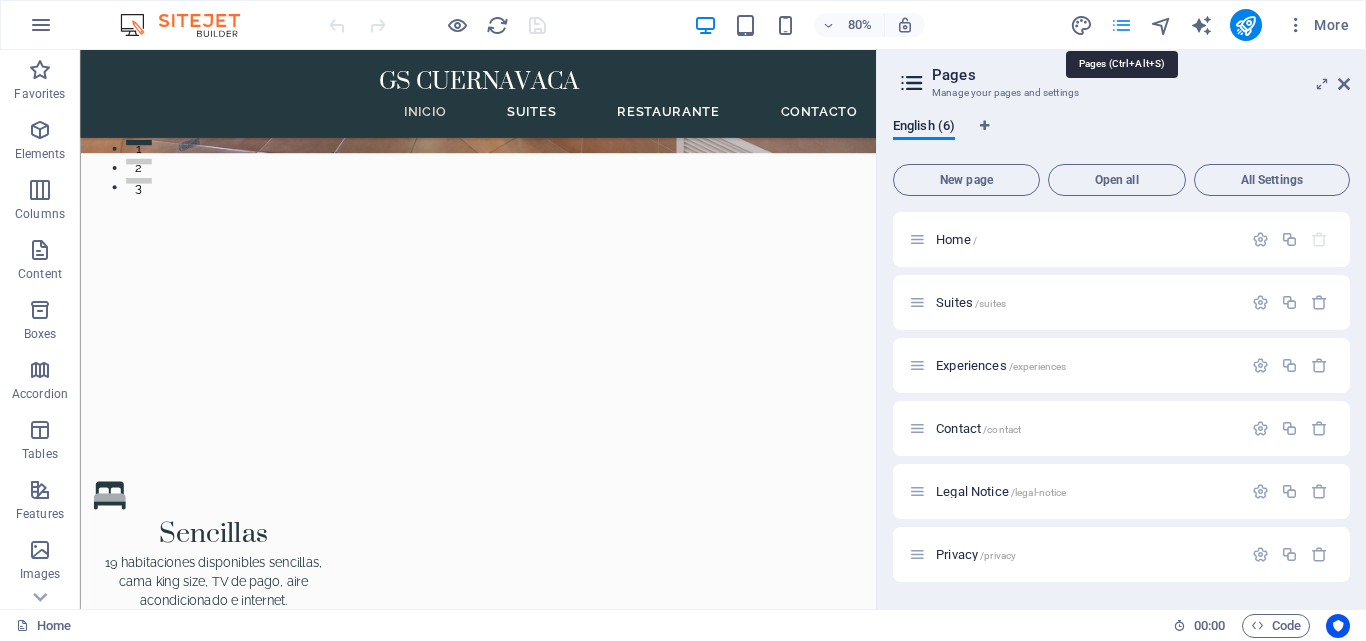 scroll, scrollTop: 710, scrollLeft: 0, axis: vertical 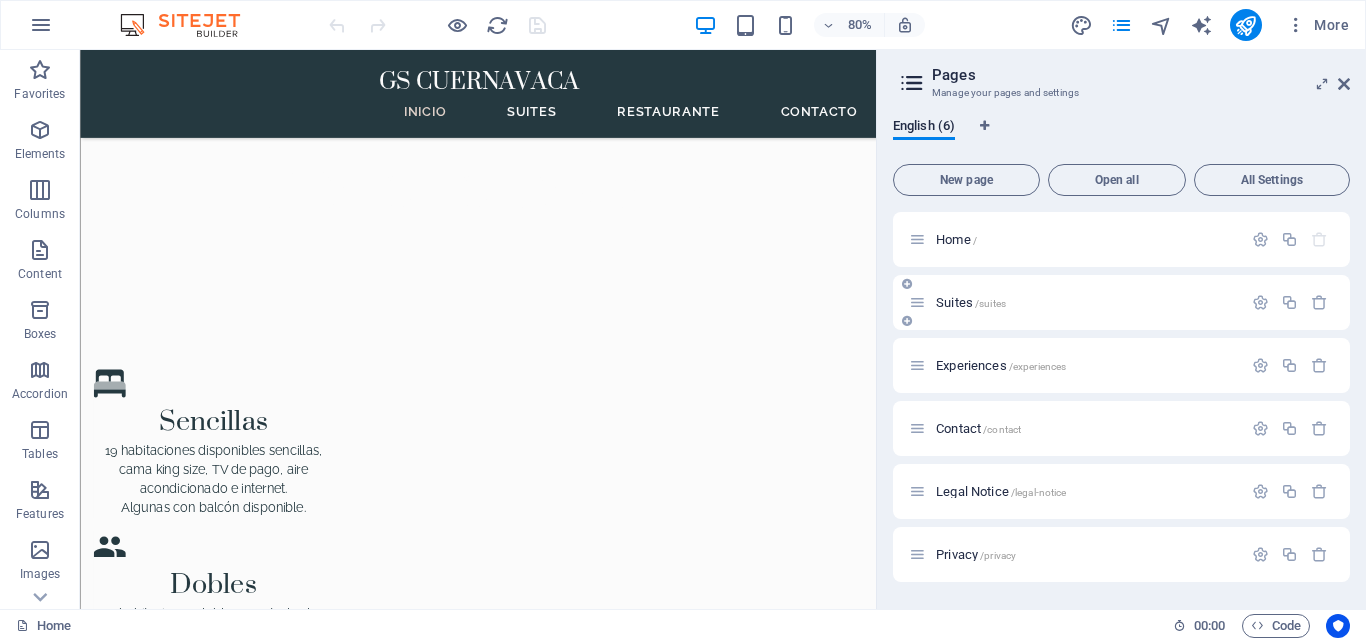 click on "Suites /suites" at bounding box center [971, 302] 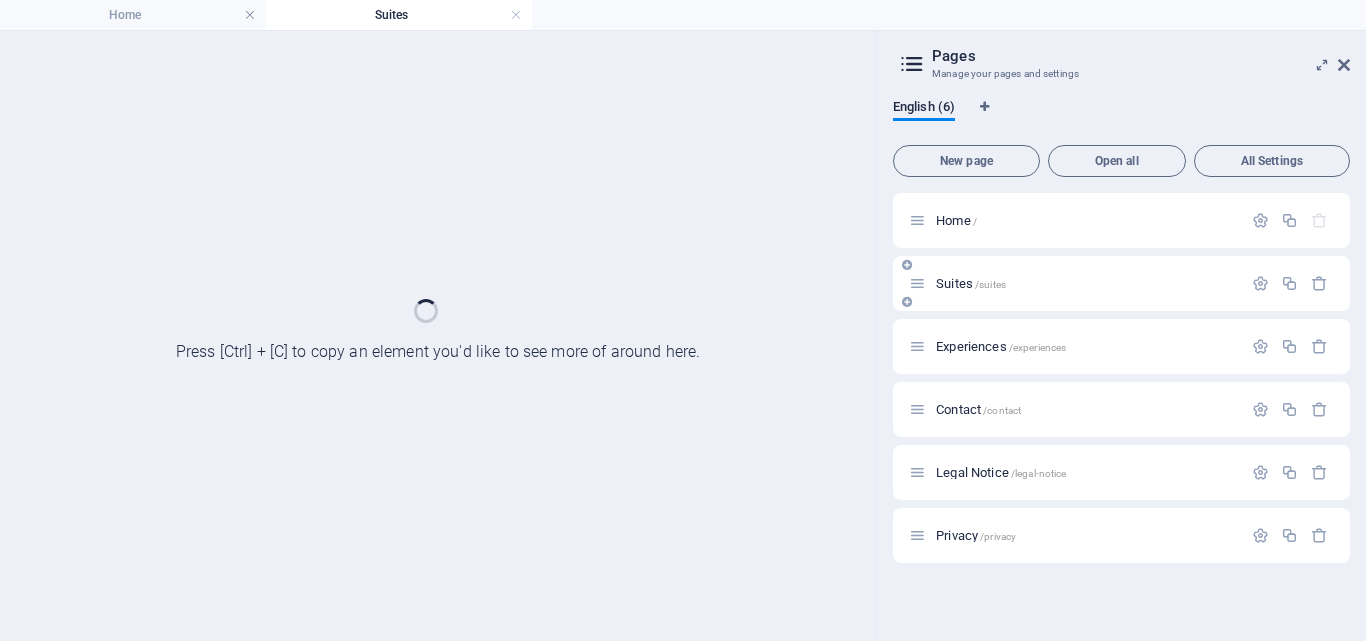 scroll, scrollTop: 0, scrollLeft: 0, axis: both 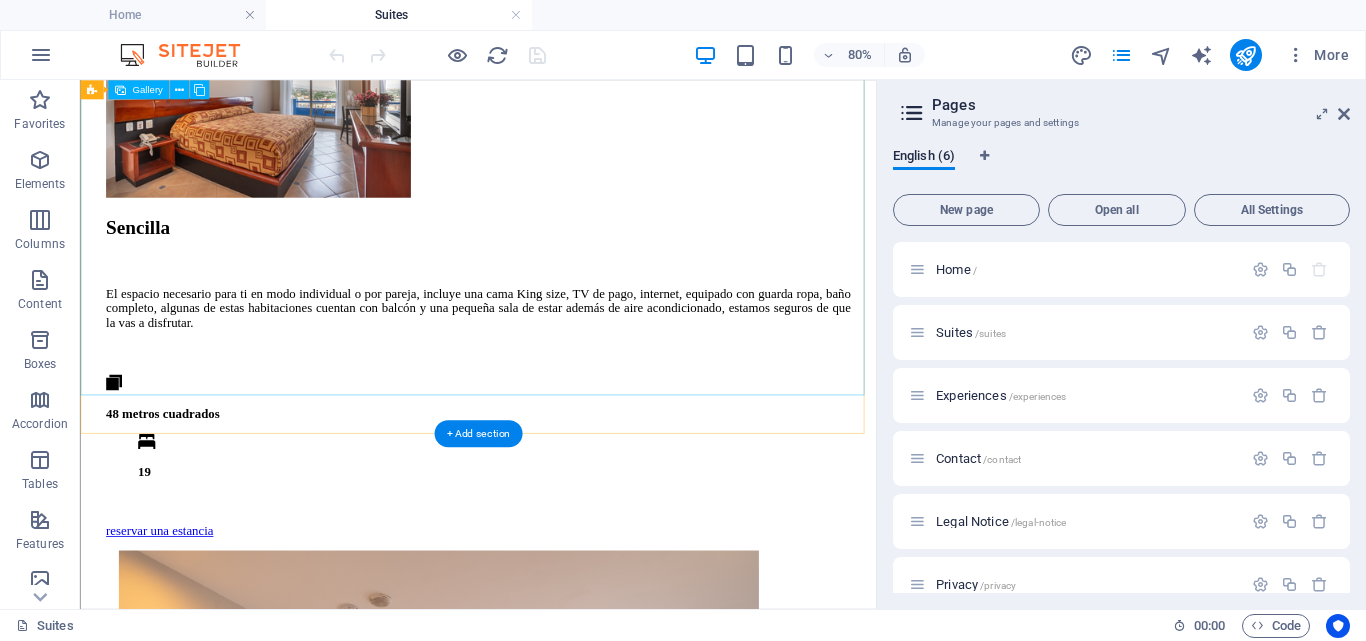 click at bounding box center (528, 1070) 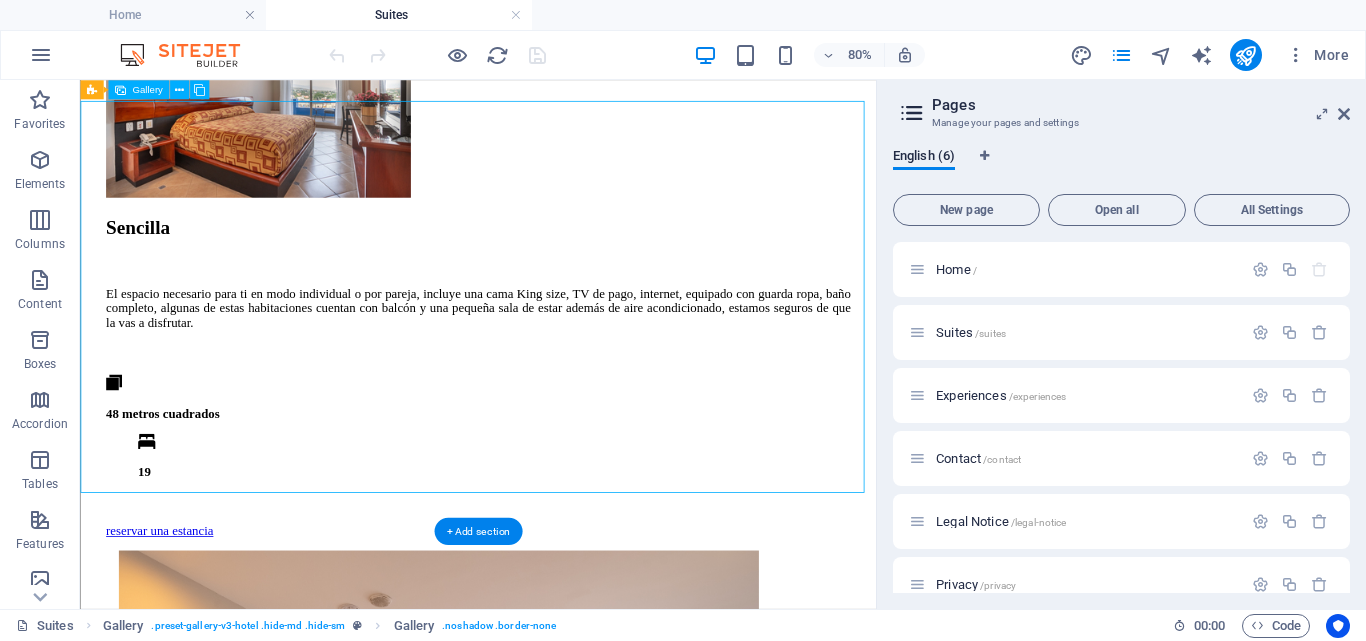scroll, scrollTop: 900, scrollLeft: 0, axis: vertical 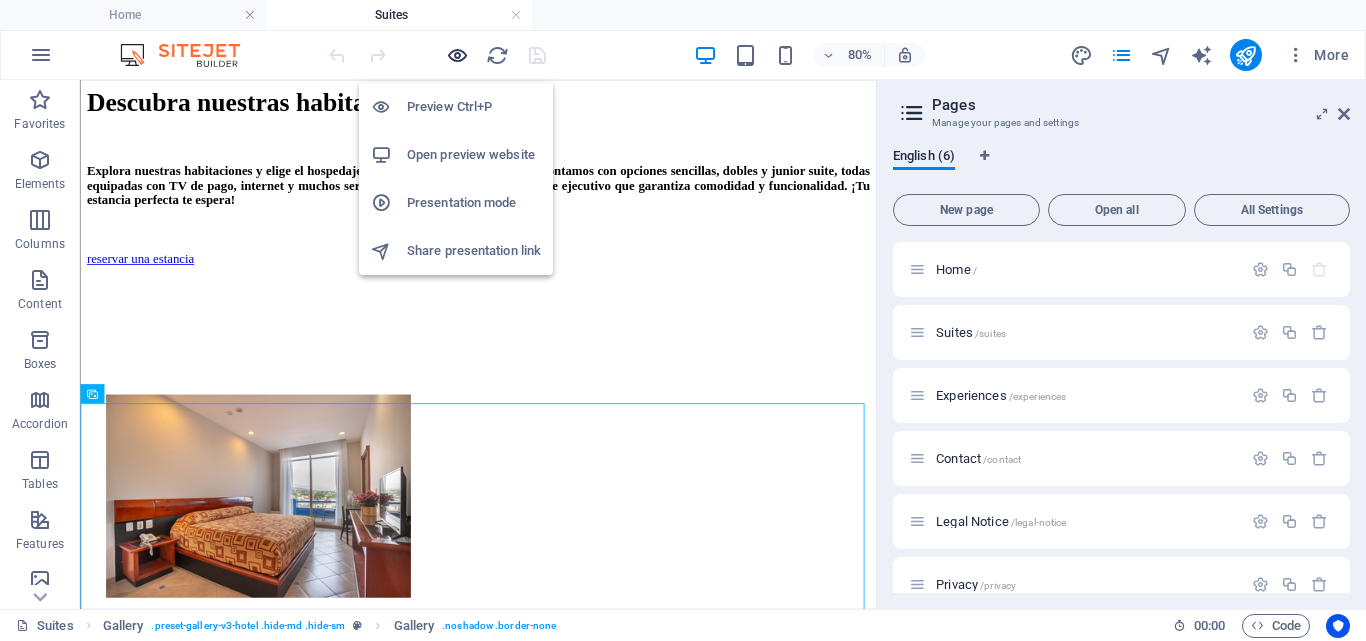 click at bounding box center (457, 55) 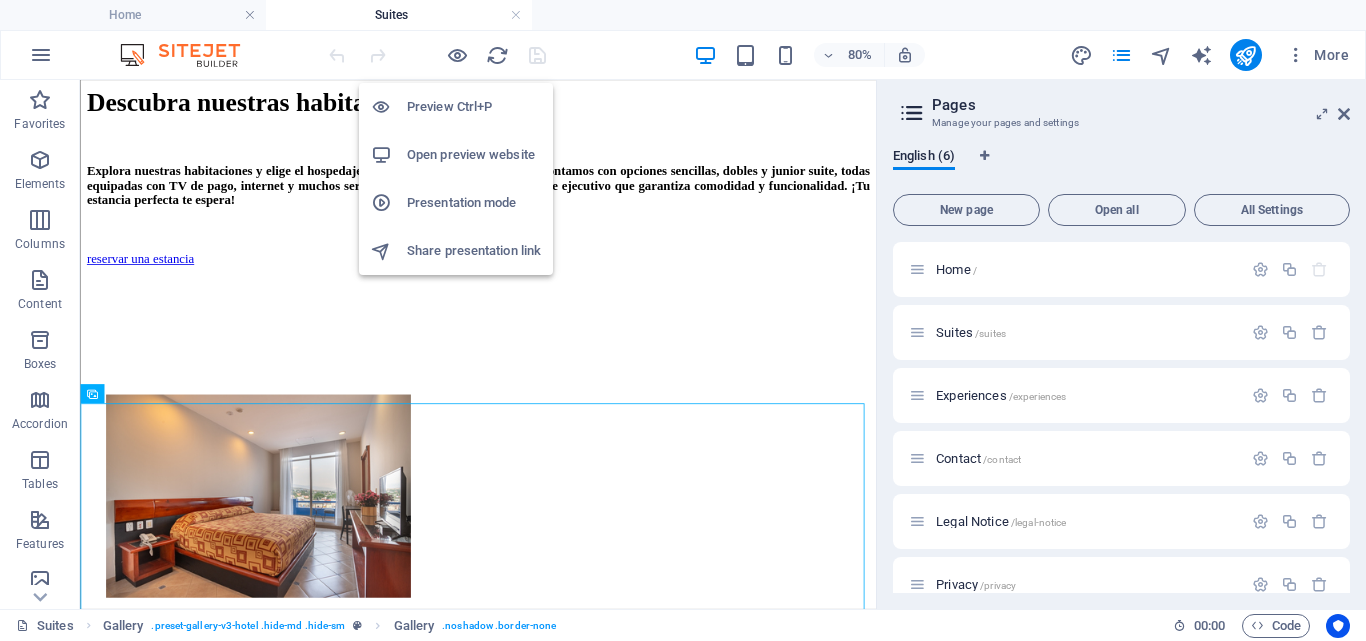 click on "Open preview website" at bounding box center [474, 155] 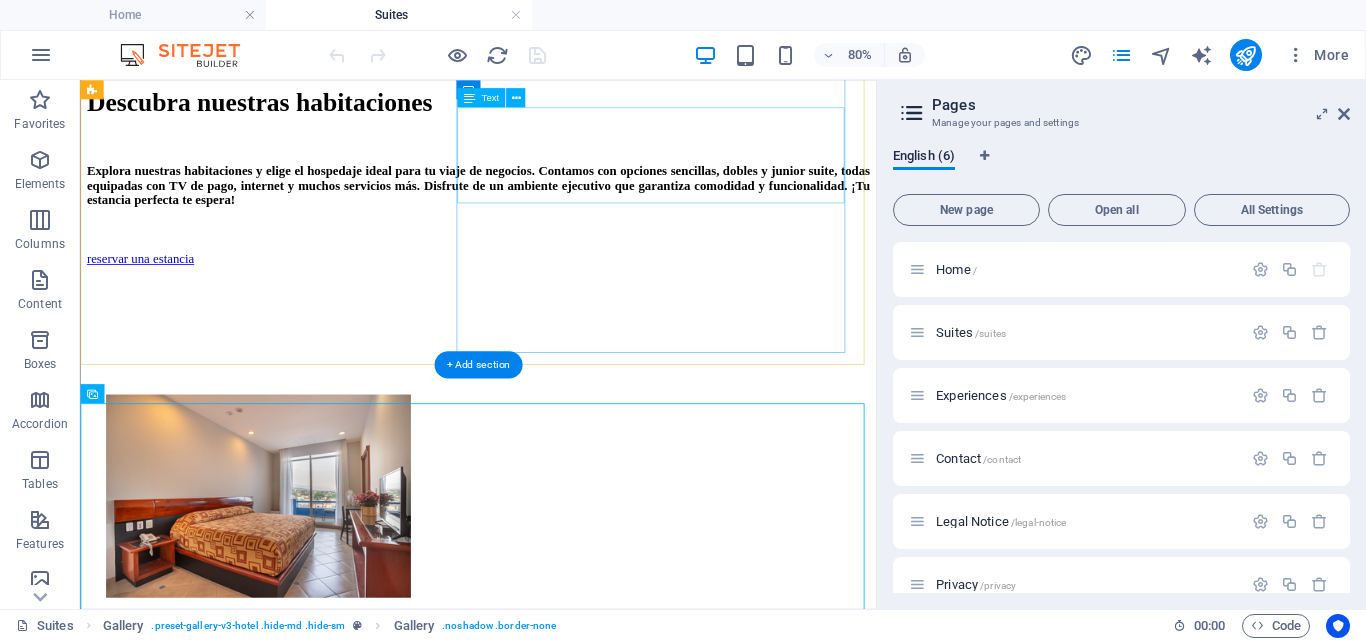 click on "El espacio necesario para ti en modo individual o por pareja, incluye una cama King size, TV de pago, internet, equipado con guarda ropa, baño completo, algunas de estas habitaciones cuentan con balcón y una pequeña sala de estar además de aire acondicionado, estamos seguros de que la vas a disfrutar." at bounding box center [577, 865] 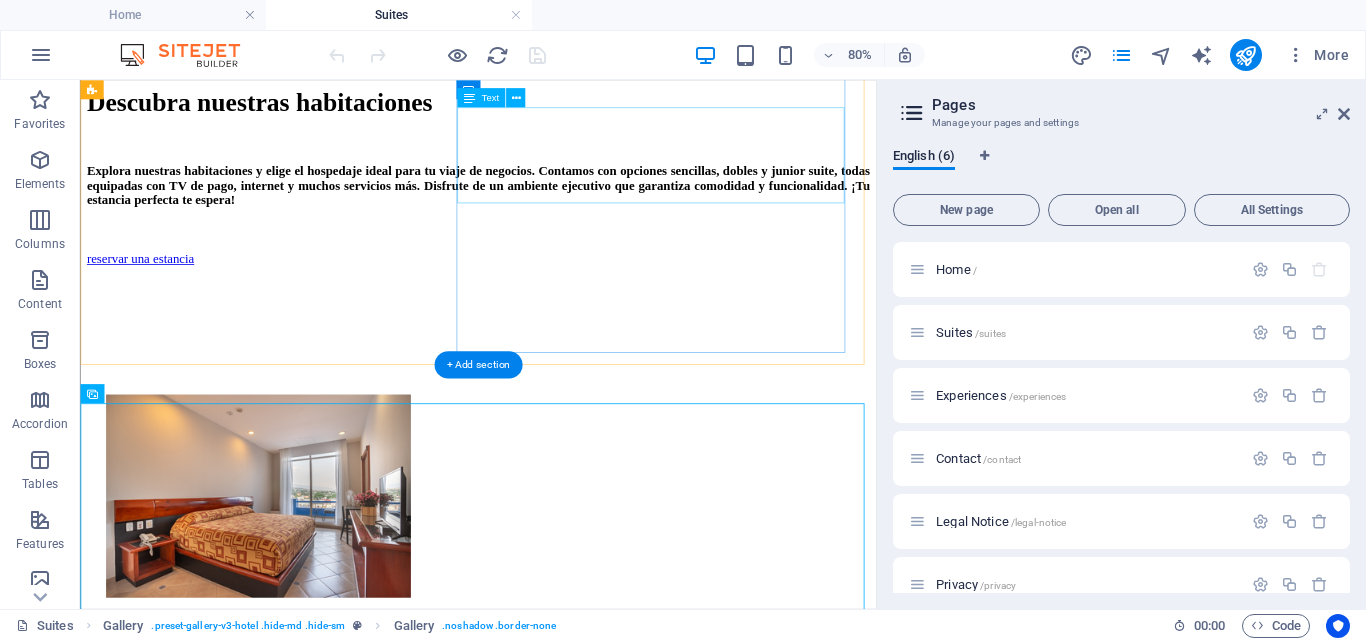 click on "El espacio necesario para ti en modo individual o por pareja, incluye una cama King size, TV de pago, internet, equipado con guarda ropa, baño completo, algunas de estas habitaciones cuentan con balcón y una pequeña sala de estar además de aire acondicionado, estamos seguros de que la vas a disfrutar." at bounding box center (577, 865) 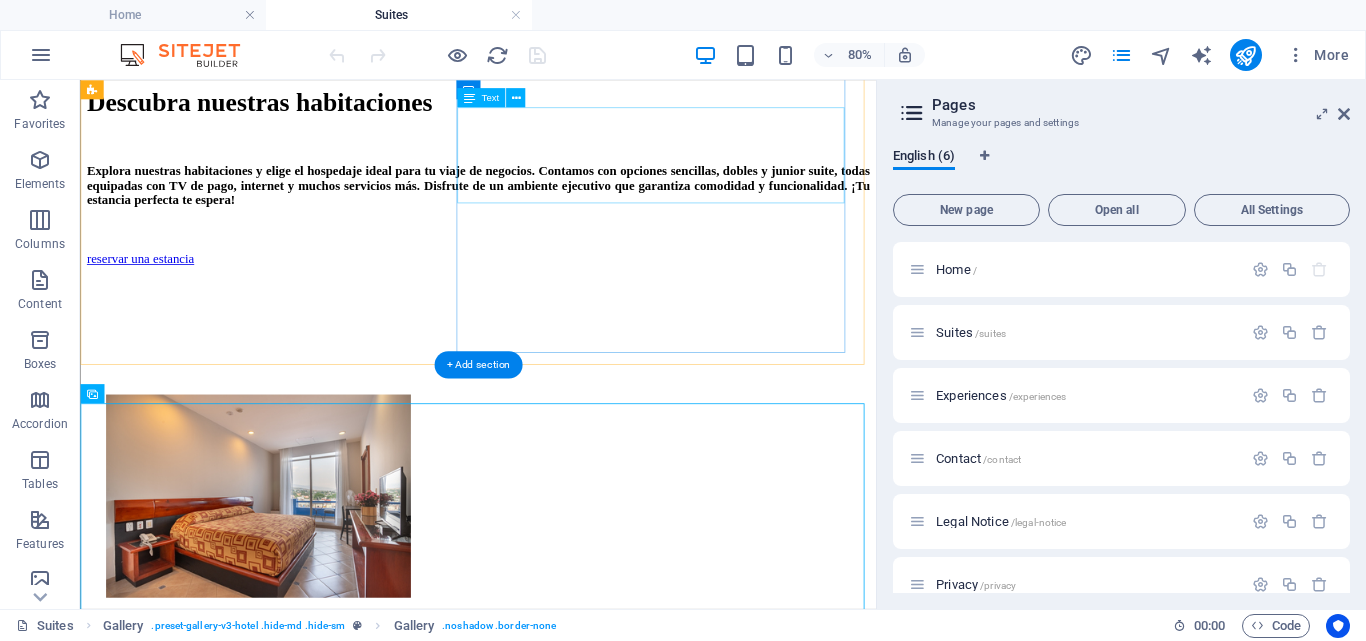 click on "reservar una estancia" at bounding box center [577, 1144] 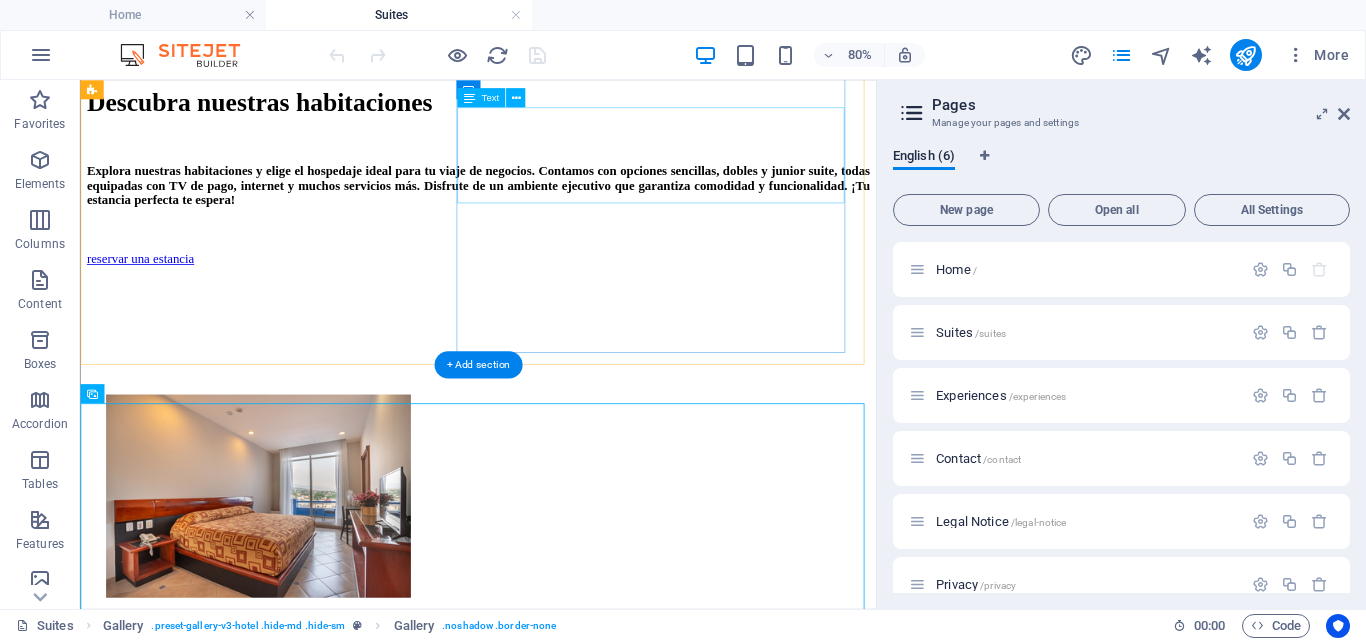 click on "reservar una estancia" at bounding box center (577, 1144) 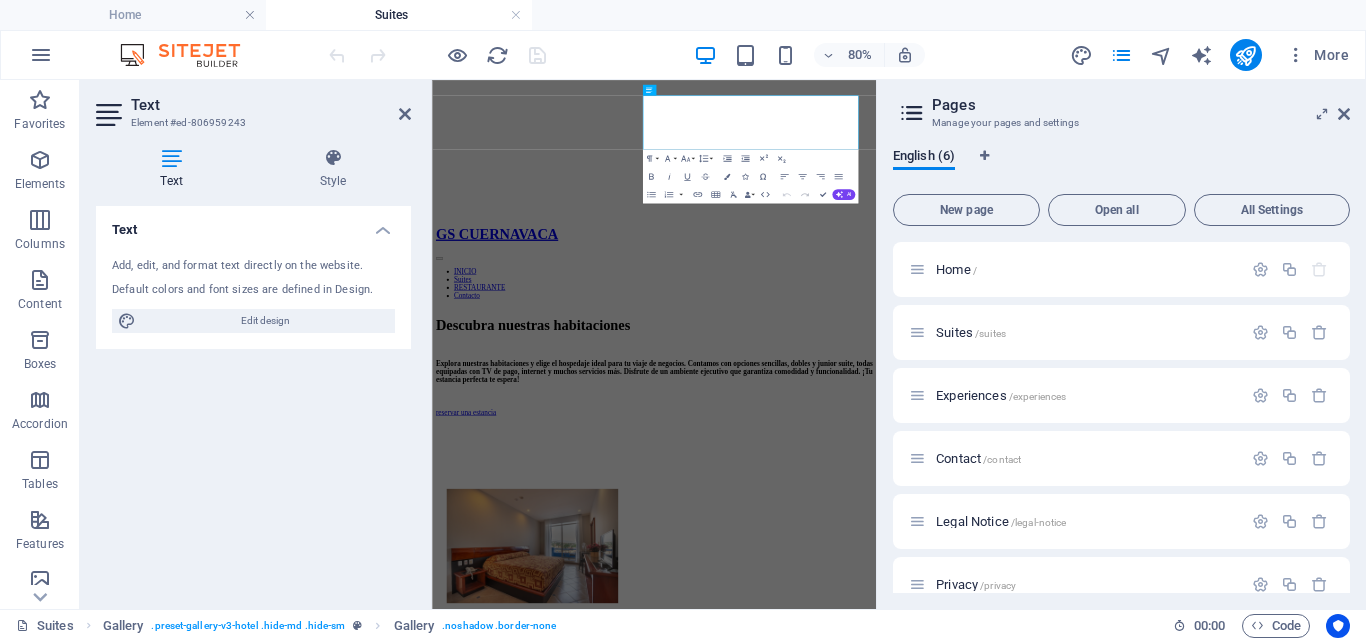 scroll, scrollTop: 1415, scrollLeft: 0, axis: vertical 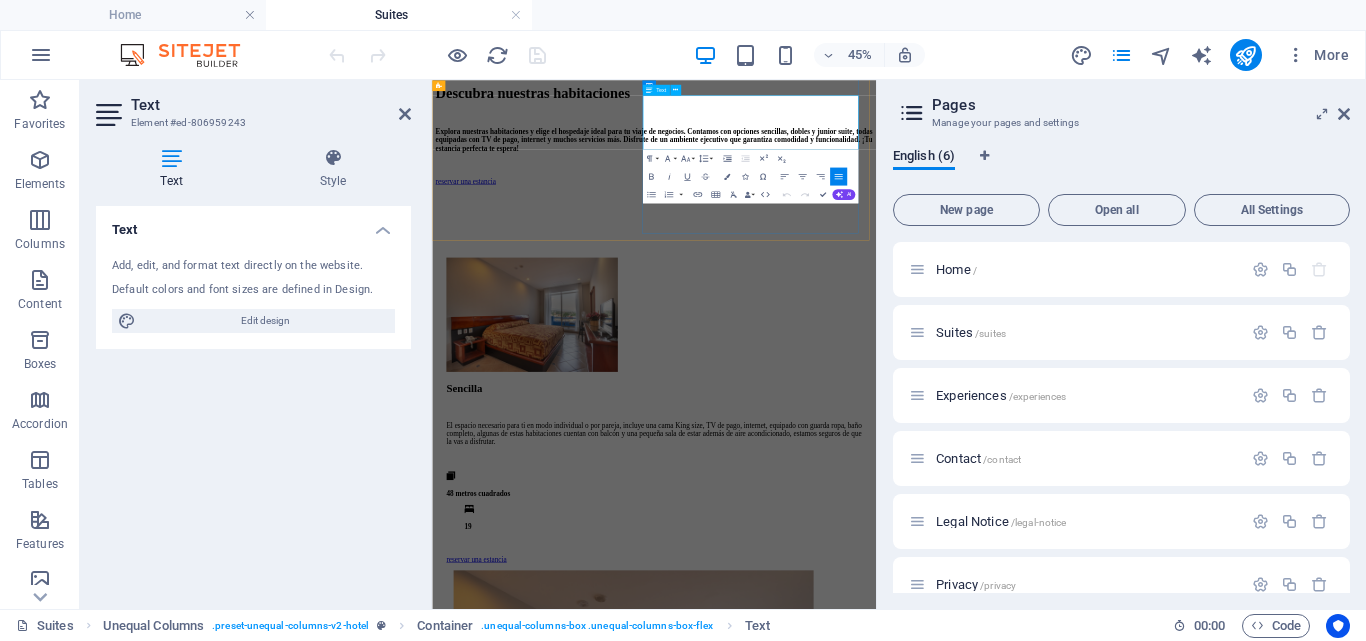 click on "El espacio necesario para ti en modo individual o por pareja, incluye una cama King size, TV de pago, internet, equipado con guarda ropa, baño completo, algunas de estas habitaciones cuentan con balcón y una pequeña sala de estar además de aire acondicionado, estamos seguros de que la vas a disfrutar." at bounding box center [925, 865] 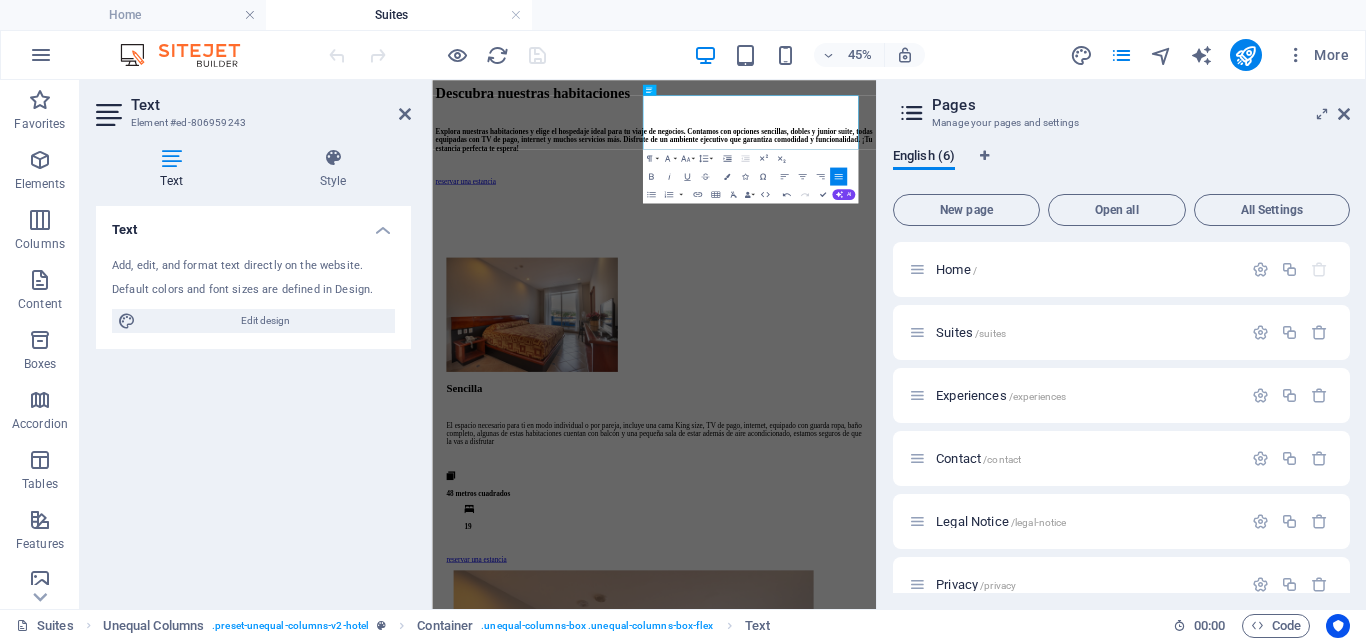 click on "Text Add, edit, and format text directly on the website. Default colors and font sizes are defined in Design. Edit design Alignment Left aligned Centered Right aligned" at bounding box center [253, 399] 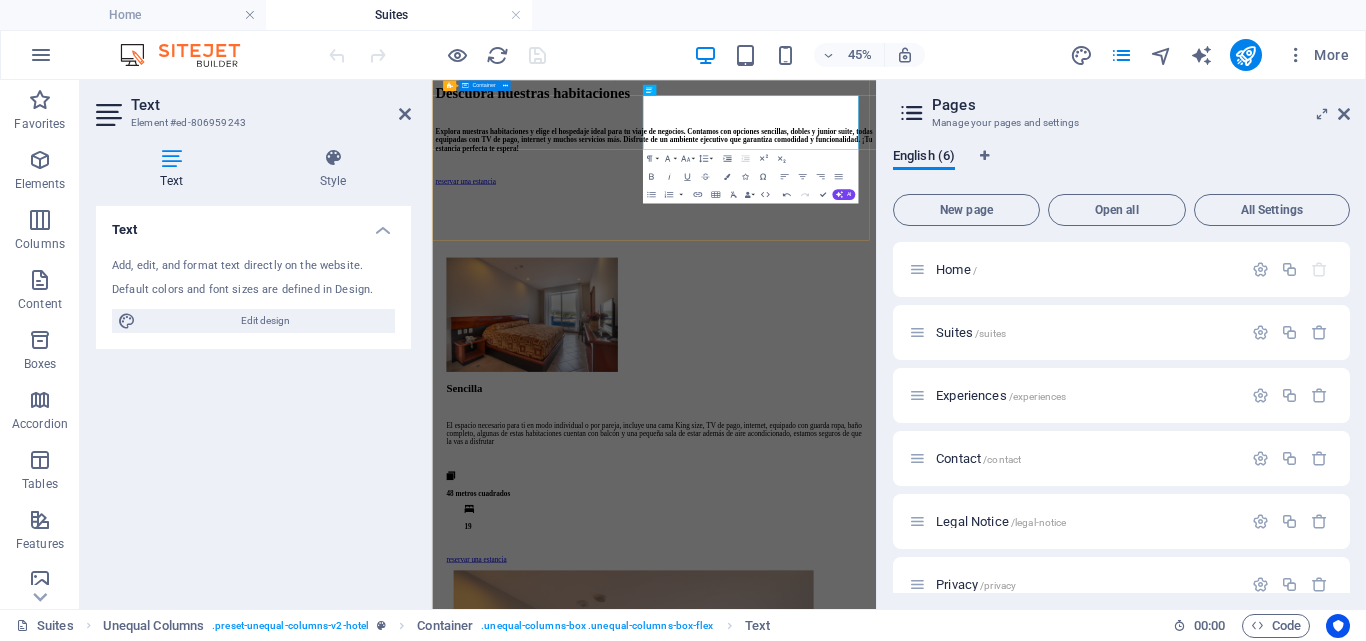 click at bounding box center (925, 602) 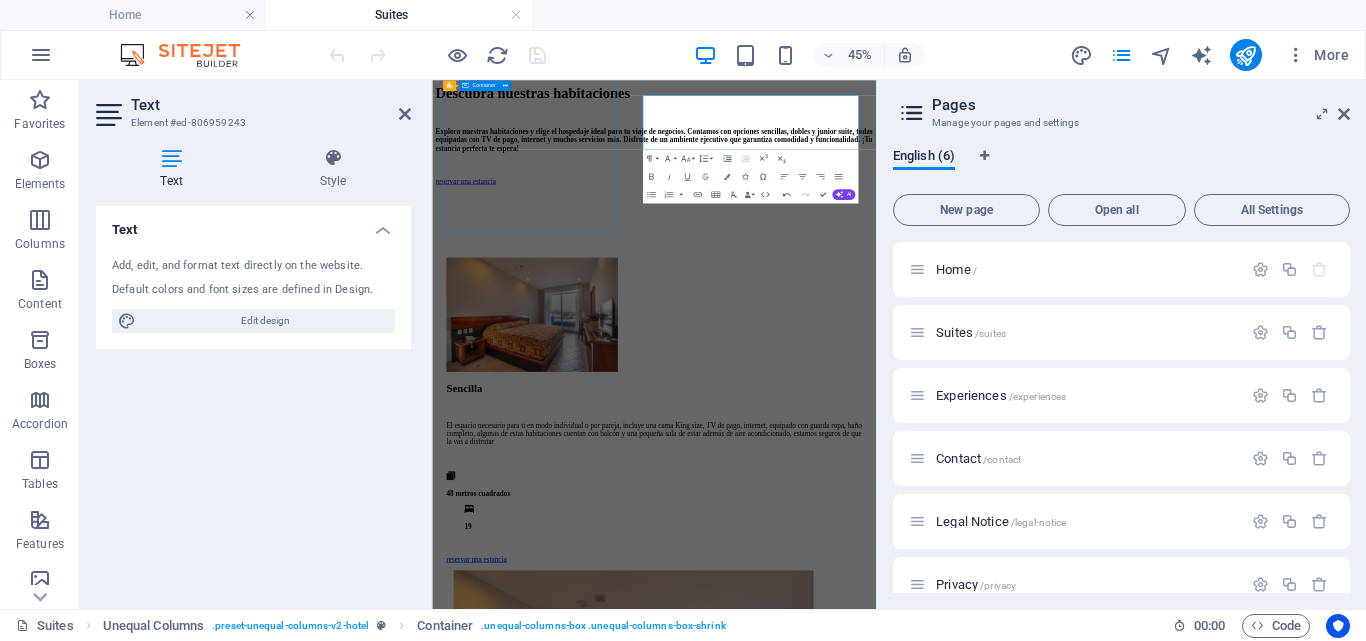 click at bounding box center (925, 602) 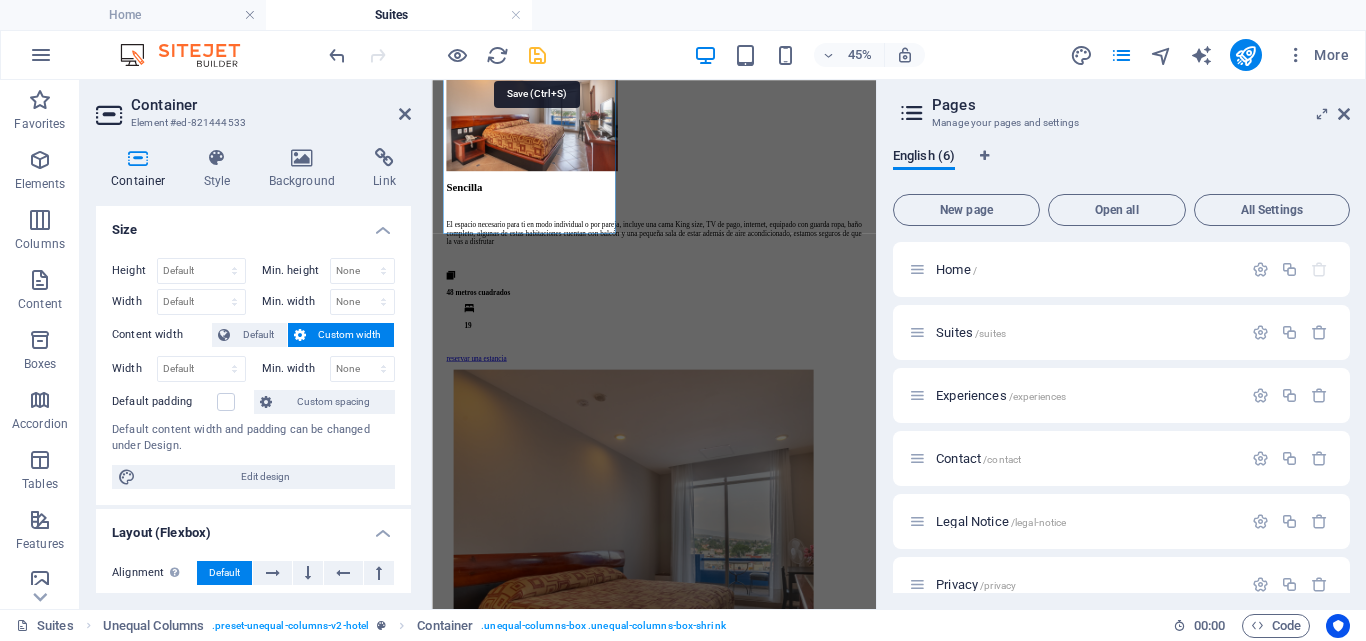 click at bounding box center (537, 55) 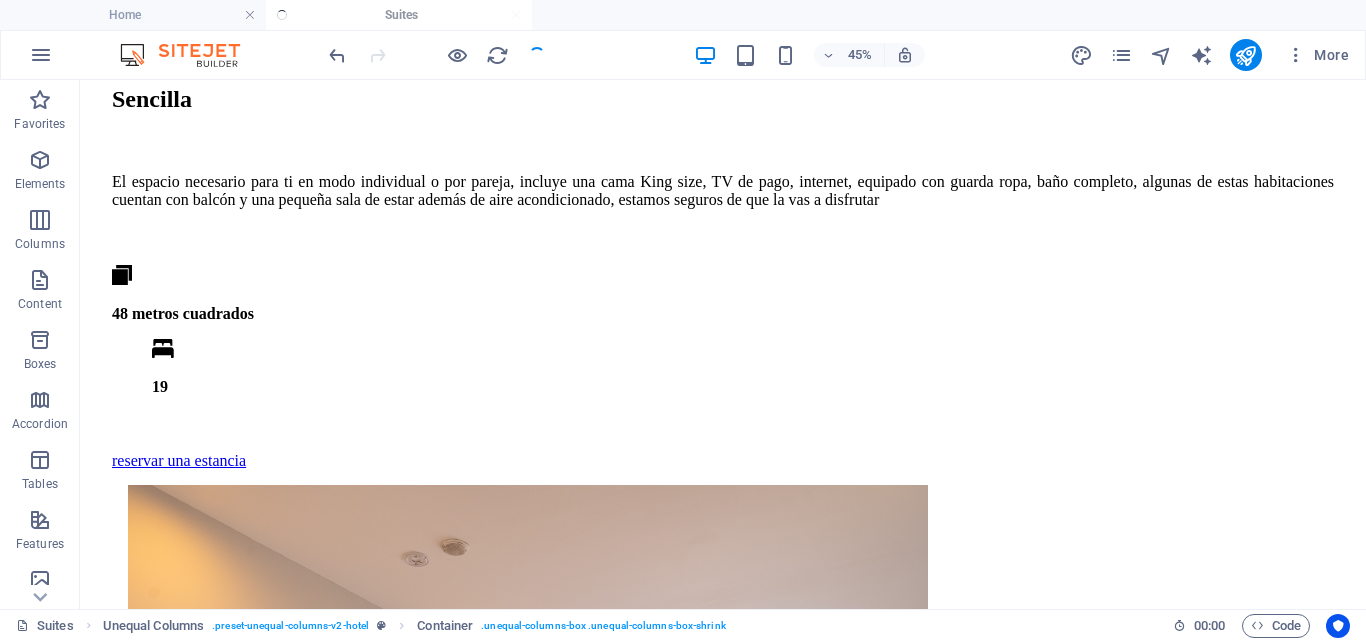 scroll, scrollTop: 768, scrollLeft: 0, axis: vertical 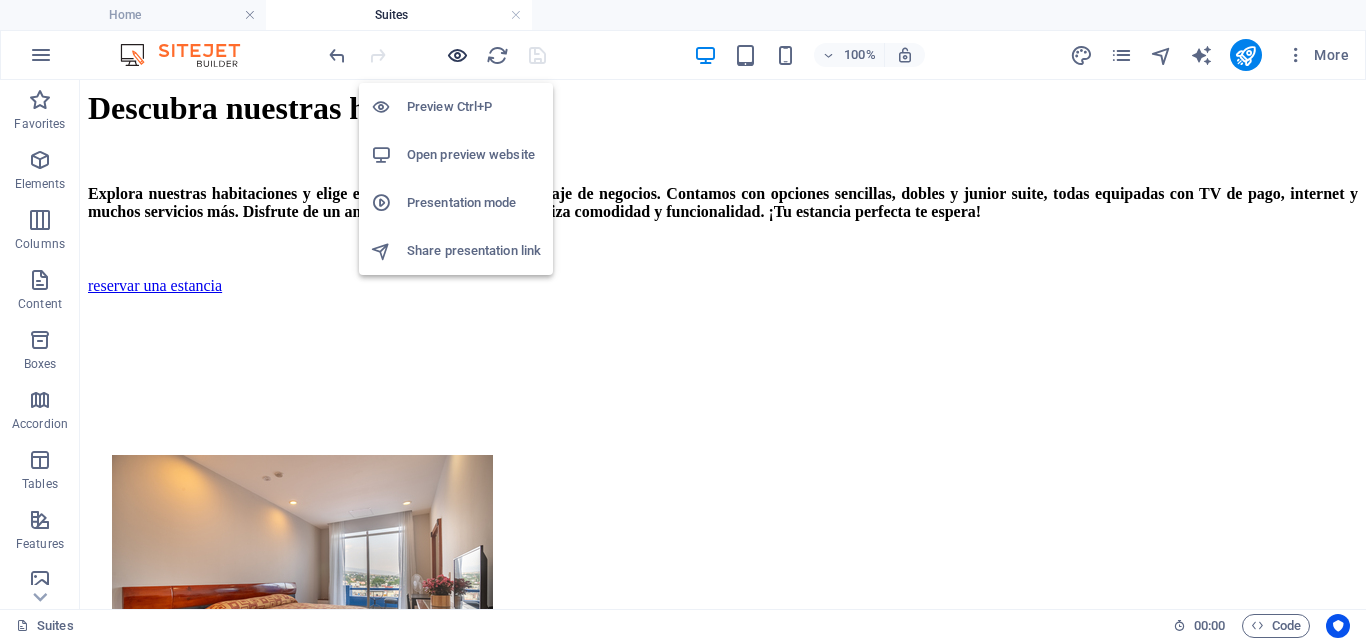 click at bounding box center [457, 55] 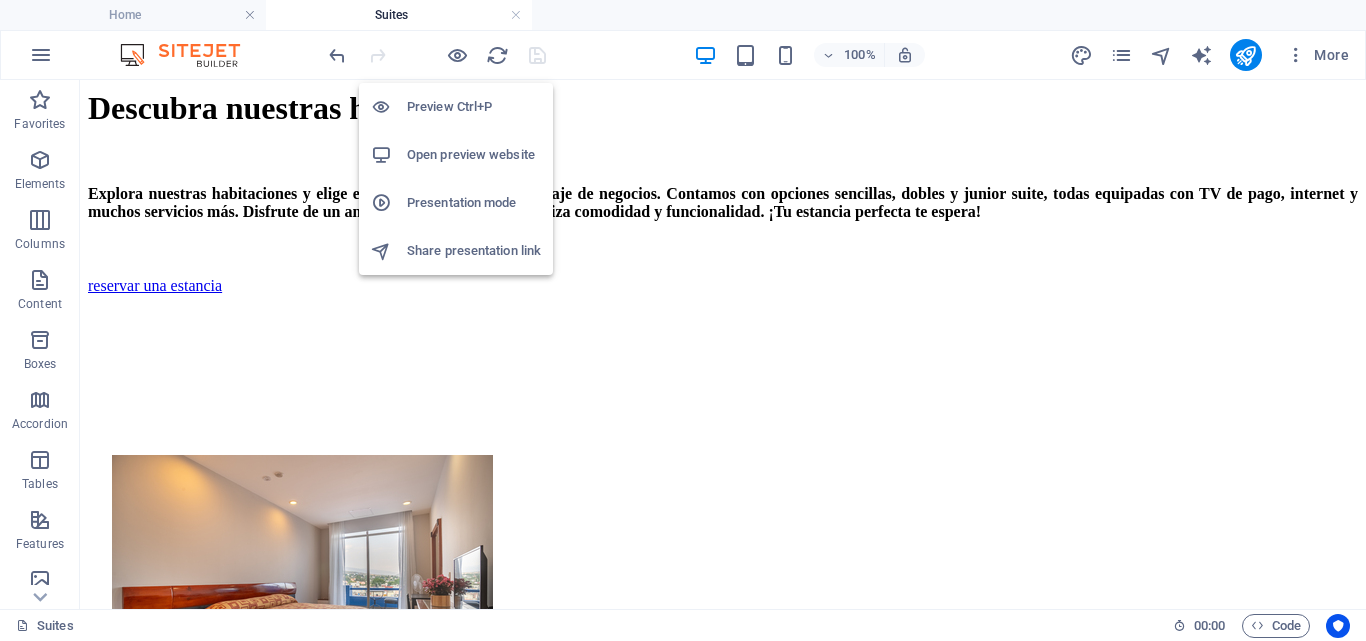 click on "Open preview website" at bounding box center [474, 155] 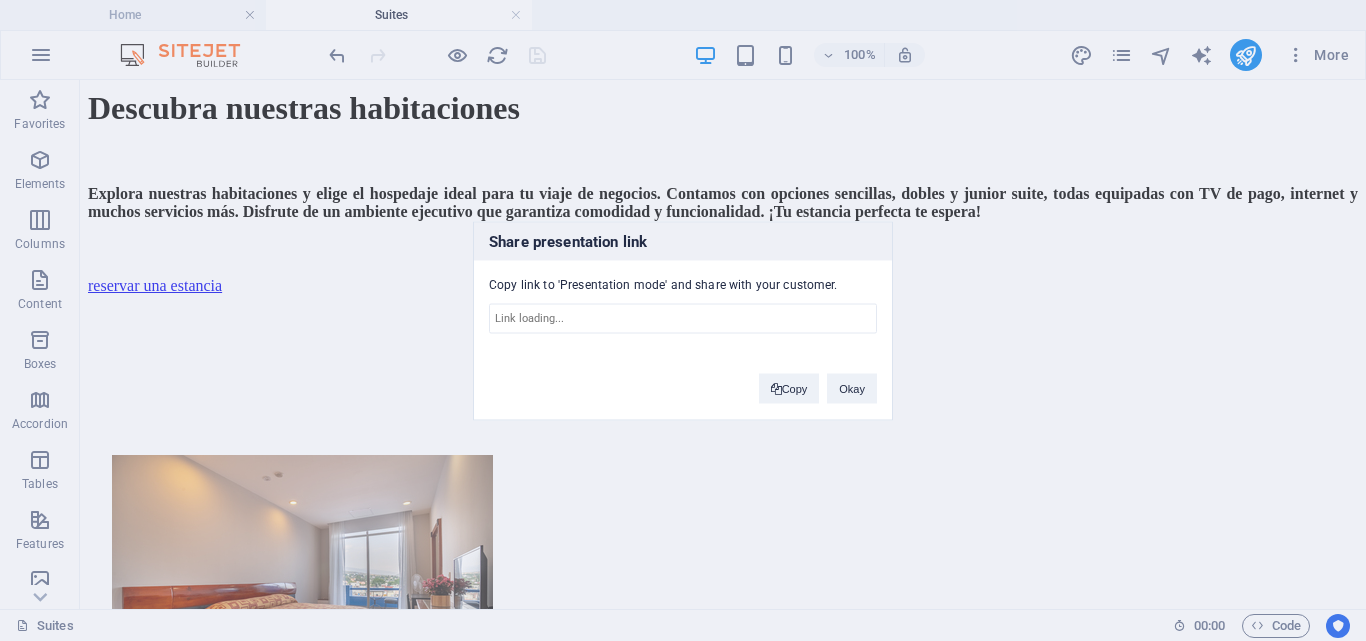 type on "https://cms.sitehub.io/presentation/1834237/aa294a6d233a55a01d4dbd0fb3acf92e6c3472b2cb31bf36a50185a1f3654760" 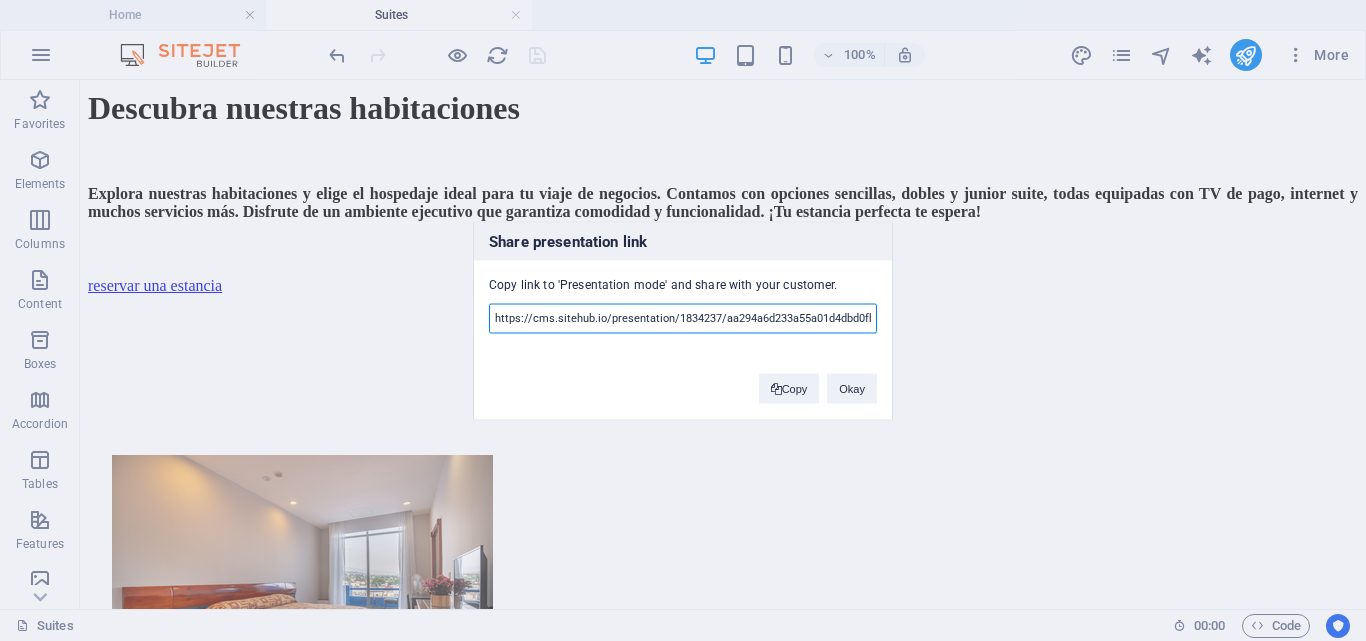 click on "https://cms.sitehub.io/presentation/1834237/aa294a6d233a55a01d4dbd0fb3acf92e6c3472b2cb31bf36a50185a1f3654760" at bounding box center [683, 318] 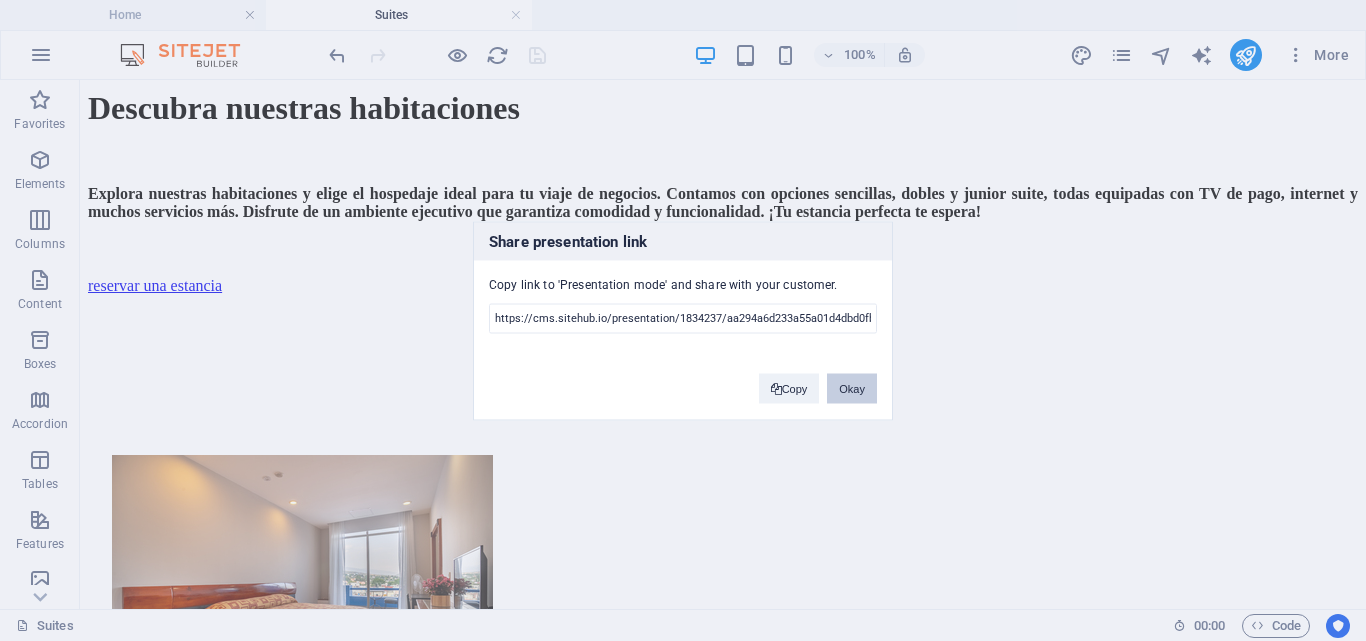 click on "Okay" at bounding box center [852, 388] 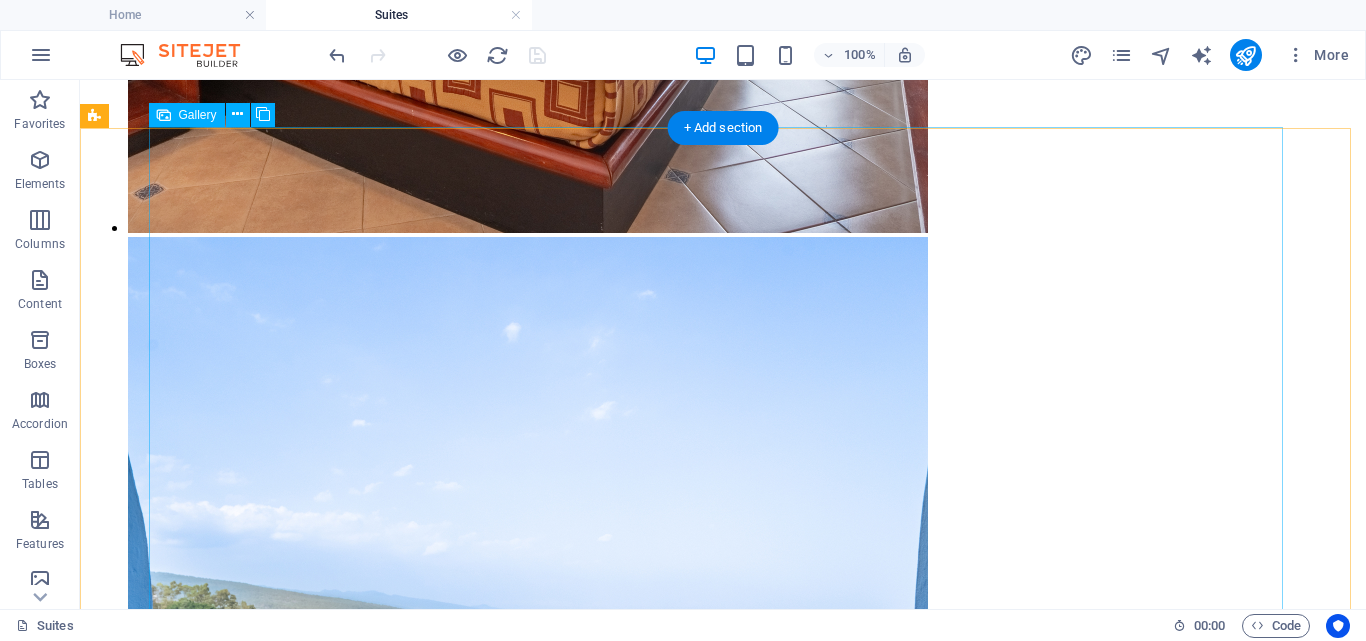 scroll, scrollTop: 2468, scrollLeft: 0, axis: vertical 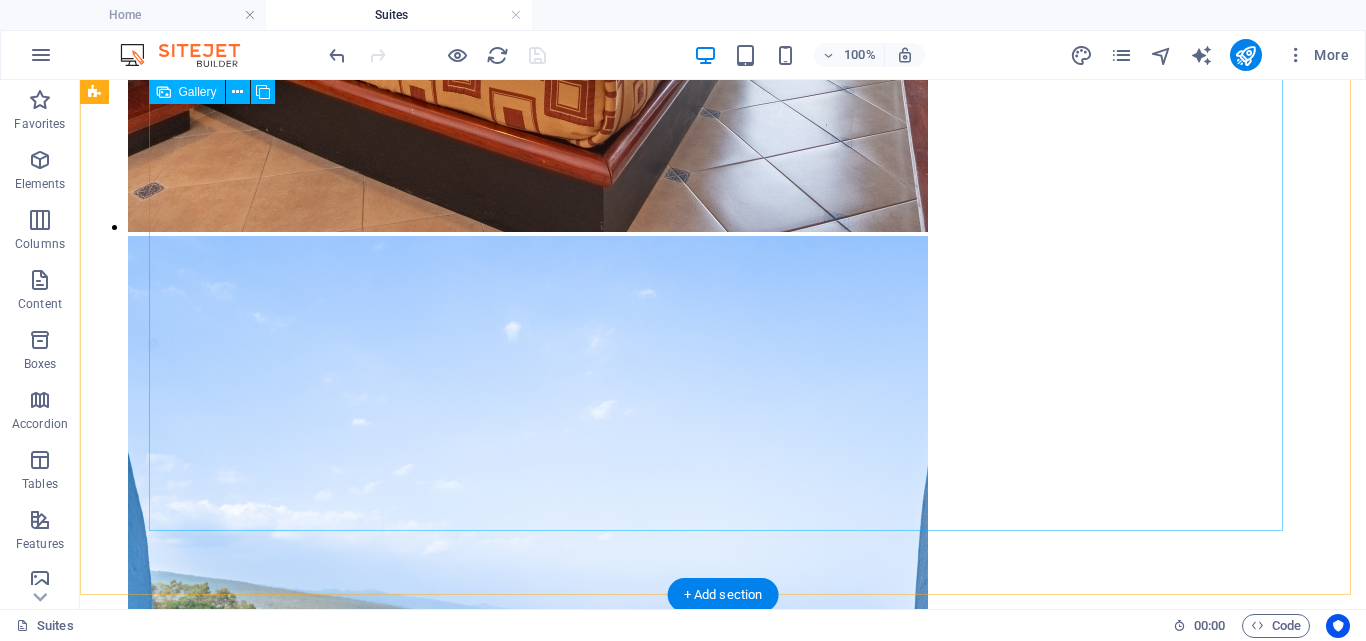 click at bounding box center (552, 8004) 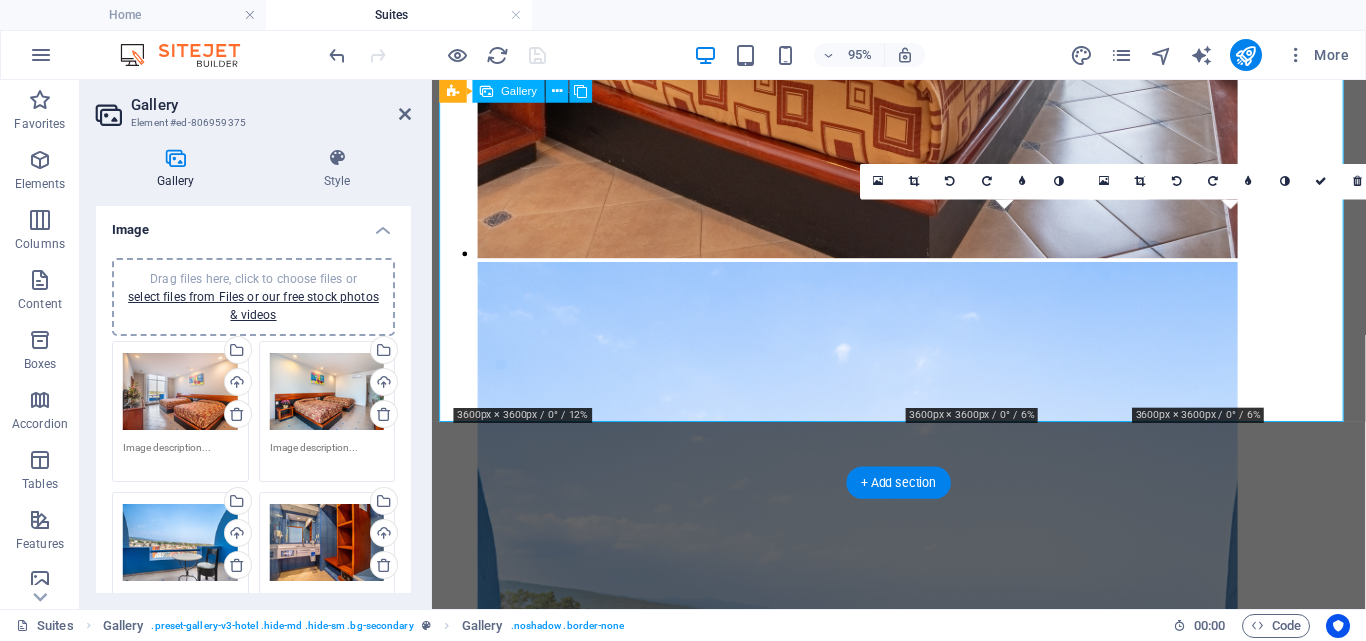 scroll, scrollTop: 2363, scrollLeft: 0, axis: vertical 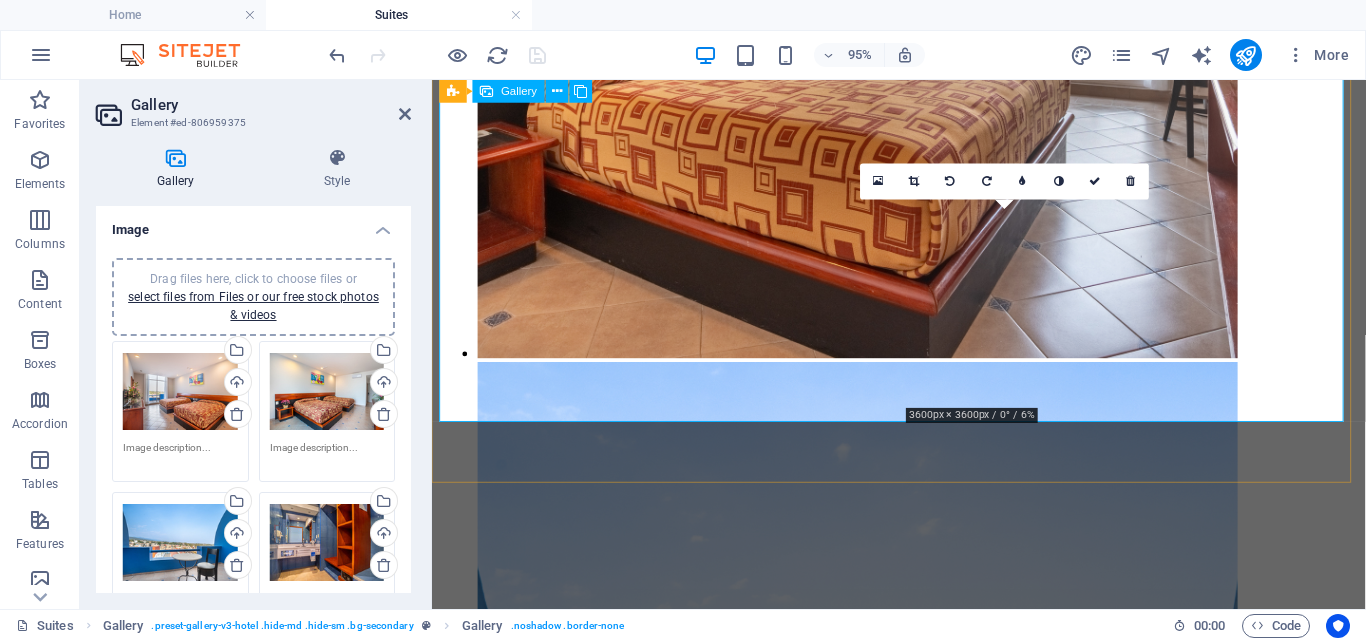 click at bounding box center [904, 7861] 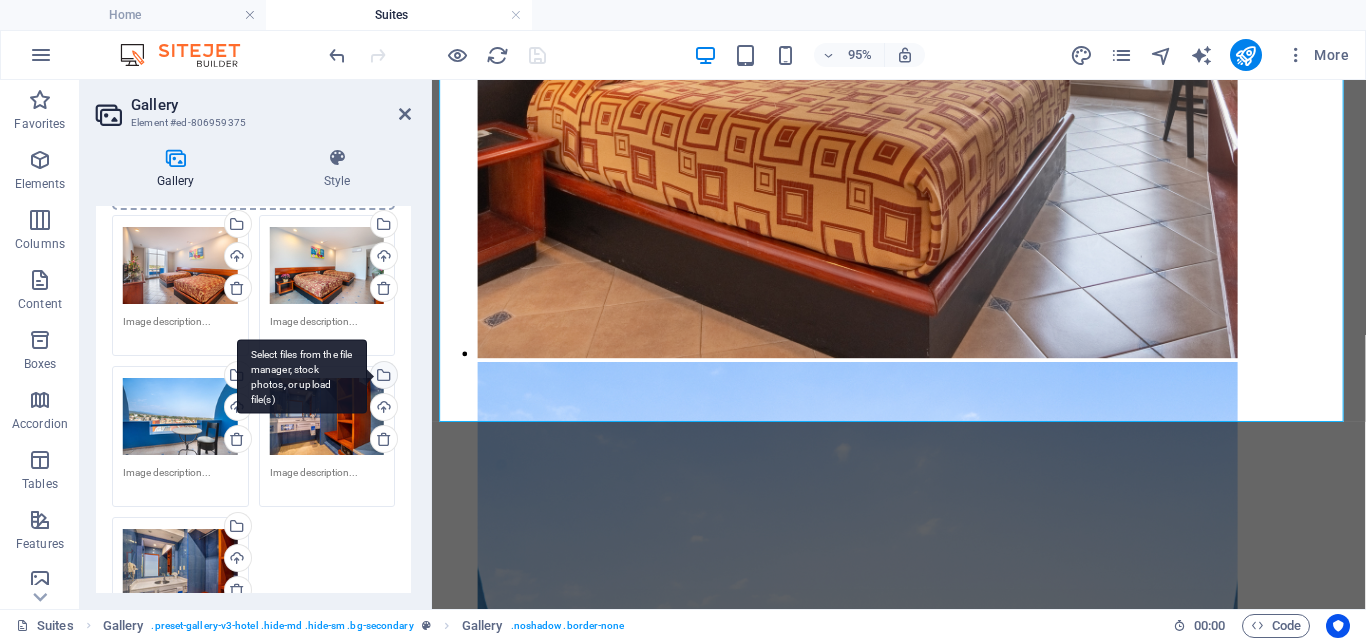 scroll, scrollTop: 200, scrollLeft: 0, axis: vertical 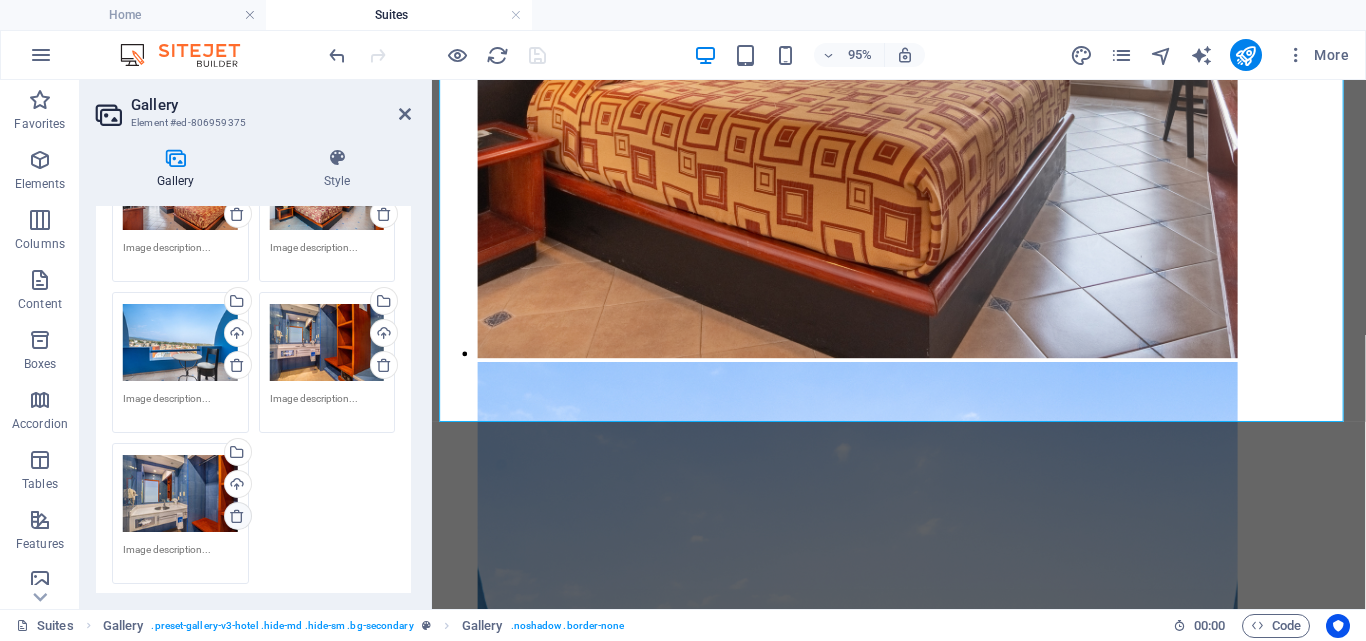 click at bounding box center (237, 516) 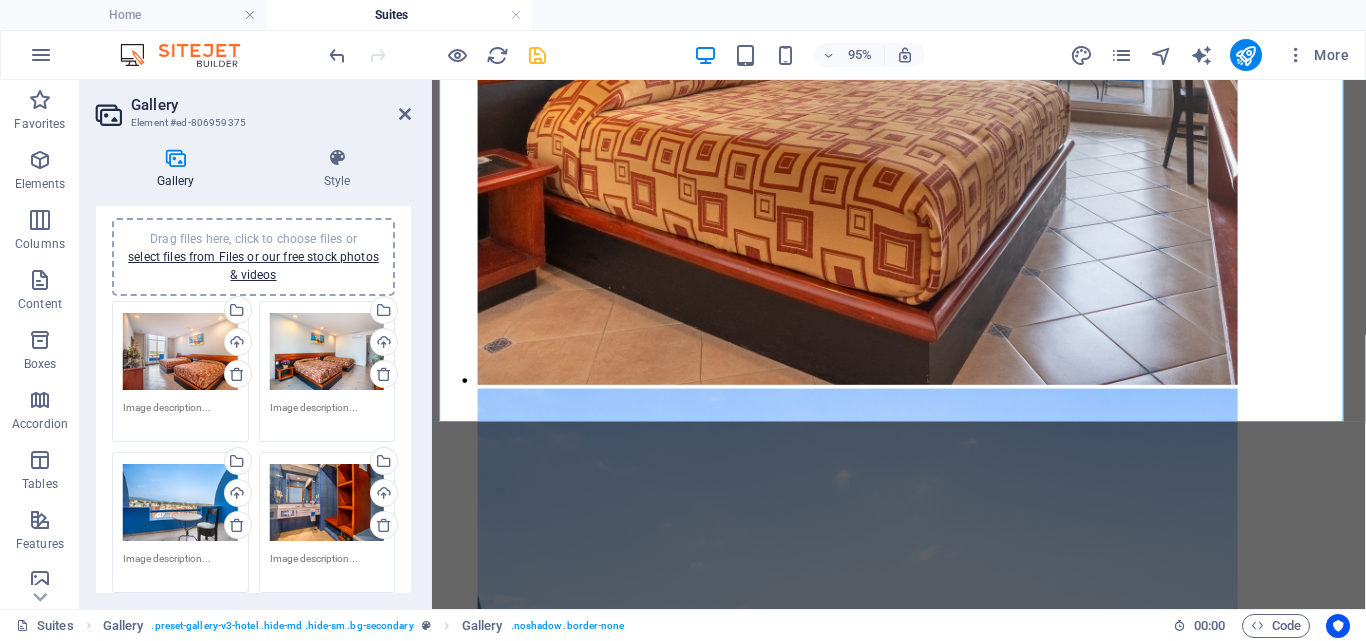 scroll, scrollTop: 0, scrollLeft: 0, axis: both 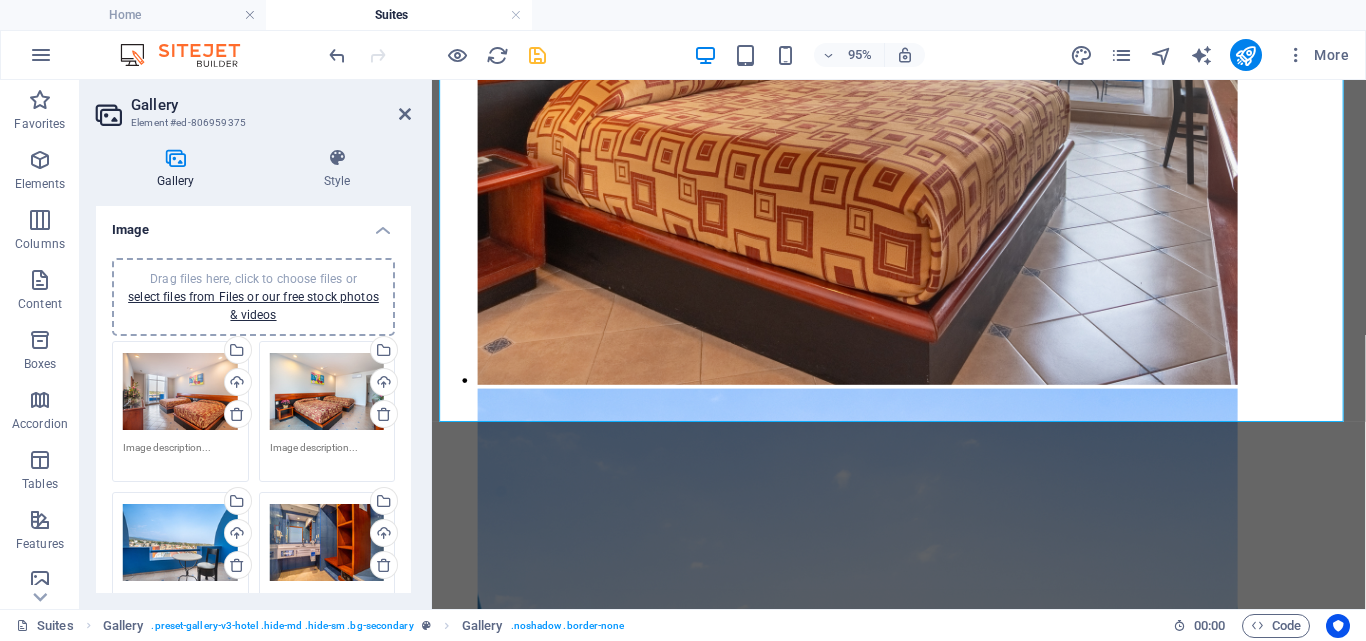 click on "Drag files here, click to choose files or select files from Files or our free stock photos & videos" at bounding box center [253, 297] 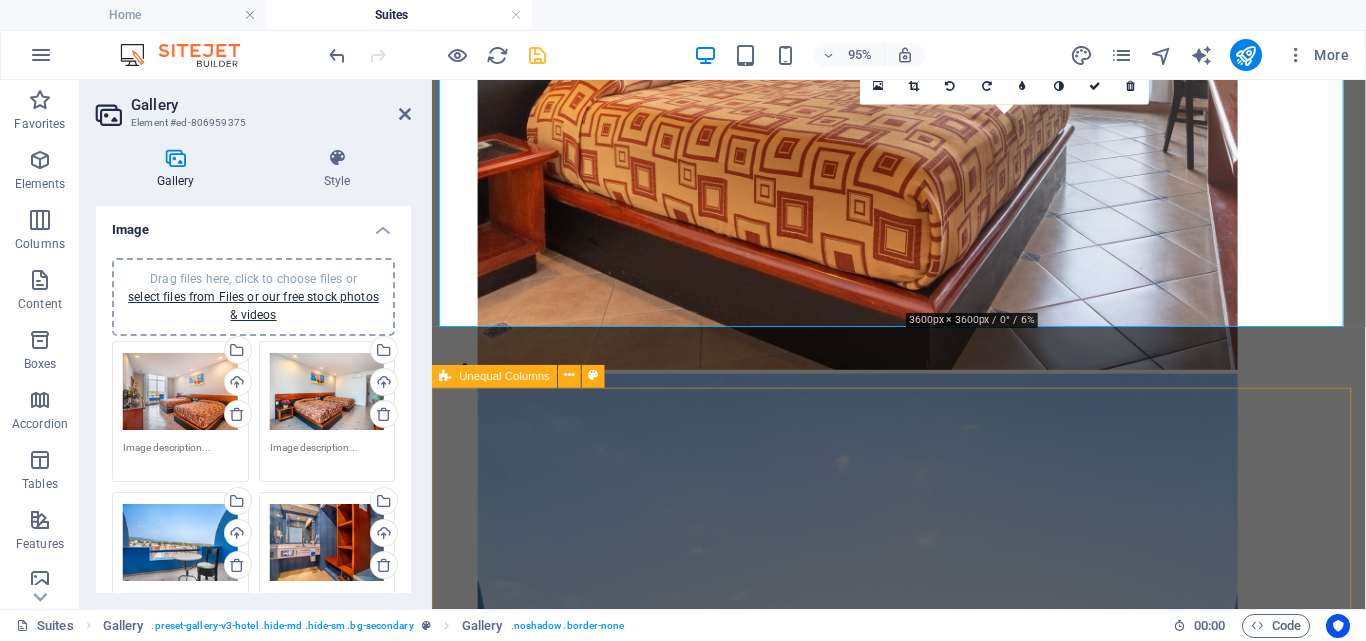 scroll, scrollTop: 2463, scrollLeft: 0, axis: vertical 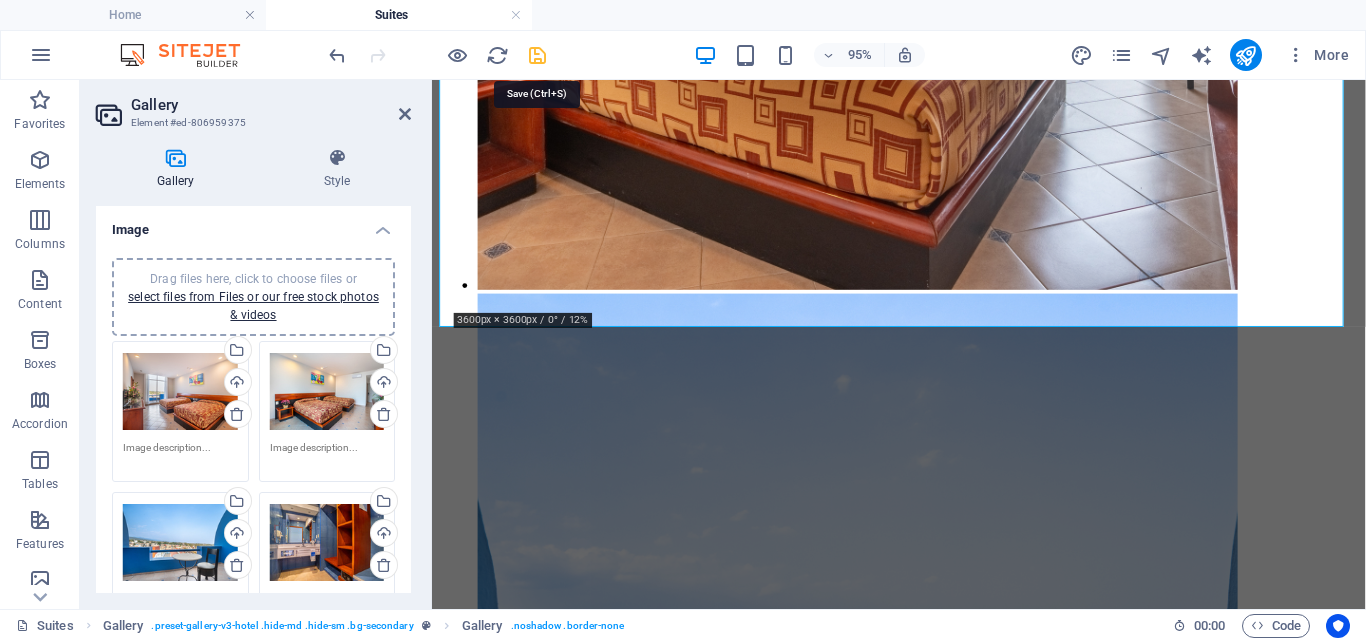 click at bounding box center (537, 55) 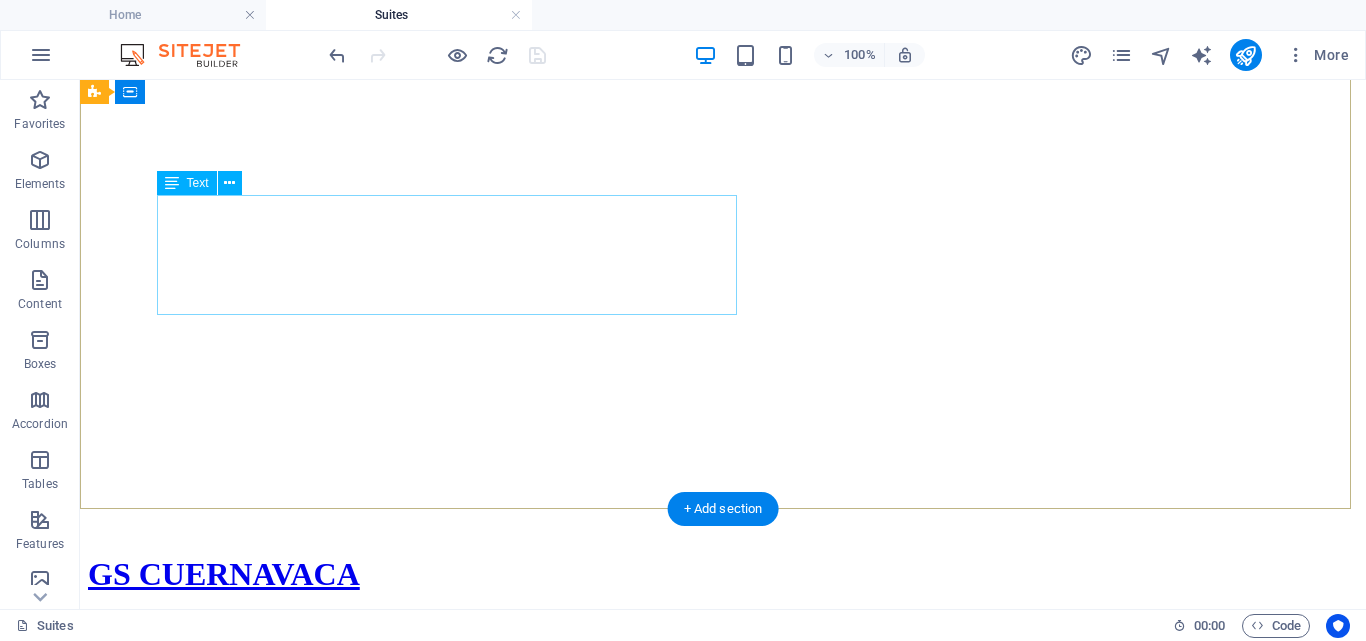 scroll, scrollTop: 0, scrollLeft: 0, axis: both 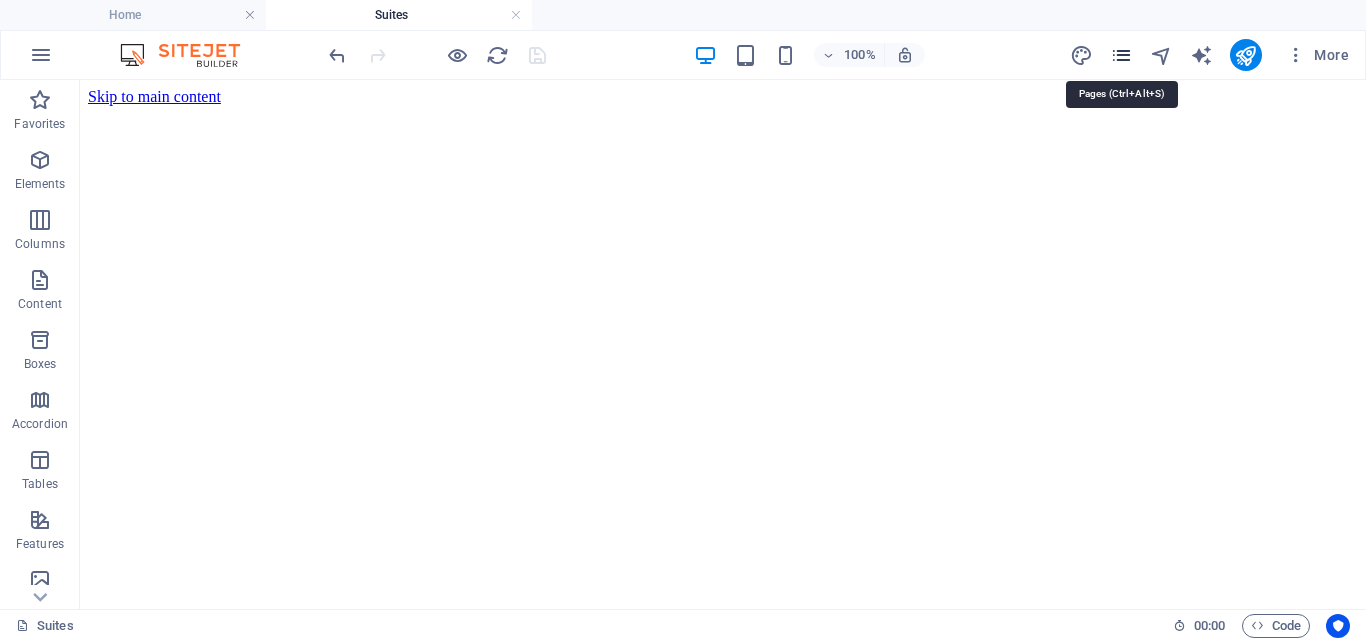 click at bounding box center (1121, 55) 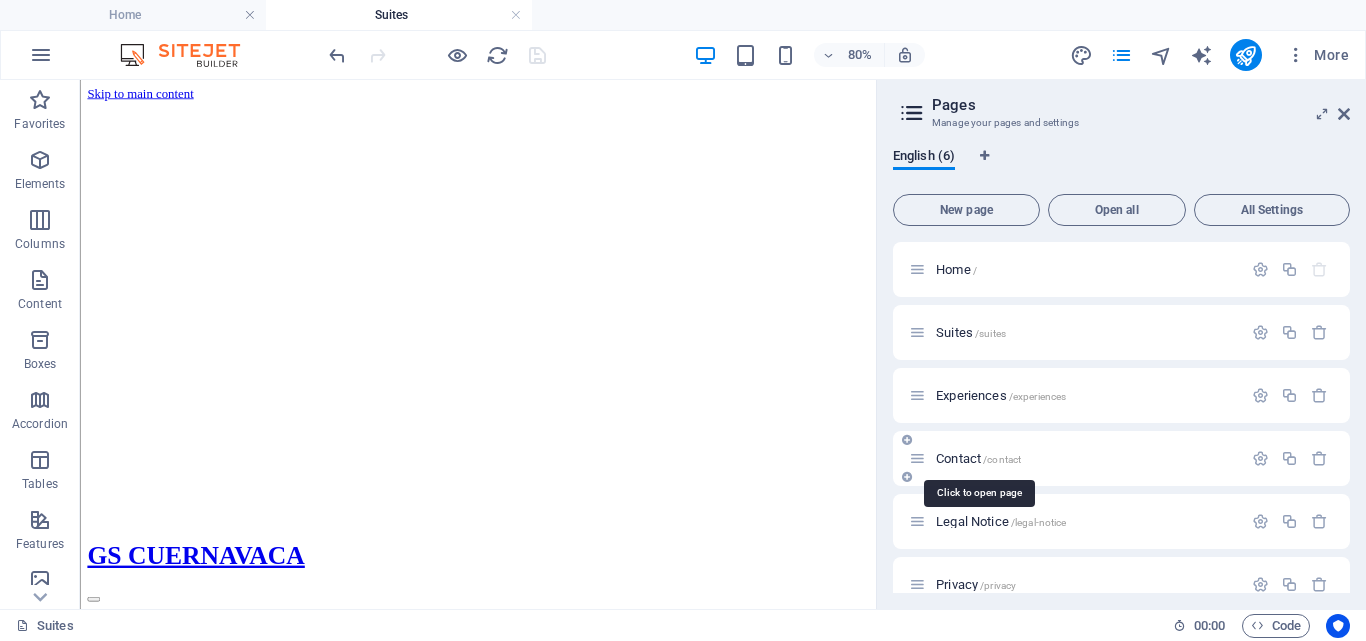 click on "Contact /contact" at bounding box center [978, 458] 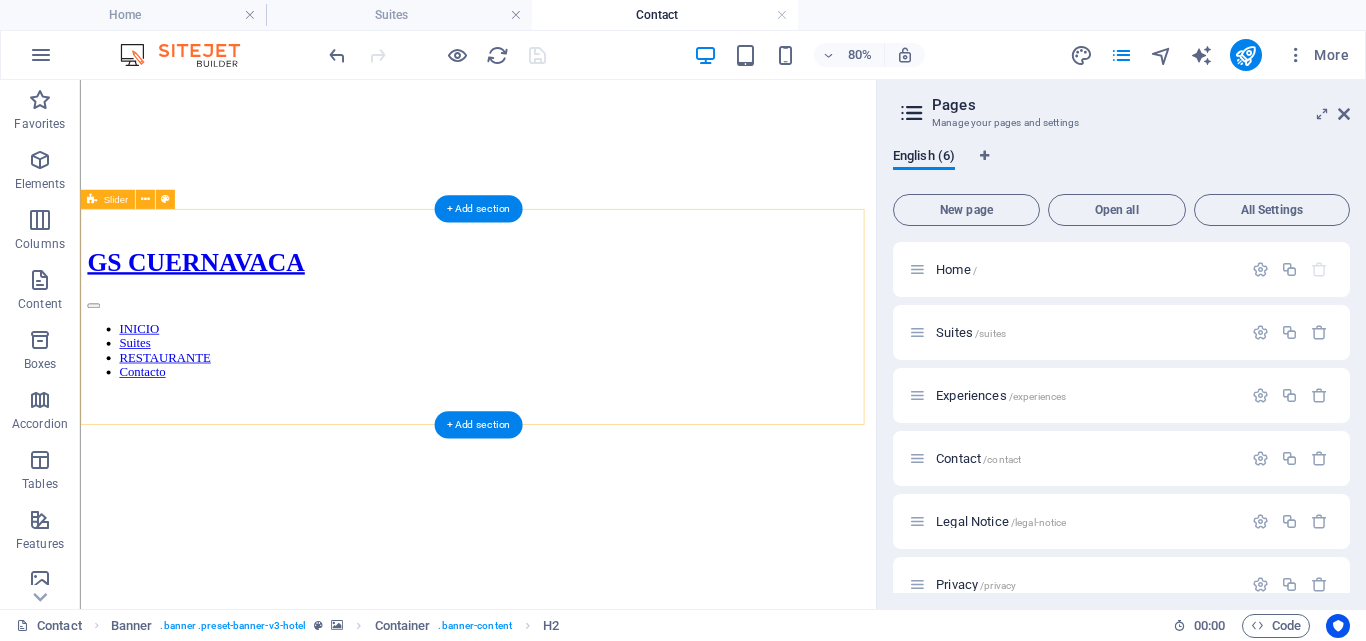 scroll, scrollTop: 500, scrollLeft: 0, axis: vertical 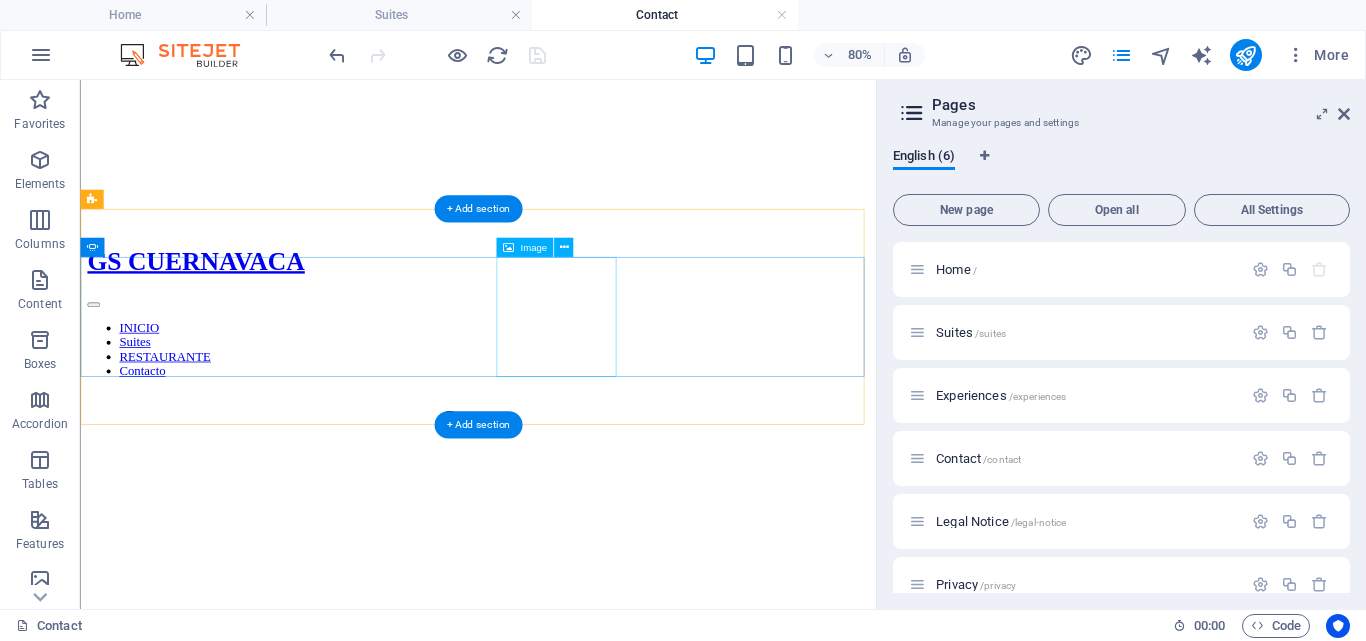 click at bounding box center (-397, 1443) 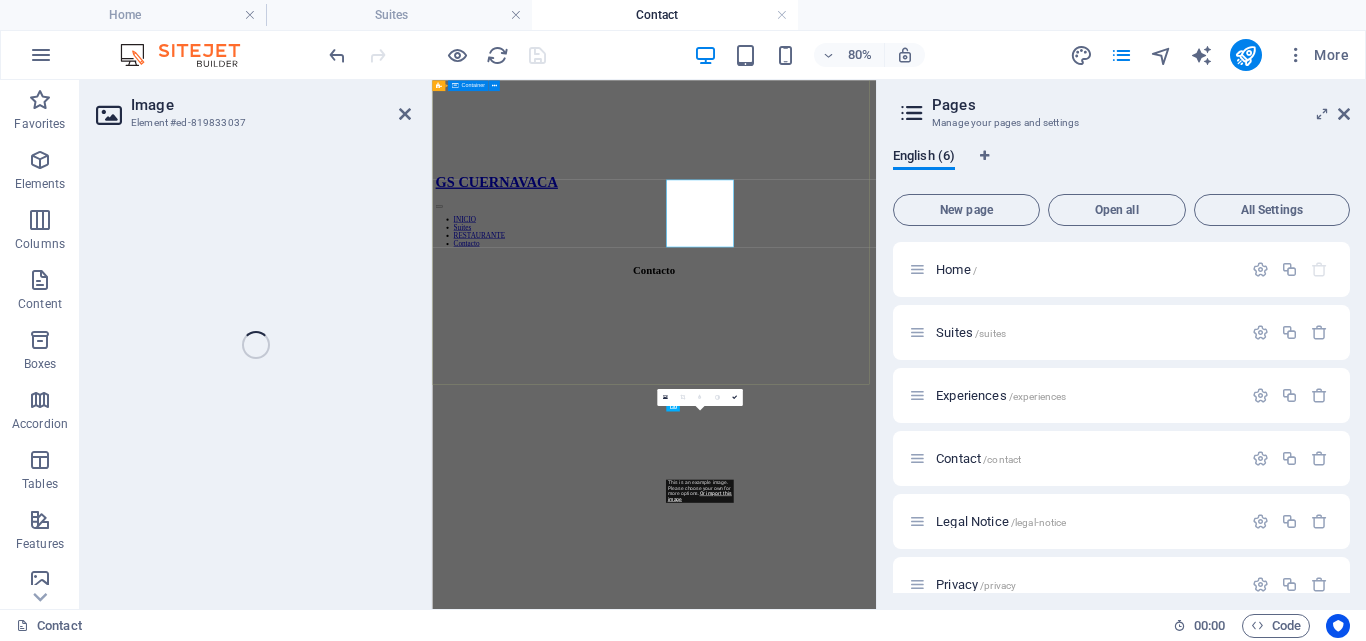 click on "Contacto" at bounding box center (925, 502) 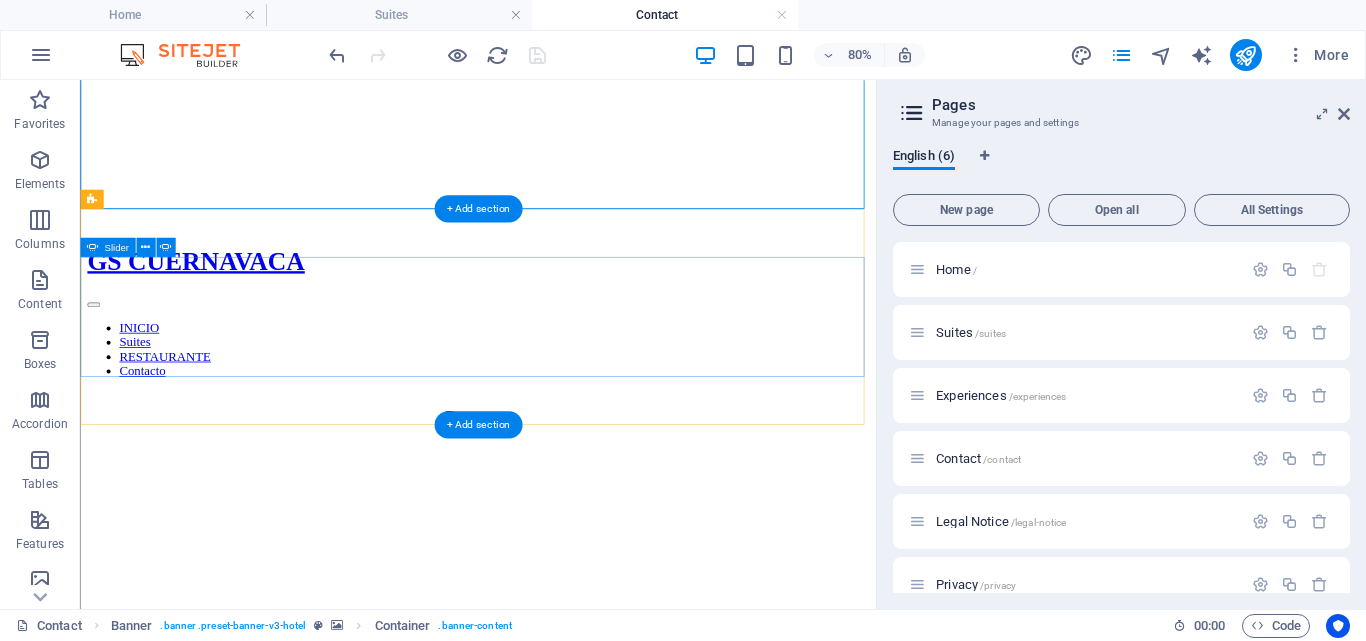 click at bounding box center (-397, 1289) 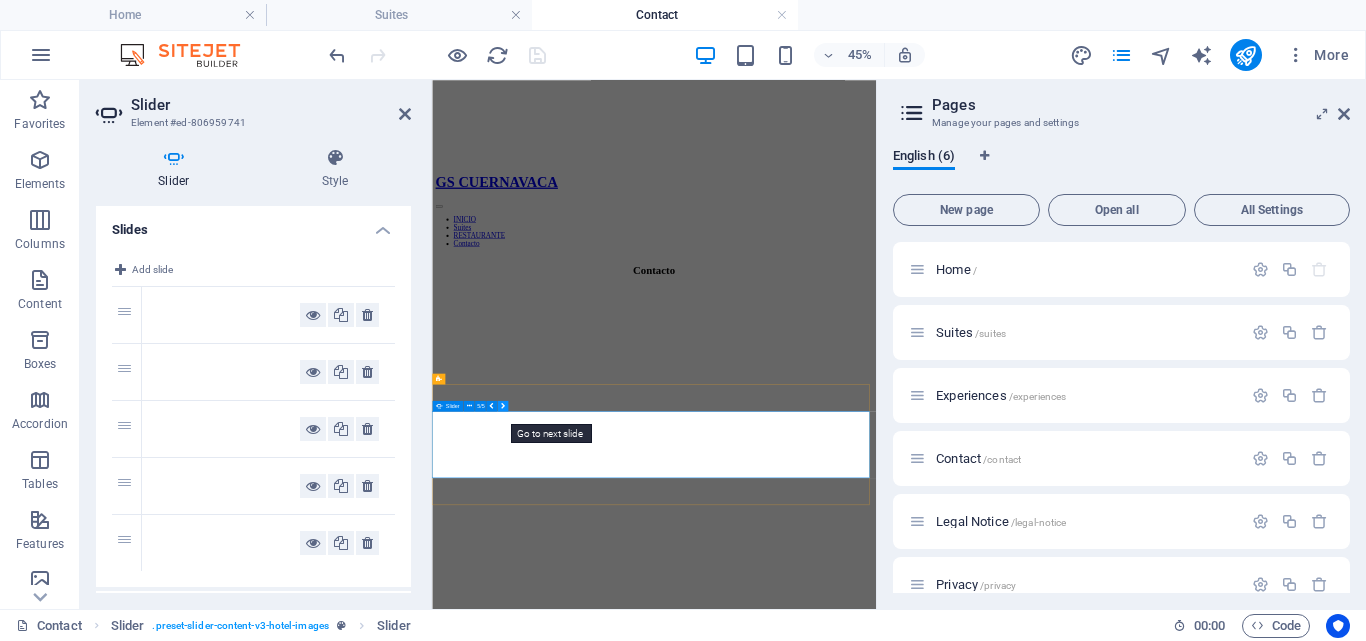 click at bounding box center [502, 405] 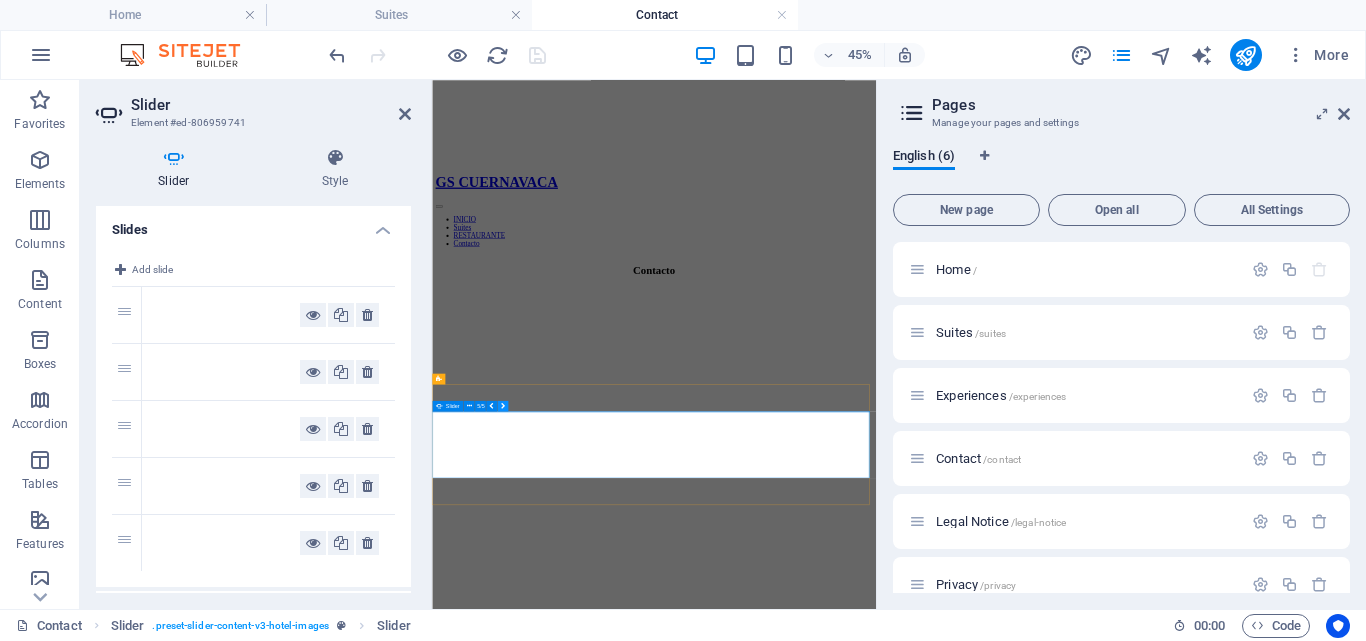 click at bounding box center [502, 405] 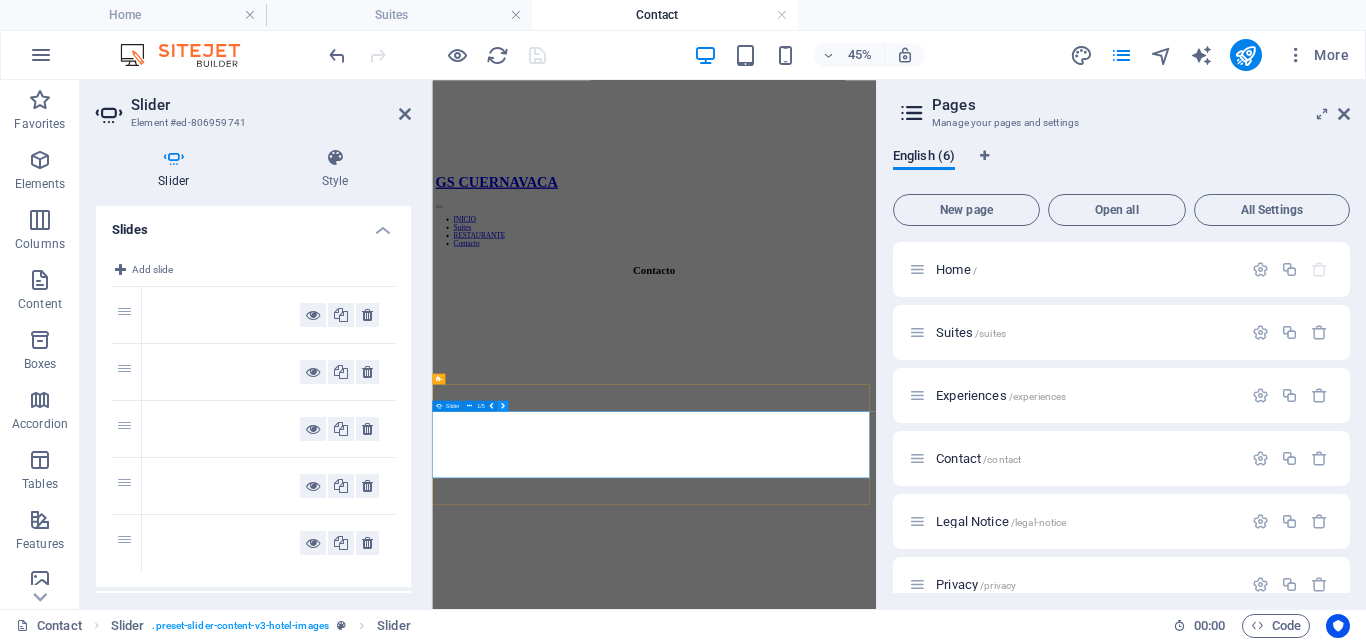 click at bounding box center (502, 405) 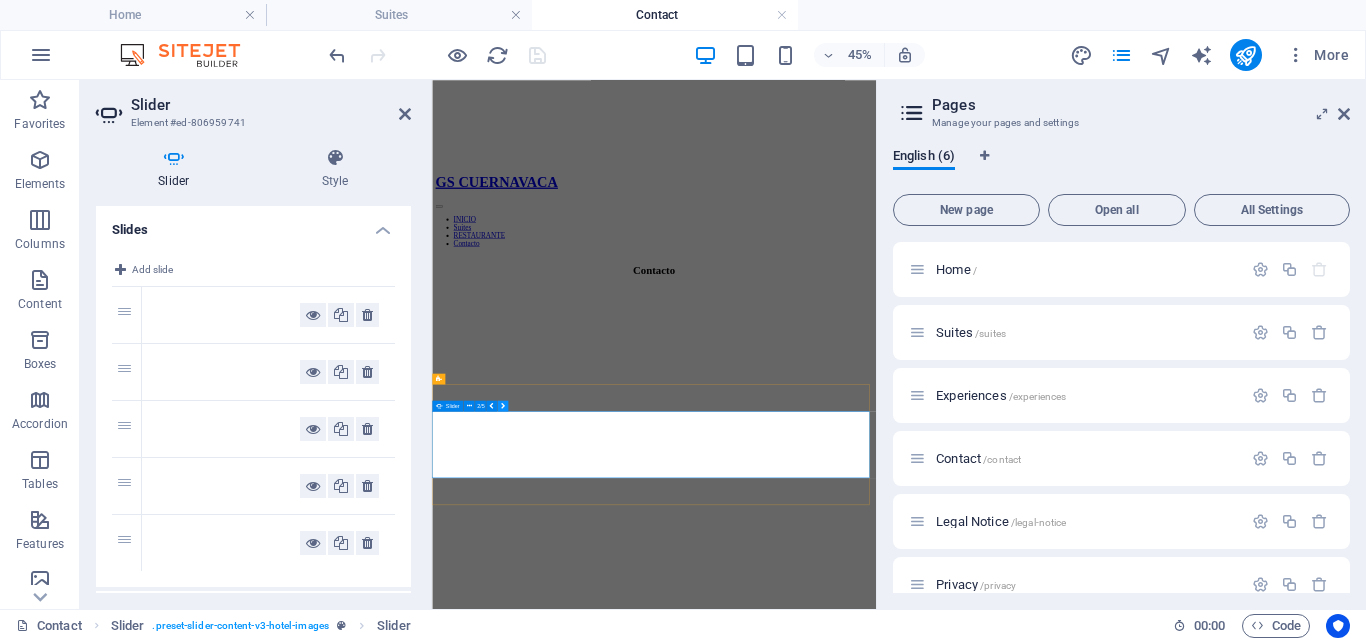 click at bounding box center [502, 405] 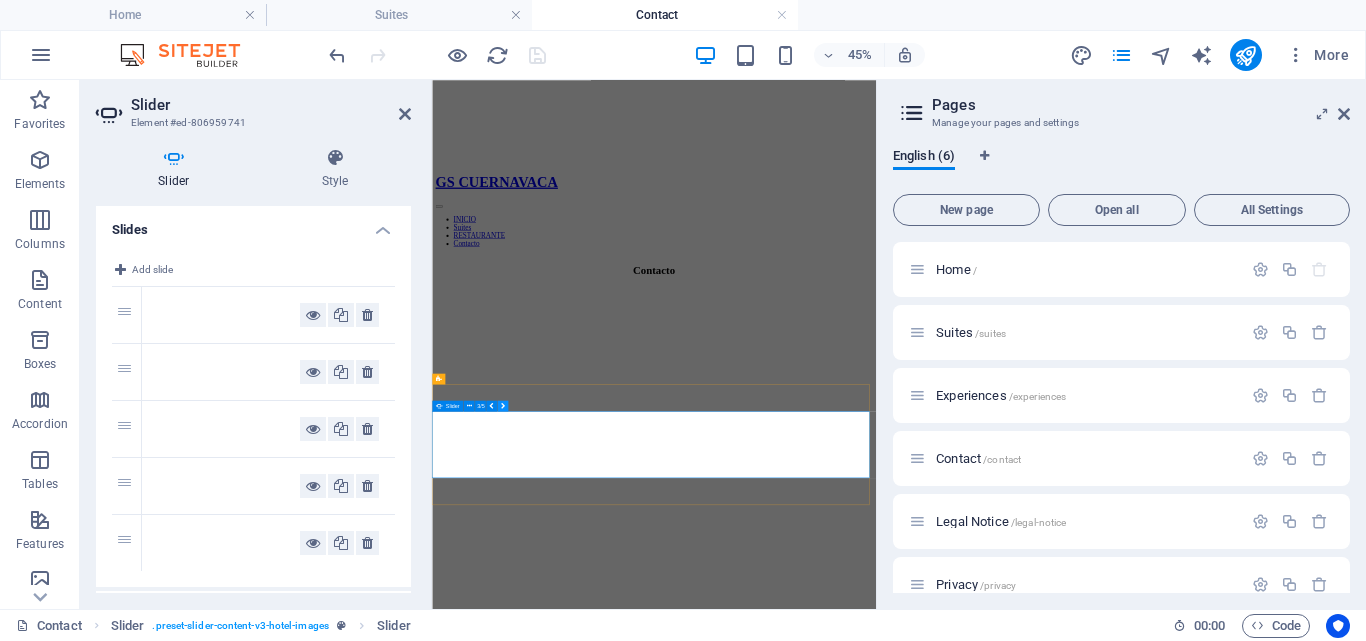 click at bounding box center (502, 405) 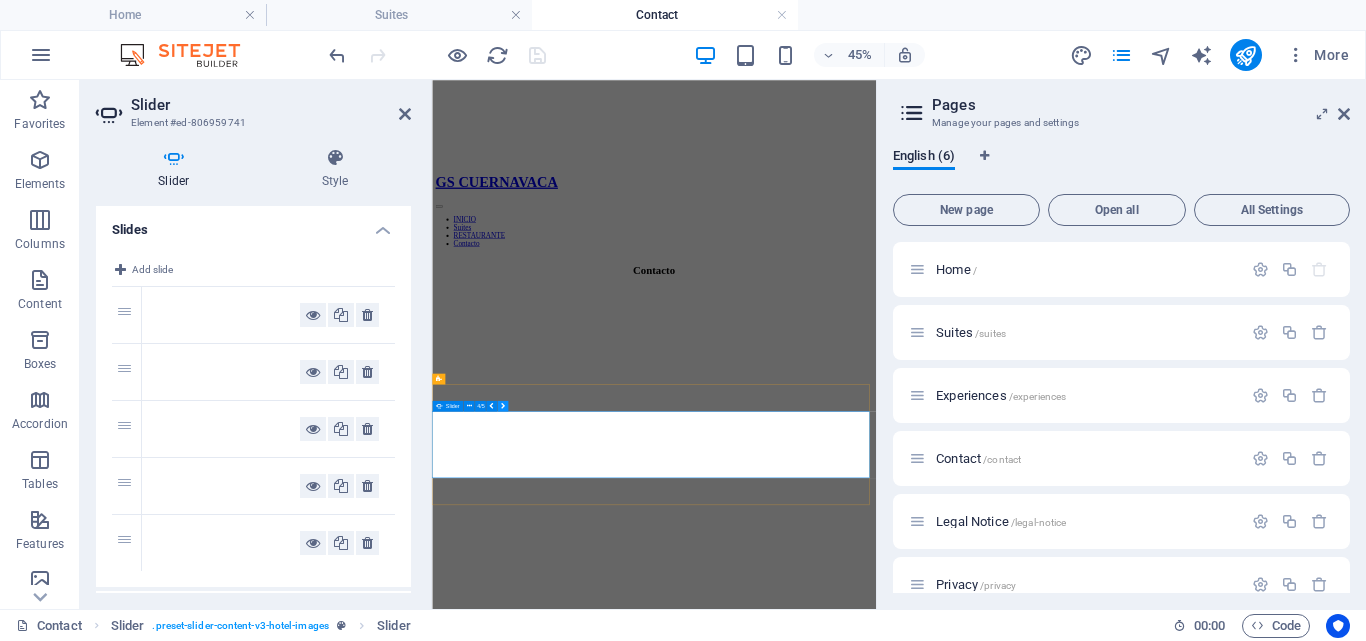 click at bounding box center (502, 405) 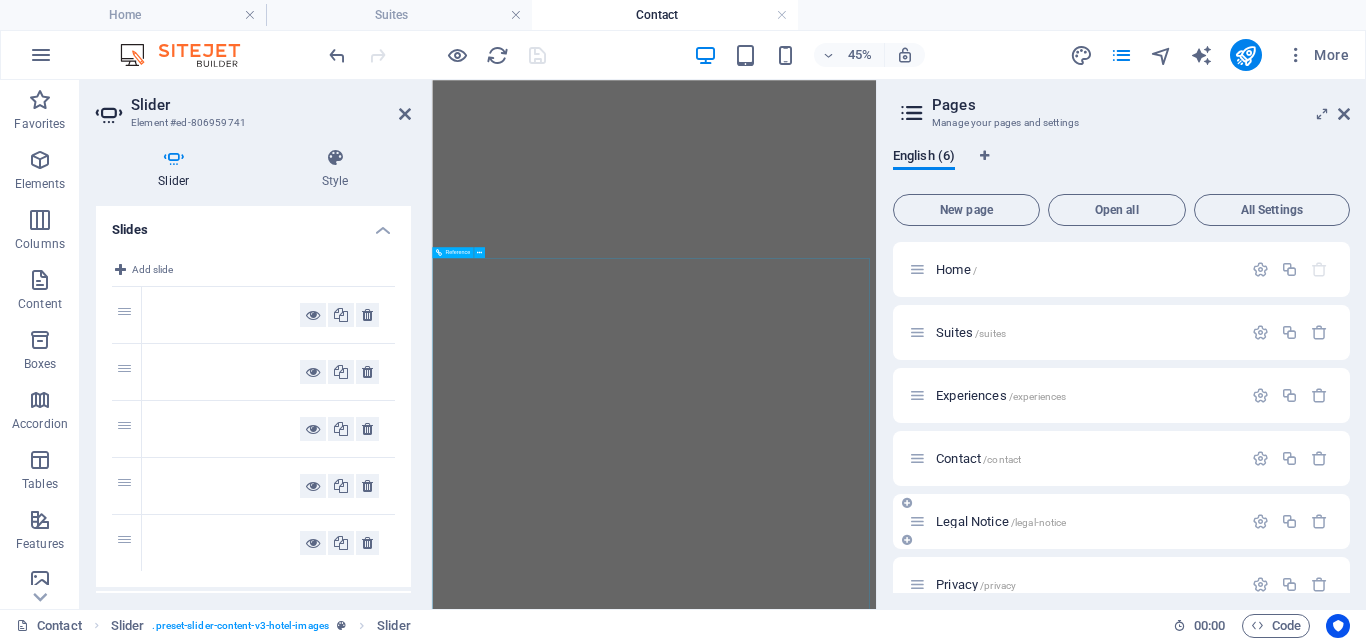 scroll, scrollTop: 2100, scrollLeft: 0, axis: vertical 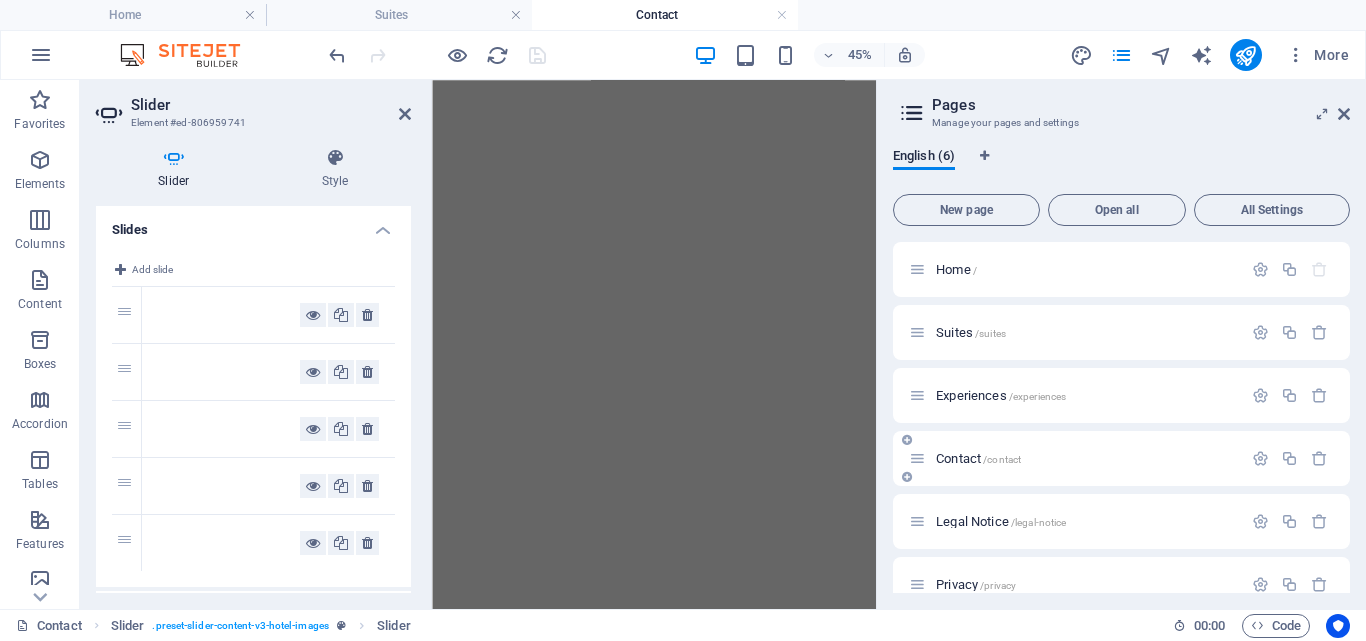 click on "Contact /contact" at bounding box center (978, 458) 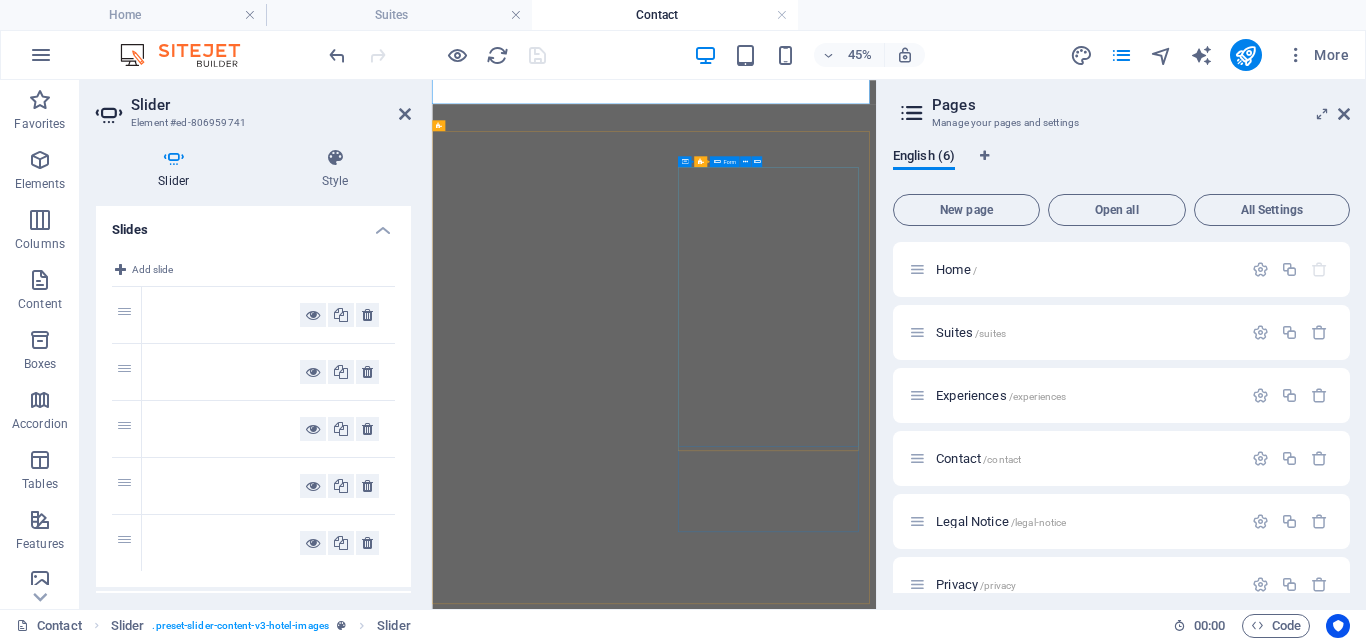 scroll, scrollTop: 1300, scrollLeft: 0, axis: vertical 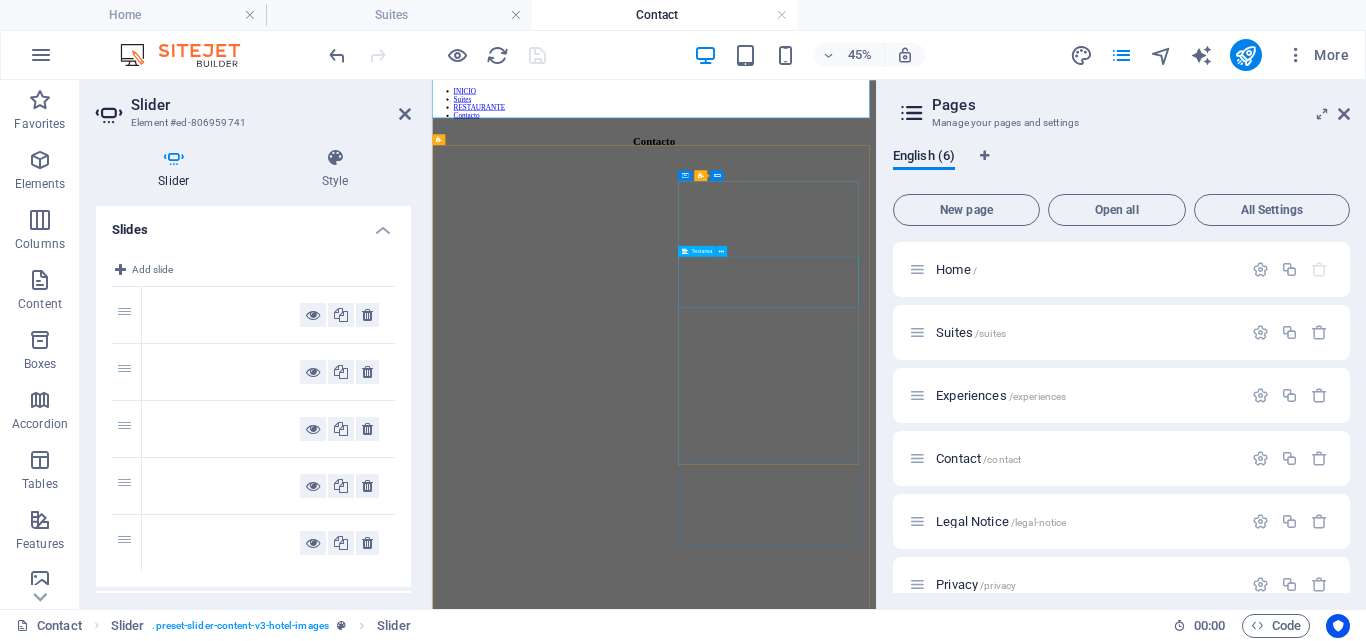 click at bounding box center [925, 7606] 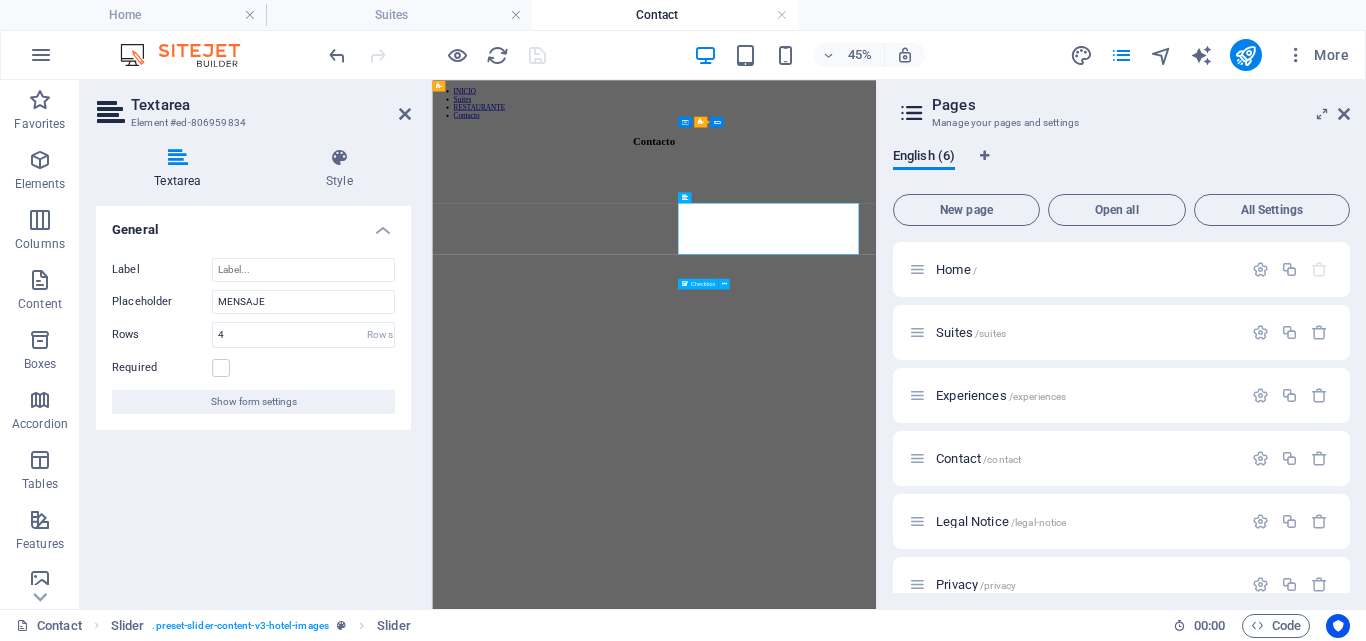 scroll, scrollTop: 1419, scrollLeft: 0, axis: vertical 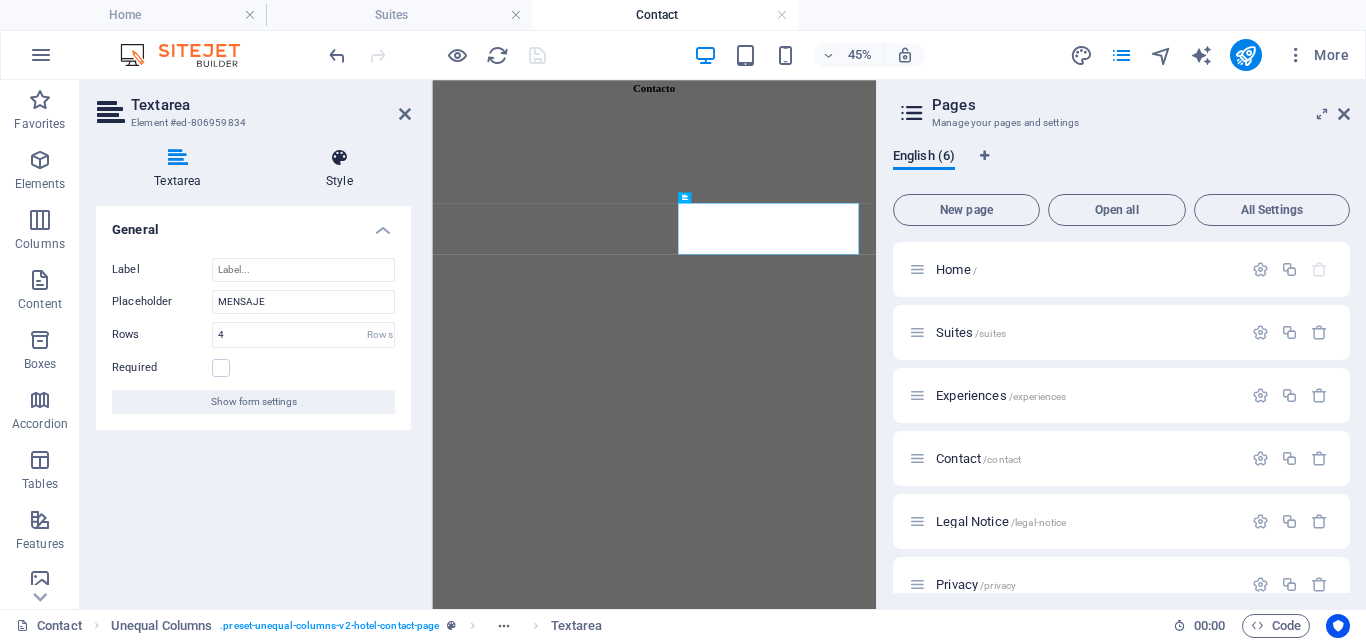 click on "Style" at bounding box center [339, 169] 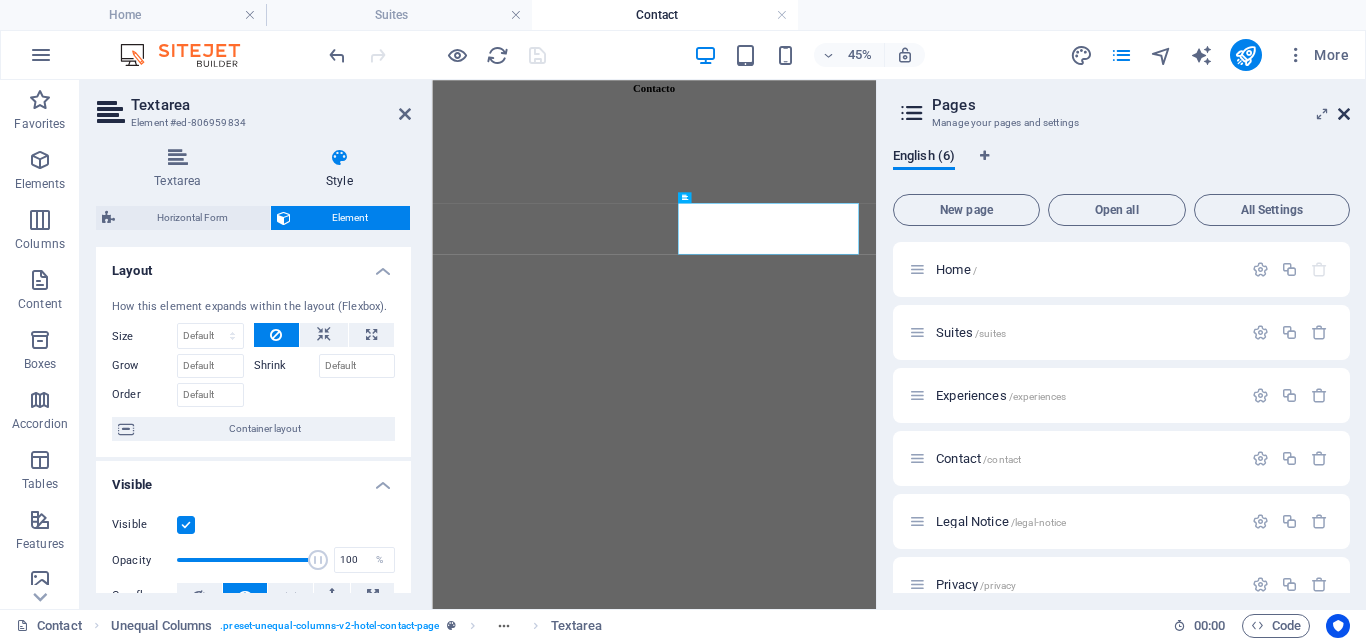 click at bounding box center [1344, 114] 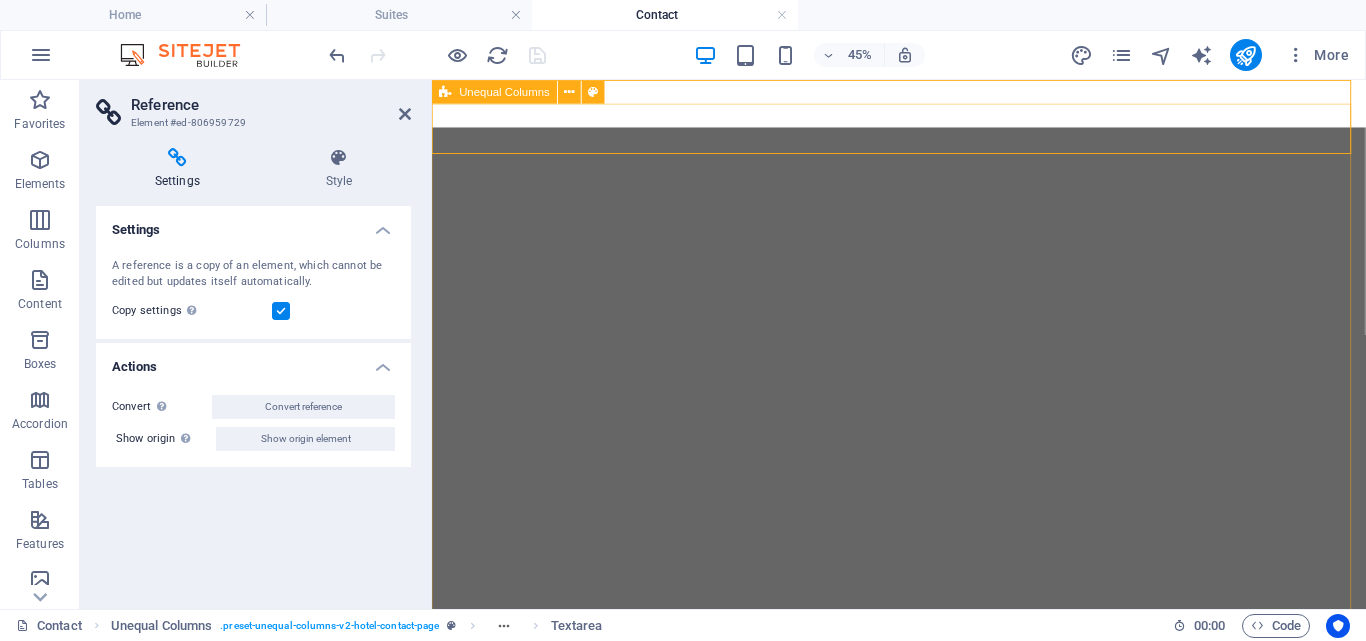 click on "Ponte en contacto con nosotros Te agradeceríamos enormemente si pudieras tomarte un momento para compartir tus datos de contacto con nosotros. Esta información nos permitirá establecer una comunicación más directa y efectiva contigo, lo que, a su vez, nos ayudará a ofrecerte la información precisa y oportuna que necesites. Valoramos tu interés y queremos asegurarnos de que tengas acceso a todo lo que podamos brindarte. ¡Muchas gracias por tu colaboración! [EMAIL] [PHONE] ENTREGAR   He leído y comprendido la política de privacidad. Unreadable? Load new [NUMBER] [STREET]  ,   [CITY]  ,   [POSTAL_CODE] [EMAIL] [PHONE]" at bounding box center (923, 6845) 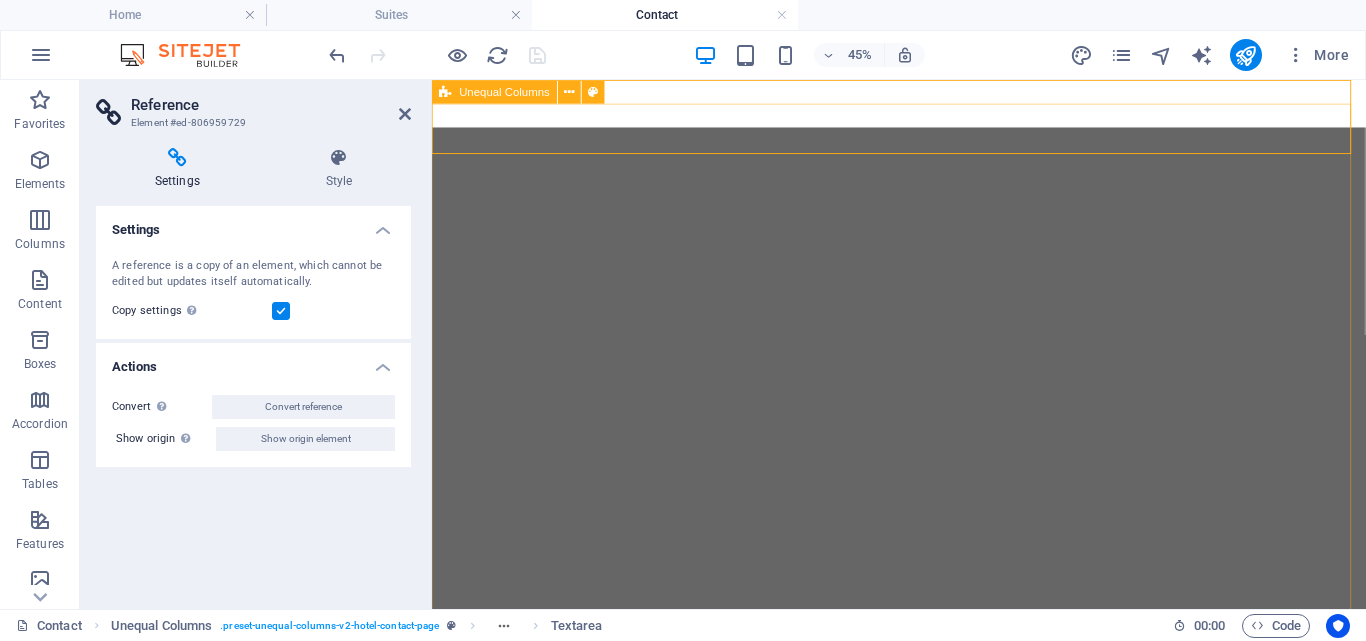 click on "Ponte en contacto con nosotros Te agradeceríamos enormemente si pudieras tomarte un momento para compartir tus datos de contacto con nosotros. Esta información nos permitirá establecer una comunicación más directa y efectiva contigo, lo que, a su vez, nos ayudará a ofrecerte la información precisa y oportuna que necesites. Valoramos tu interés y queremos asegurarnos de que tengas acceso a todo lo que podamos brindarte. ¡Muchas gracias por tu colaboración! [EMAIL] [PHONE] ENTREGAR   He leído y comprendido la política de privacidad. Unreadable? Load new [NUMBER] [STREET]  ,   [CITY]  ,   [POSTAL_CODE] [EMAIL] [PHONE]" at bounding box center [923, 6845] 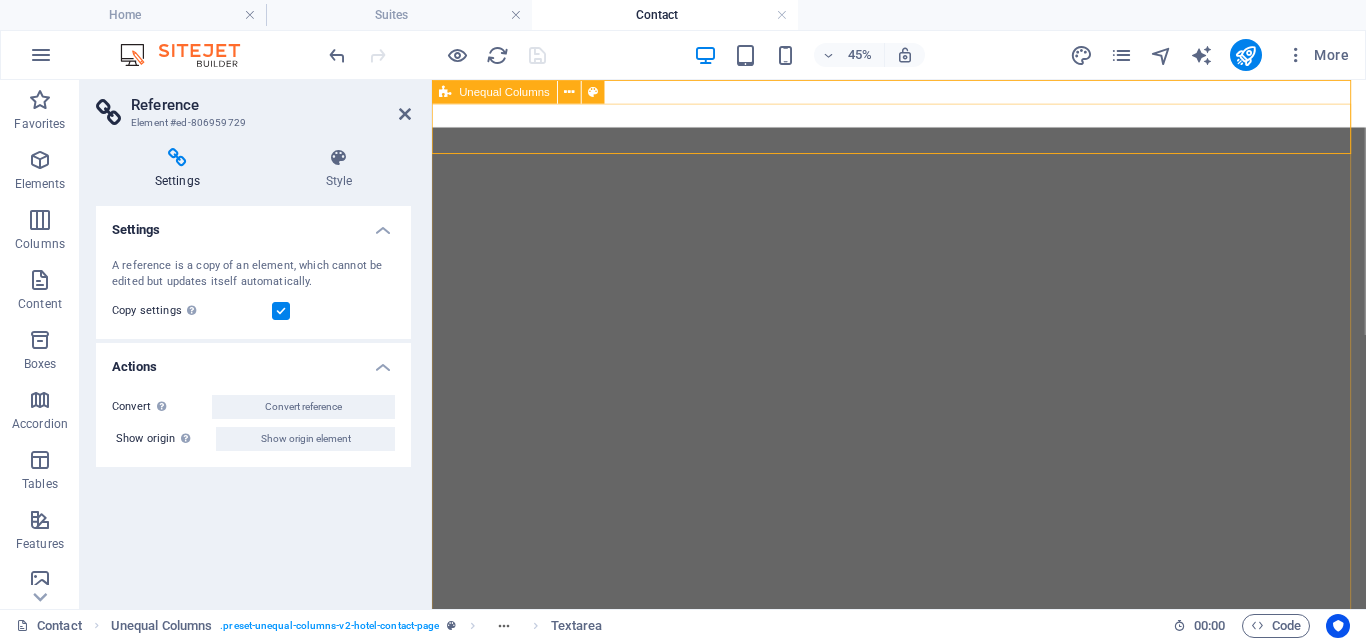 scroll, scrollTop: 800, scrollLeft: 0, axis: vertical 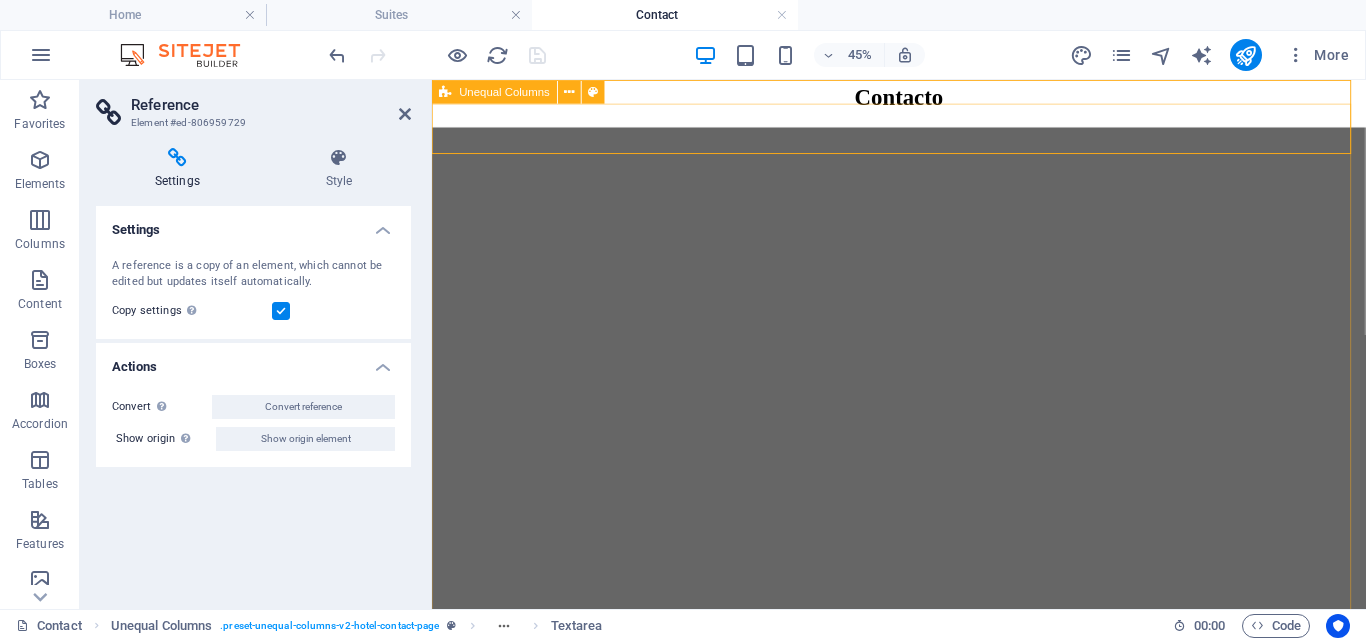 click on "Ponte en contacto con nosotros Te agradeceríamos enormemente si pudieras tomarte un momento para compartir tus datos de contacto con nosotros. Esta información nos permitirá establecer una comunicación más directa y efectiva contigo, lo que, a su vez, nos ayudará a ofrecerte la información precisa y oportuna que necesites. Valoramos tu interés y queremos asegurarnos de que tengas acceso a todo lo que podamos brindarte. ¡Muchas gracias por tu colaboración! [EMAIL] [PHONE] ENTREGAR   He leído y comprendido la política de privacidad. Unreadable? Load new [NUMBER] [STREET]  ,   [CITY]  ,   [POSTAL_CODE] [EMAIL] [PHONE]" at bounding box center [923, 7464] 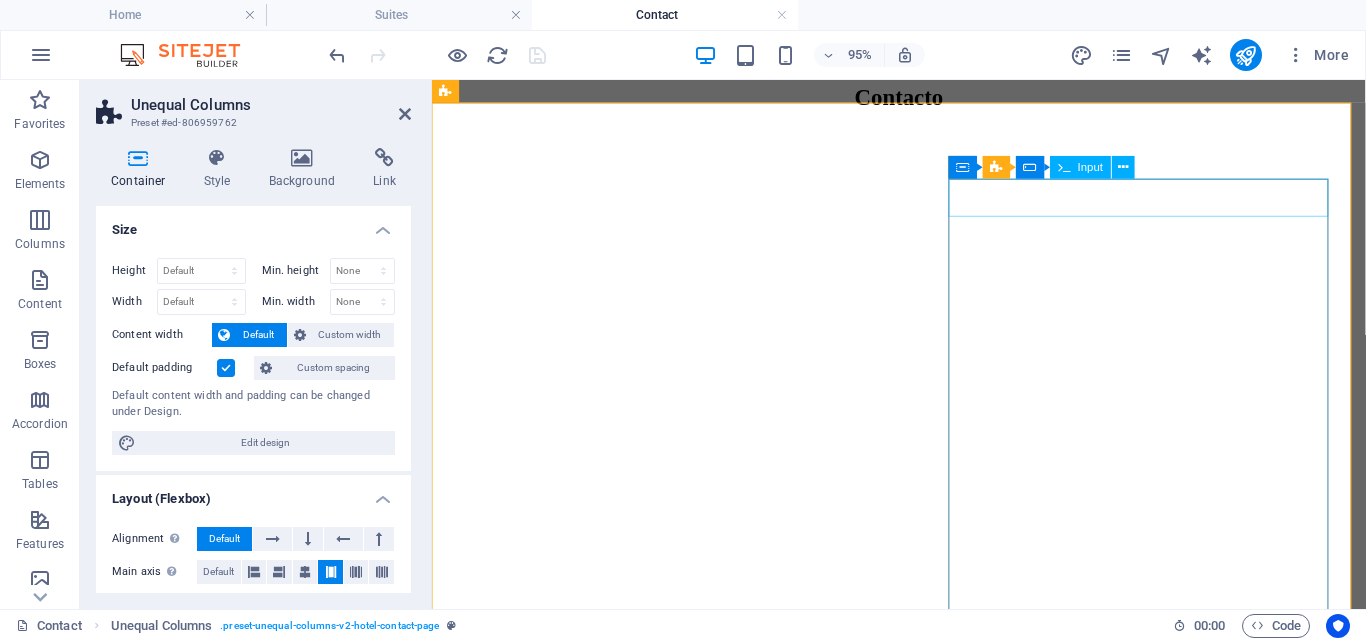 click at bounding box center [552, 7360] 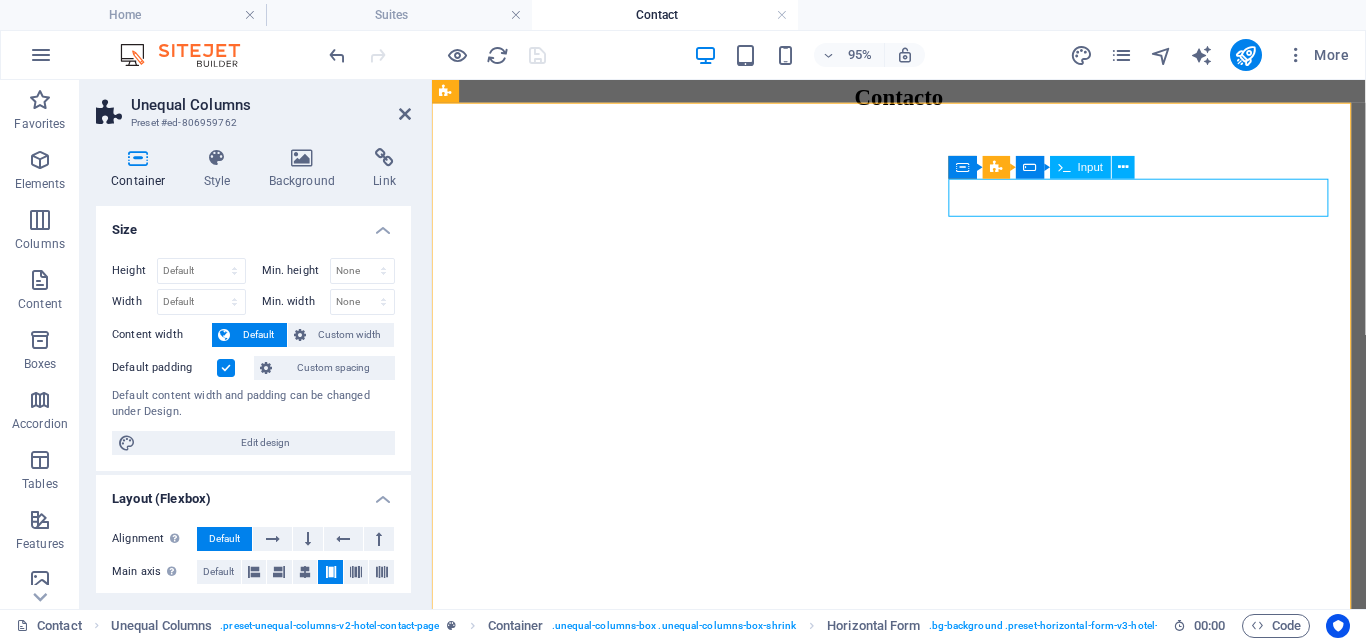 click at bounding box center (552, 7360) 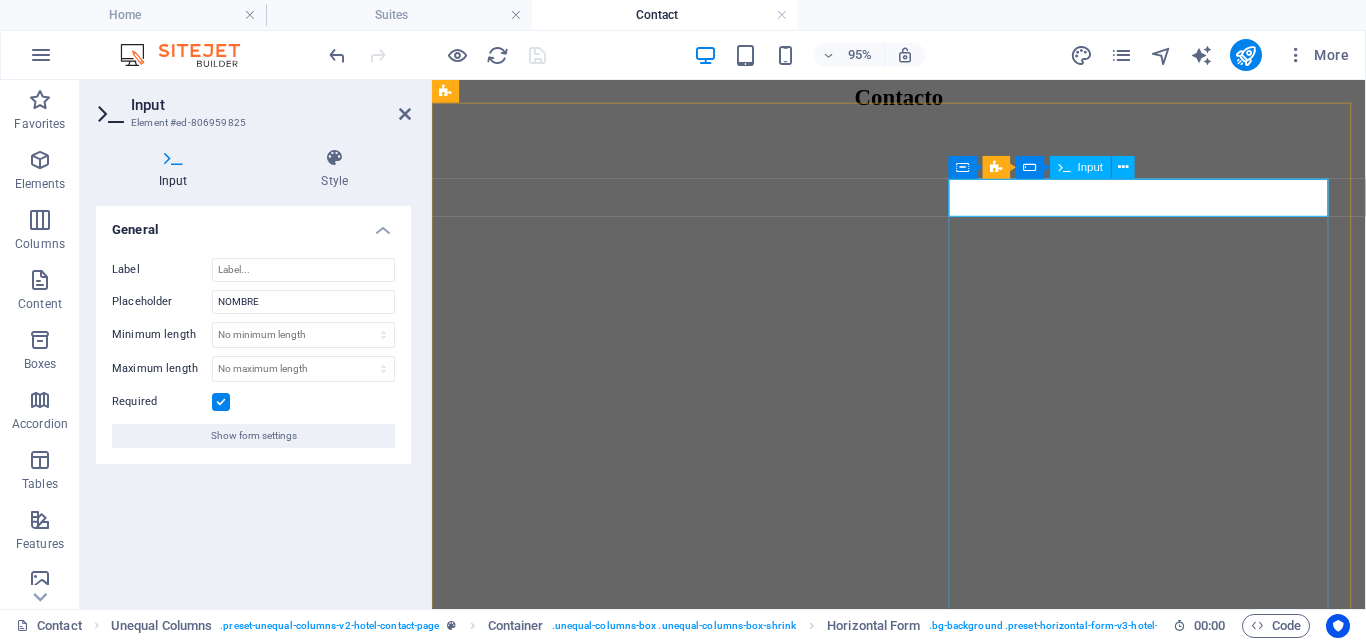 click at bounding box center [552, 7360] 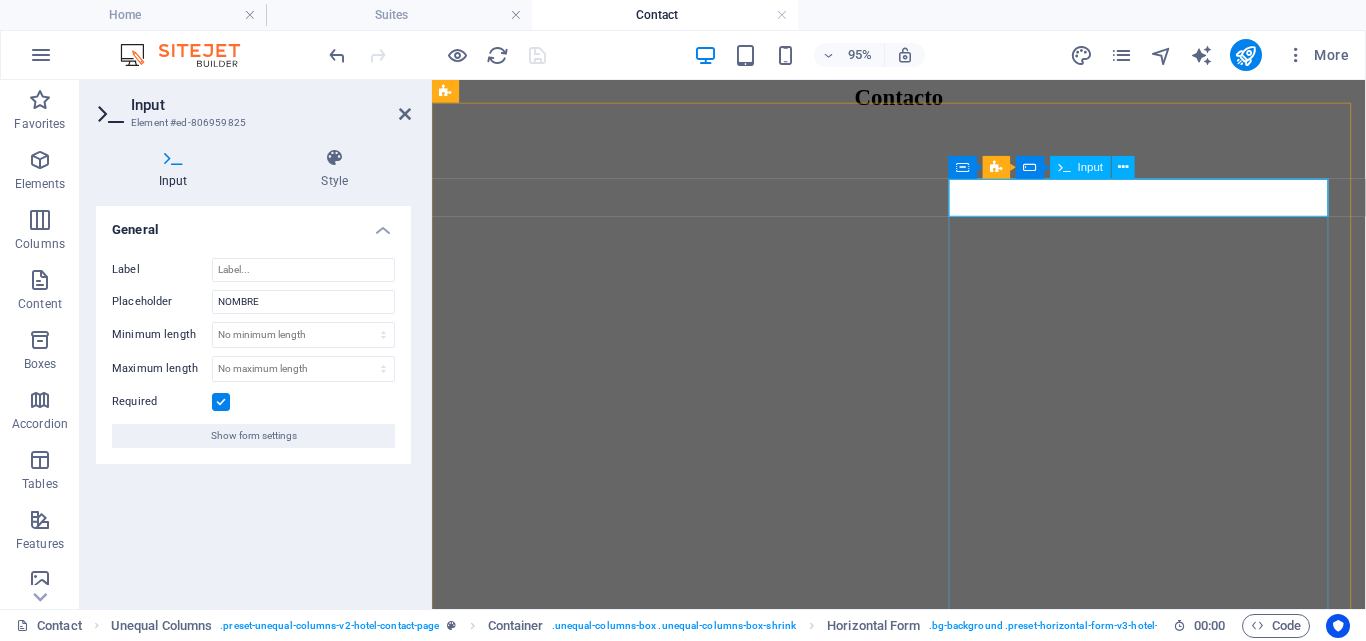 click at bounding box center [552, 7360] 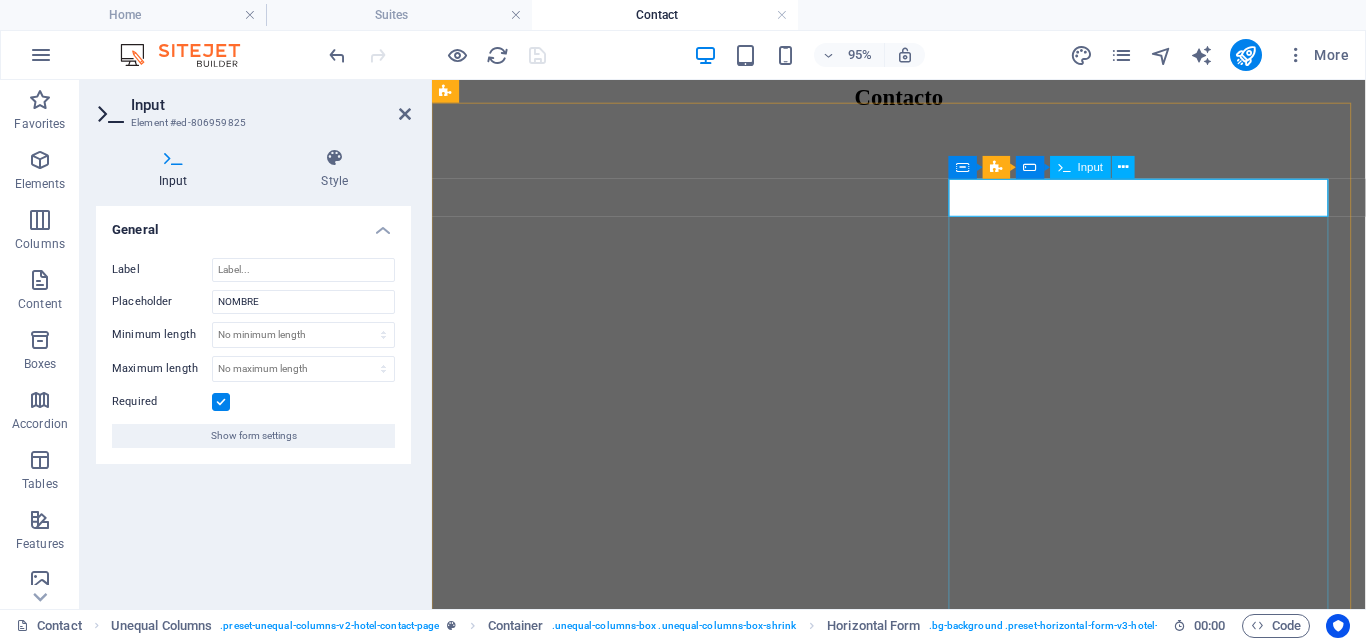 click at bounding box center [552, 7360] 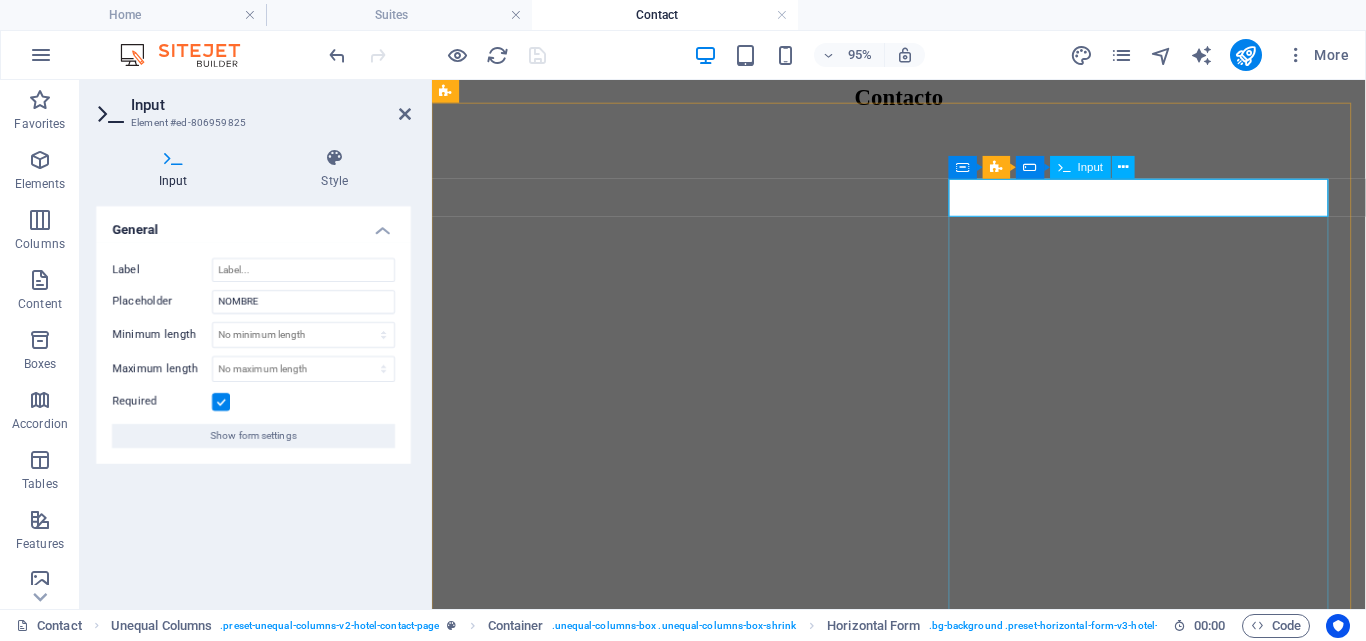 click at bounding box center (552, 7360) 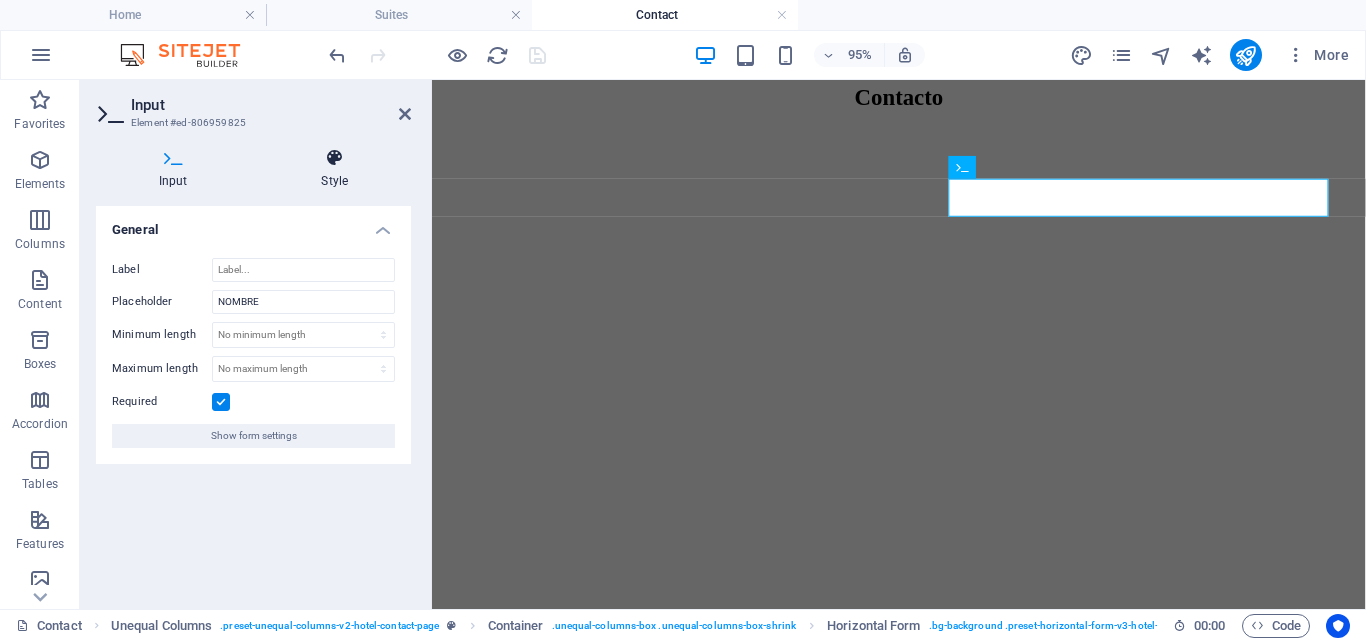 click at bounding box center (335, 158) 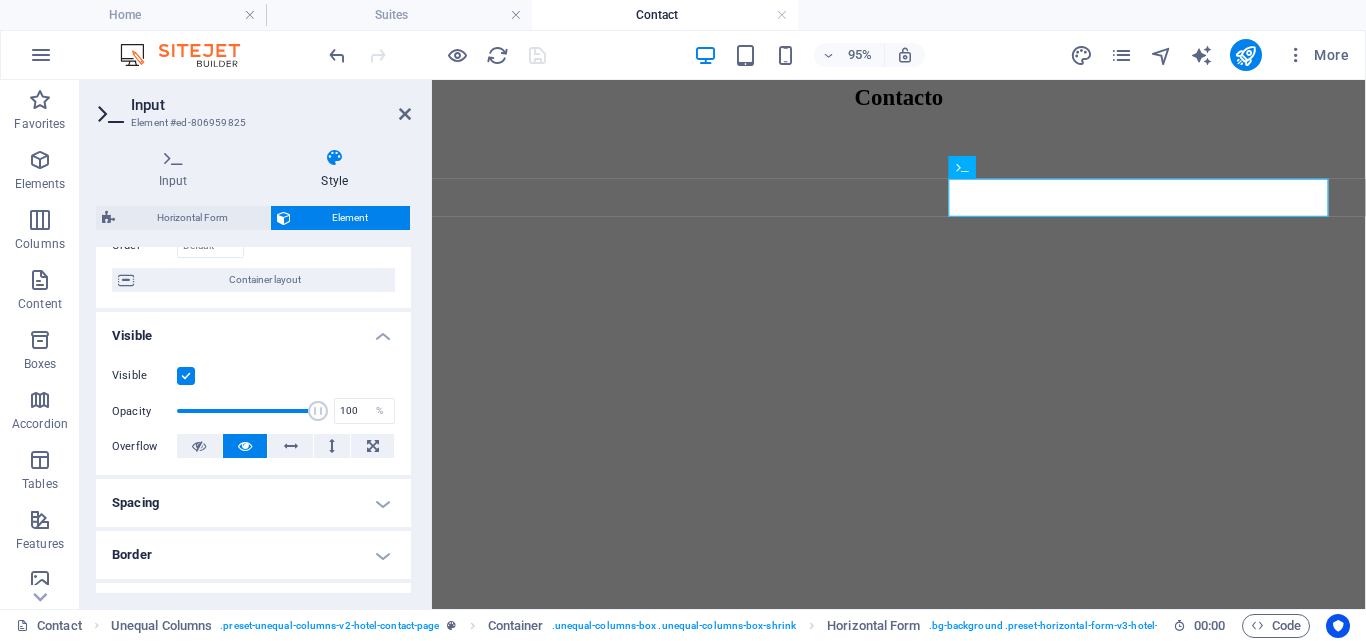scroll, scrollTop: 0, scrollLeft: 0, axis: both 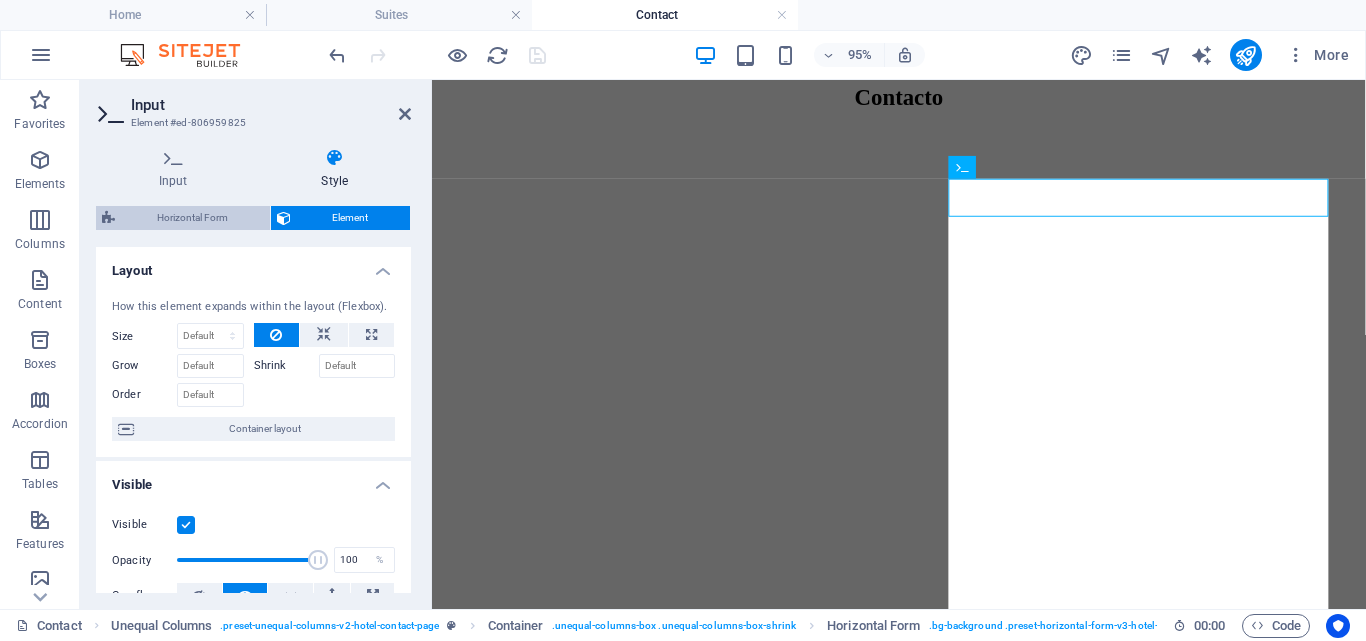 click on "Horizontal Form" at bounding box center (192, 218) 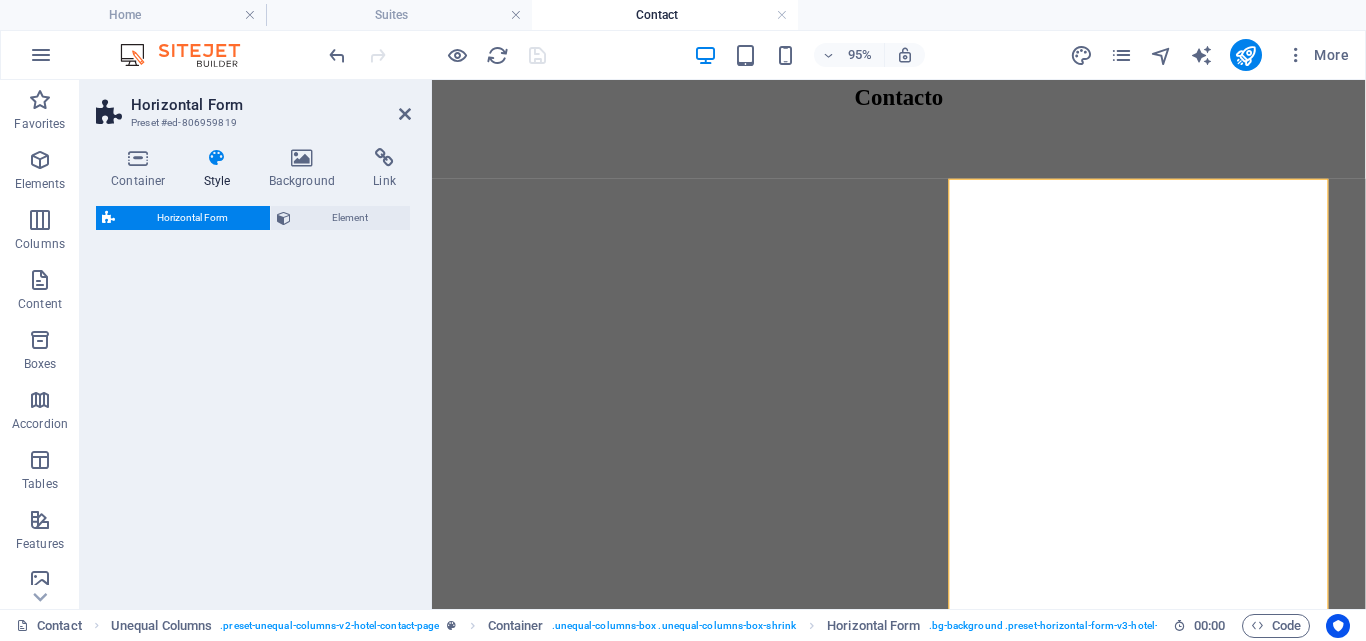 select on "px" 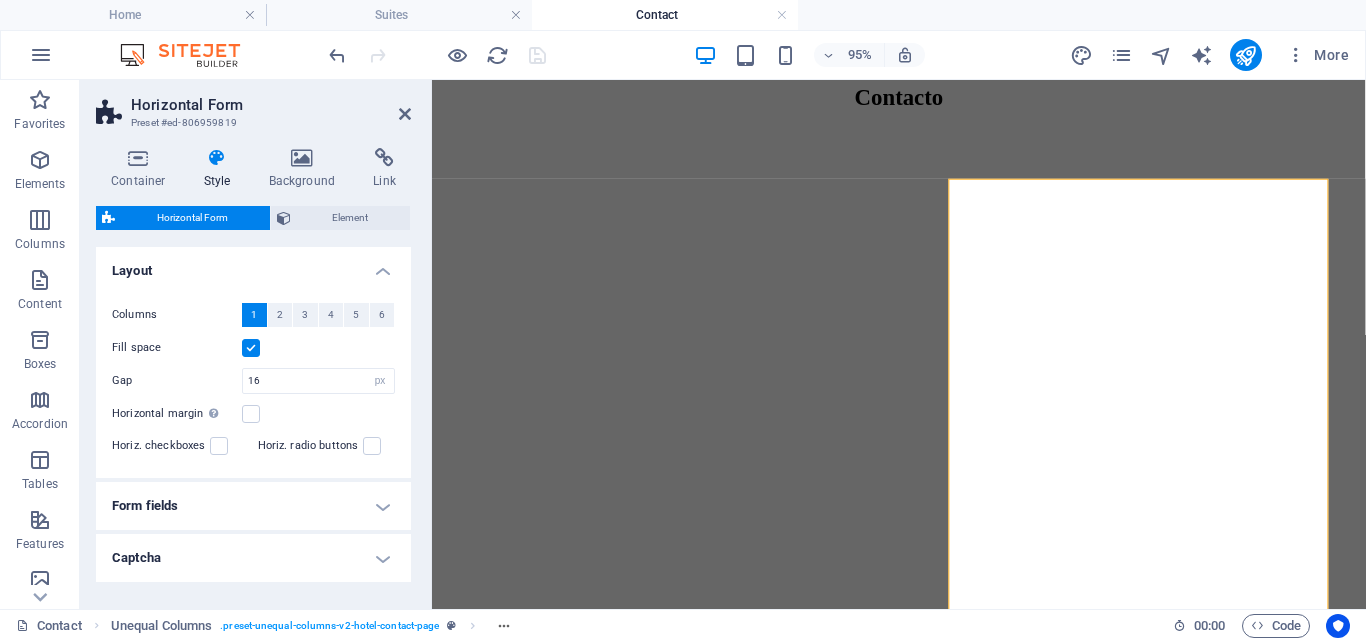 scroll, scrollTop: 69, scrollLeft: 0, axis: vertical 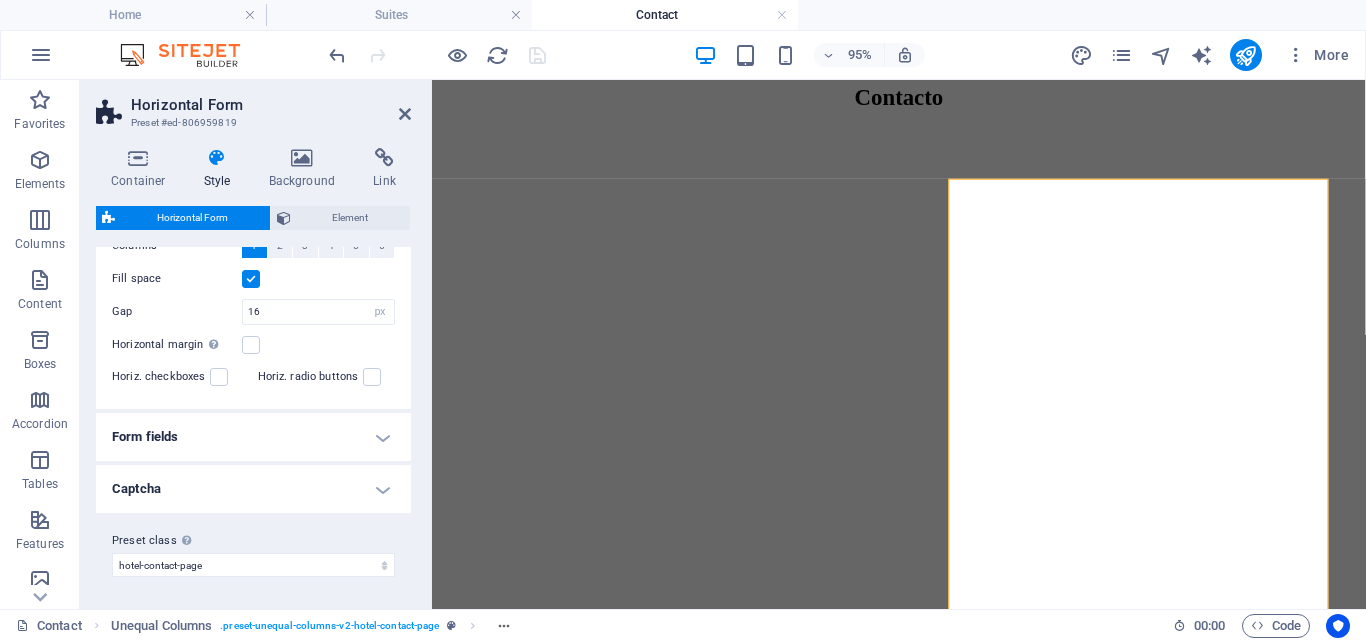 click on "Form fields" at bounding box center [253, 437] 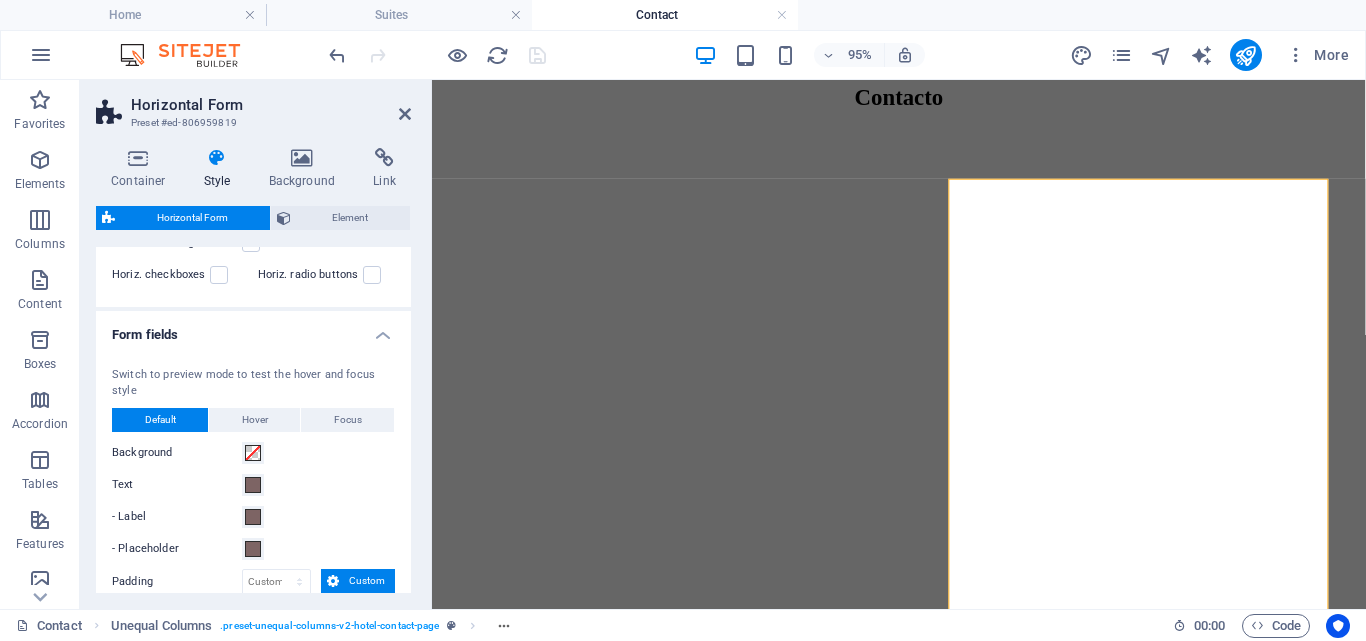 scroll, scrollTop: 169, scrollLeft: 0, axis: vertical 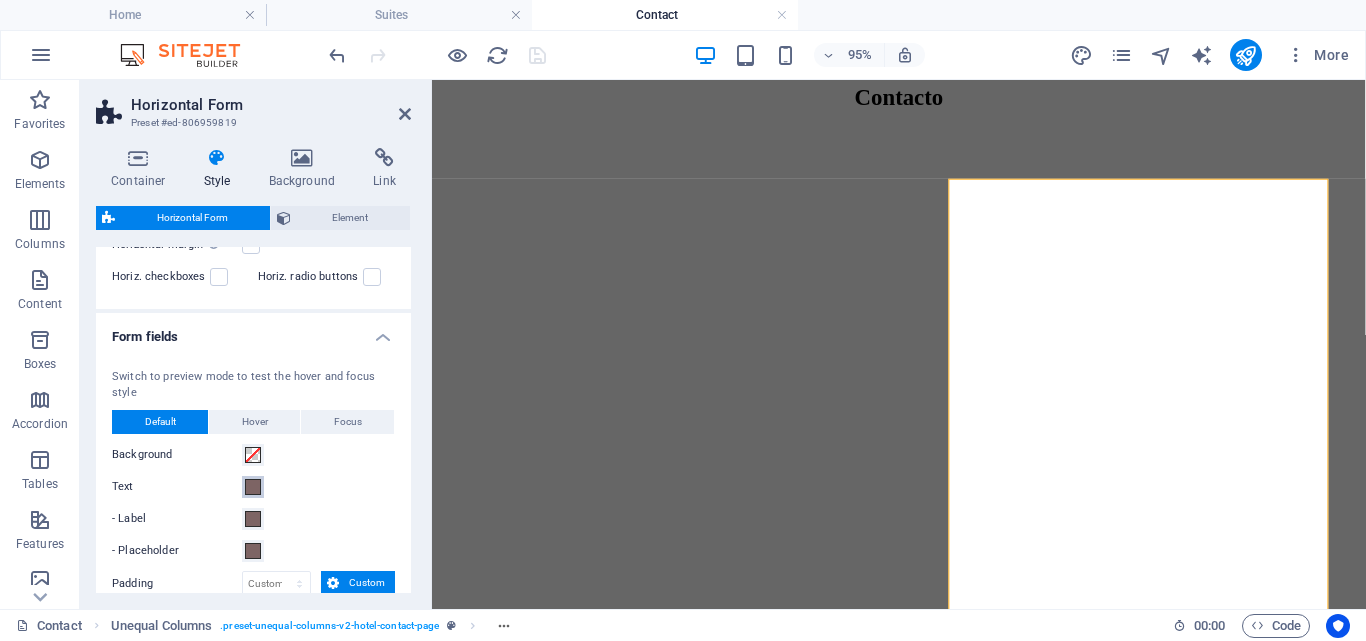 click at bounding box center [253, 487] 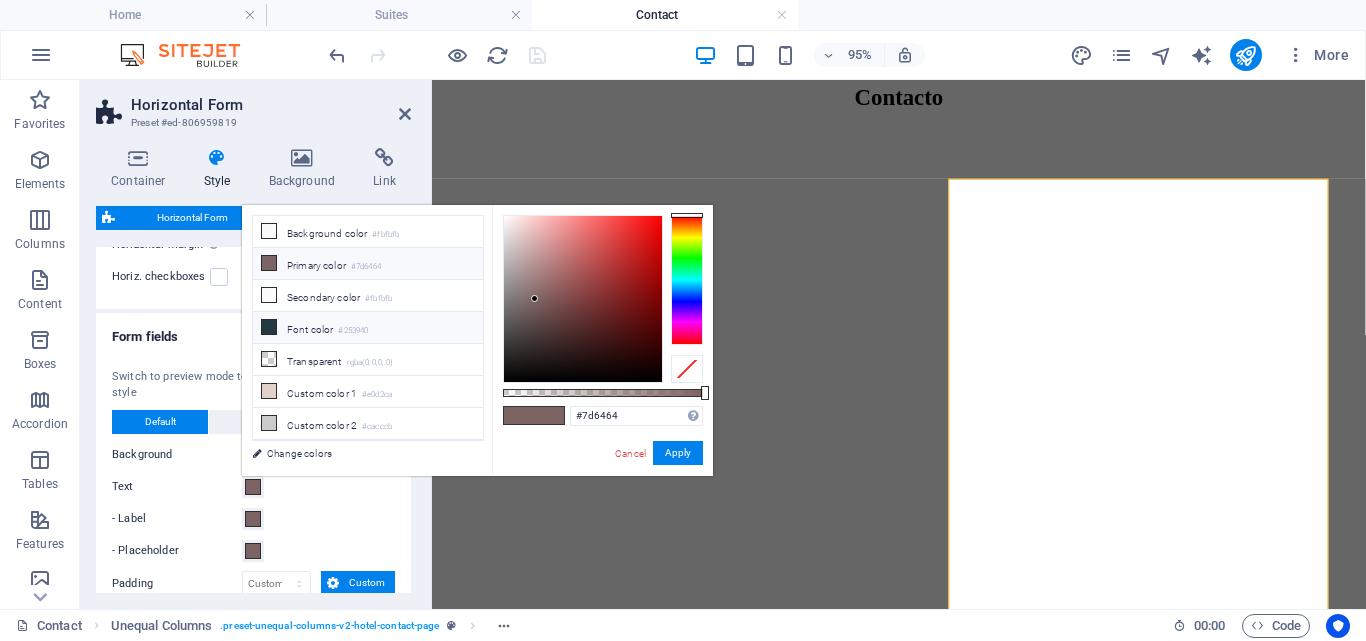 click on "Font color
#253940" at bounding box center (368, 328) 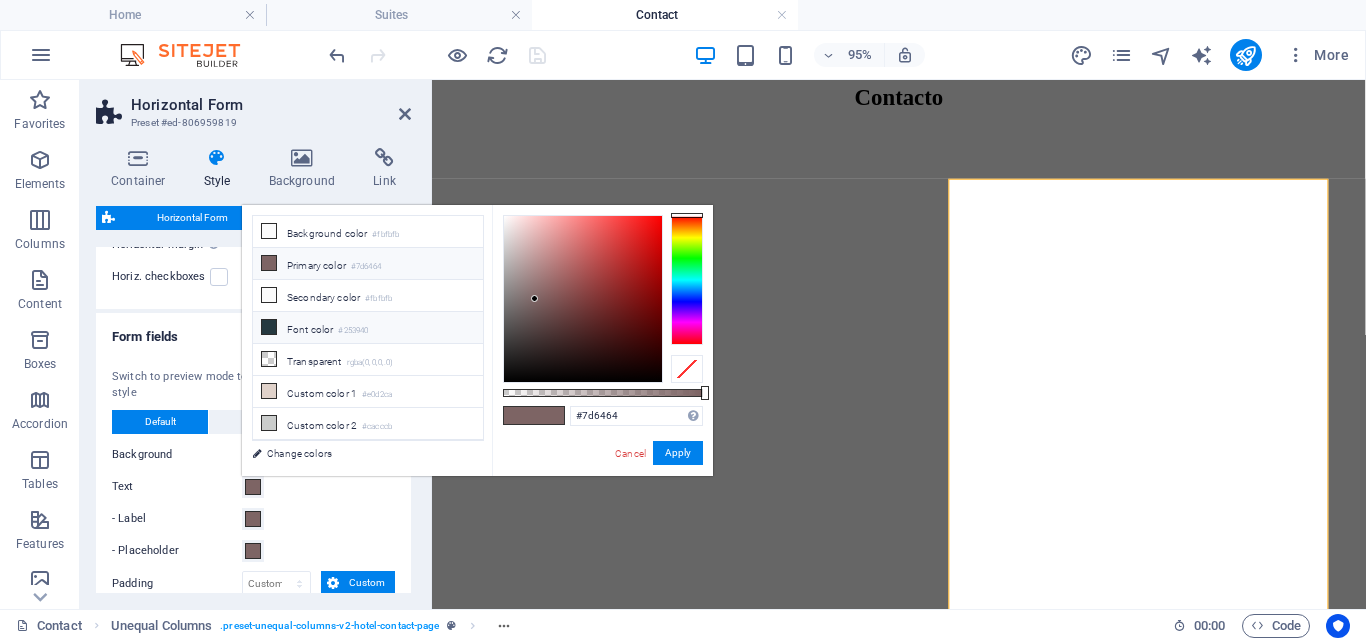 type on "#253940" 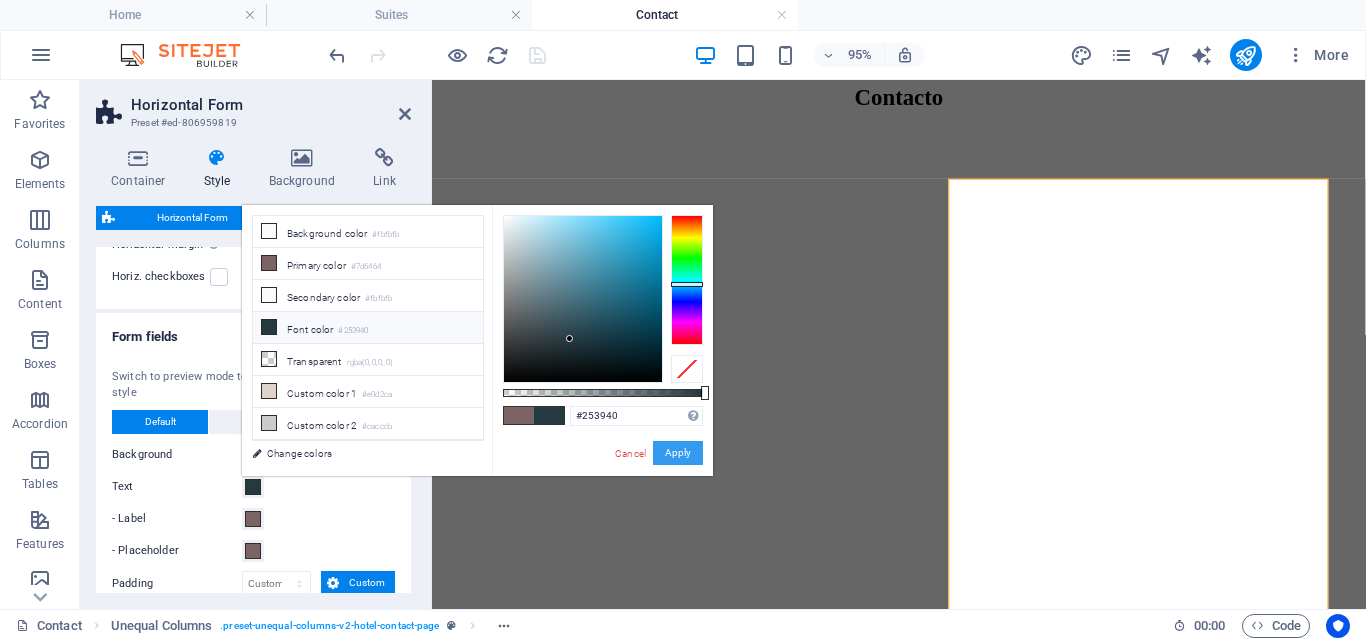 click on "Apply" at bounding box center (678, 453) 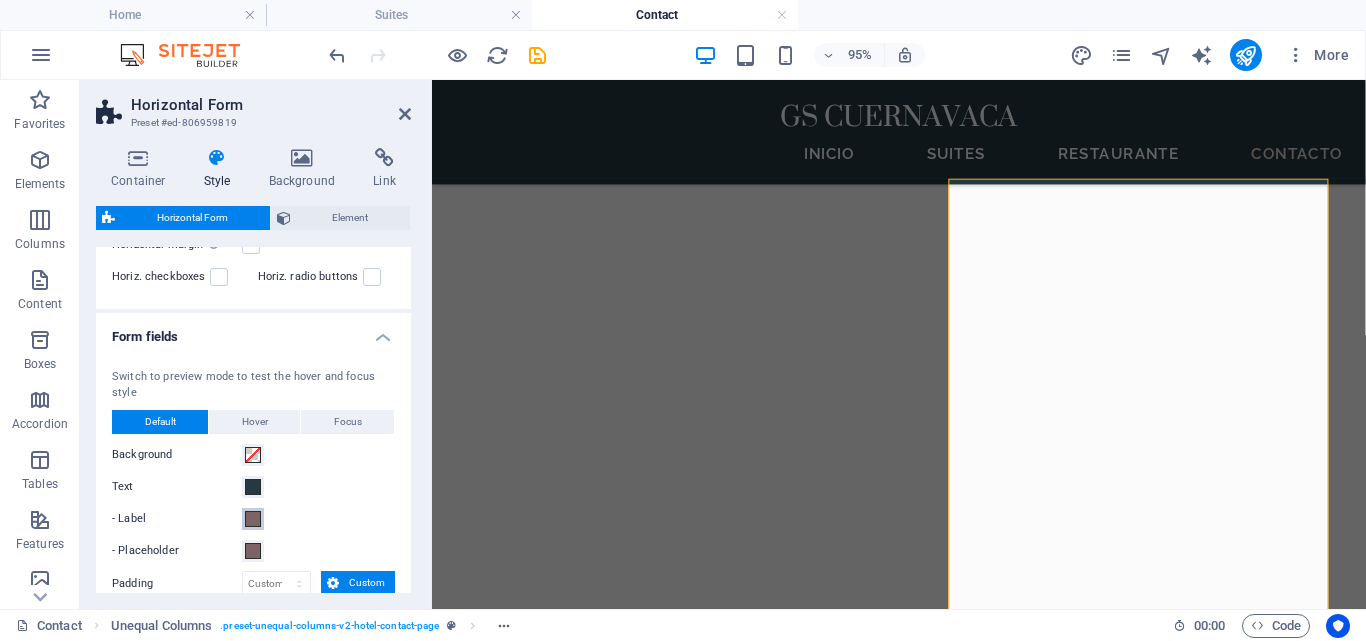 click at bounding box center (253, 519) 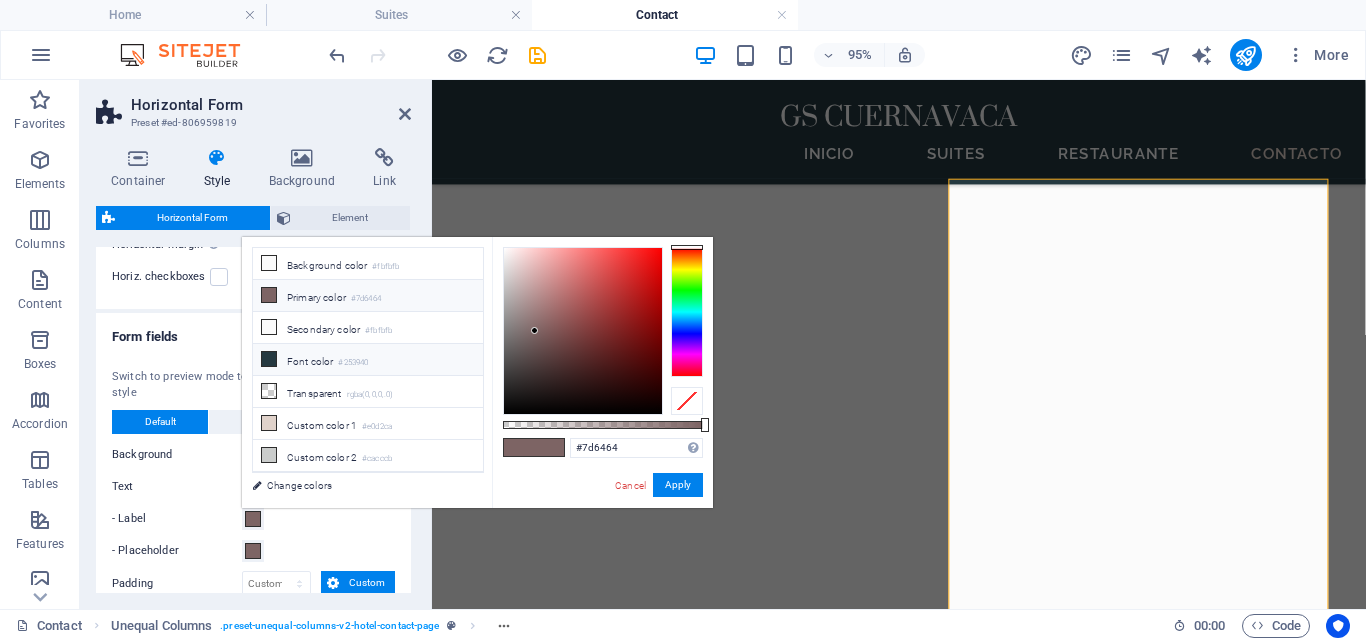 click on "Font color
#253940" at bounding box center (368, 360) 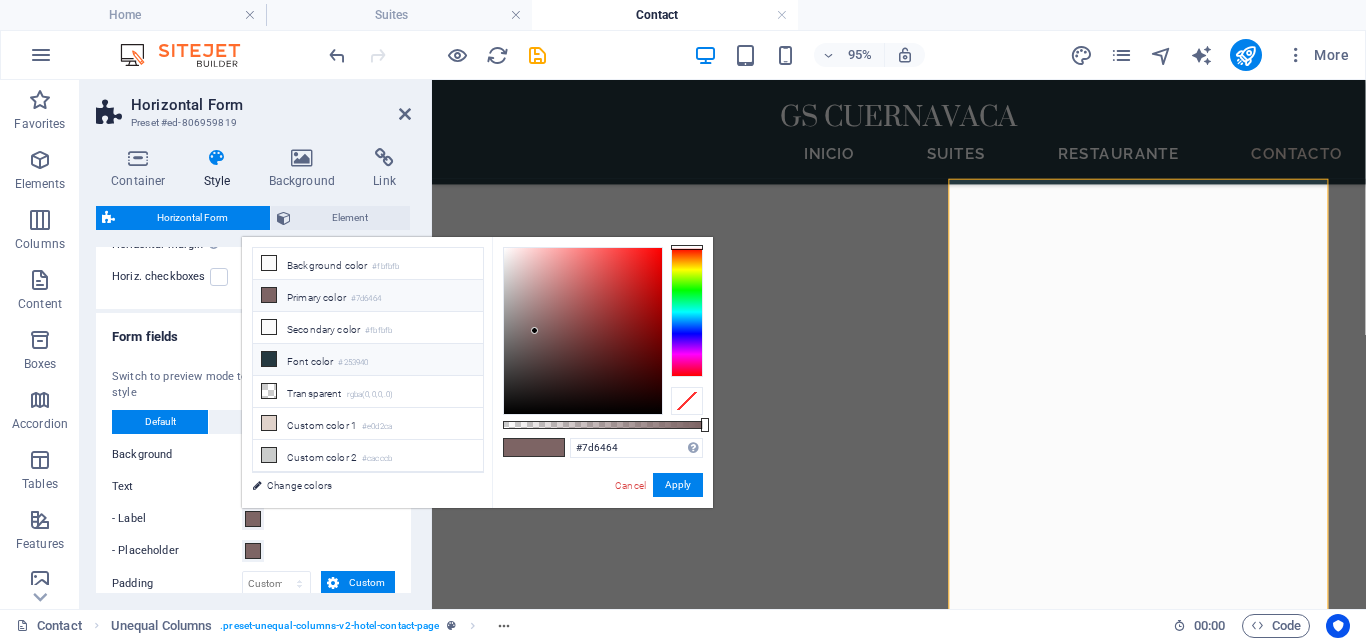 type on "#253940" 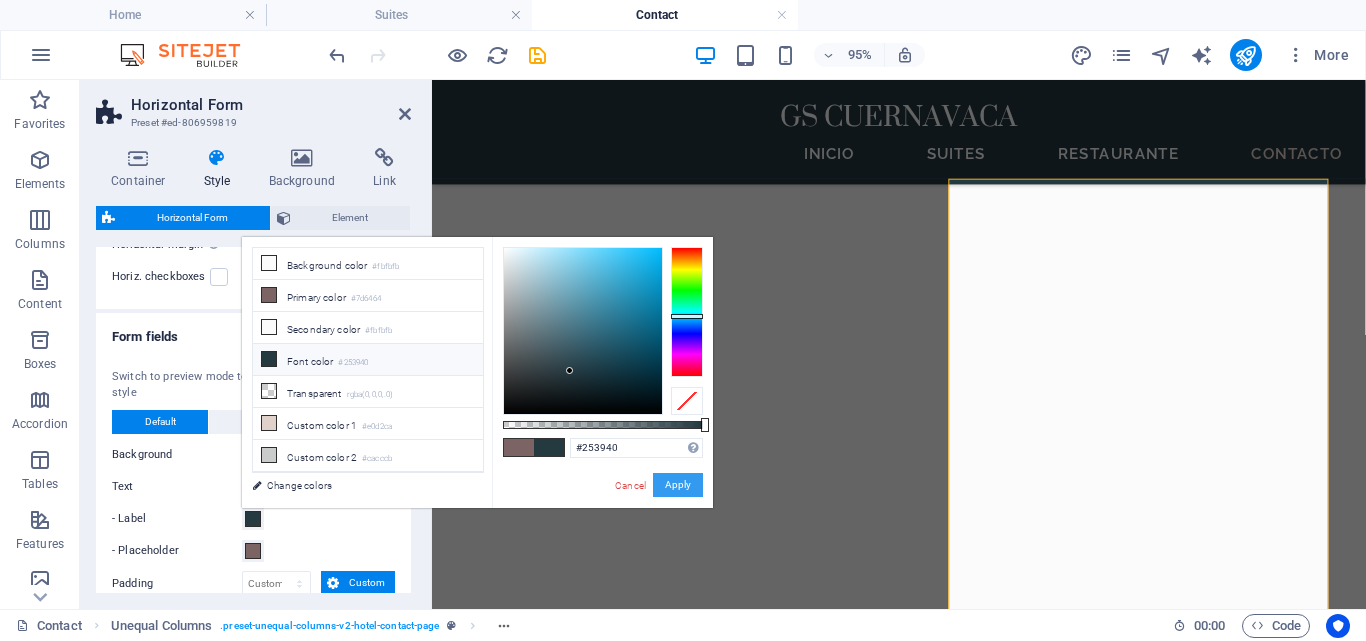 click on "Apply" at bounding box center (678, 485) 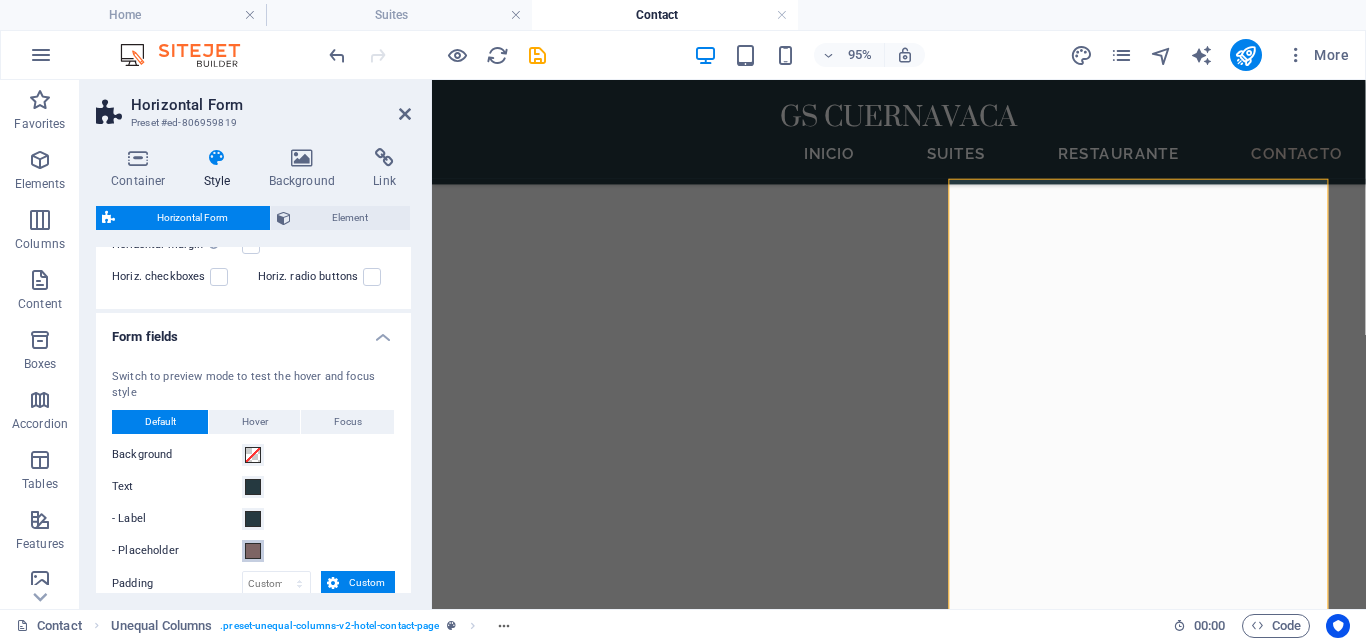 click at bounding box center (253, 551) 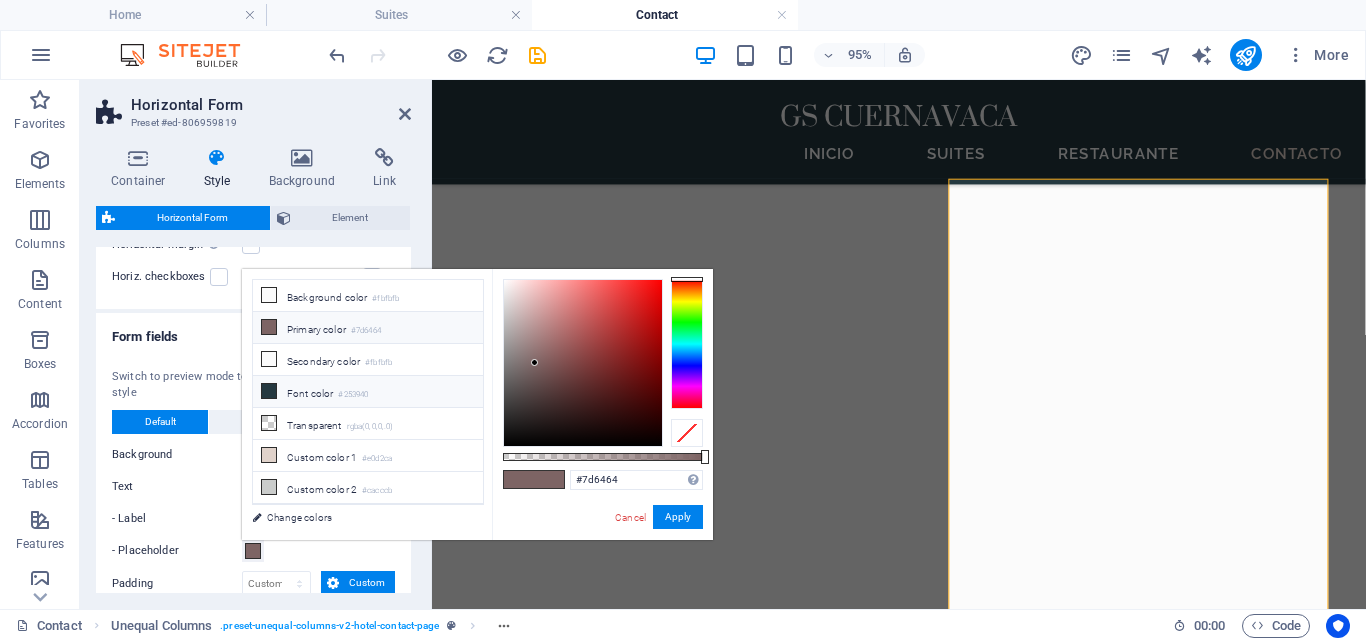 click on "Font color
#253940" at bounding box center [368, 392] 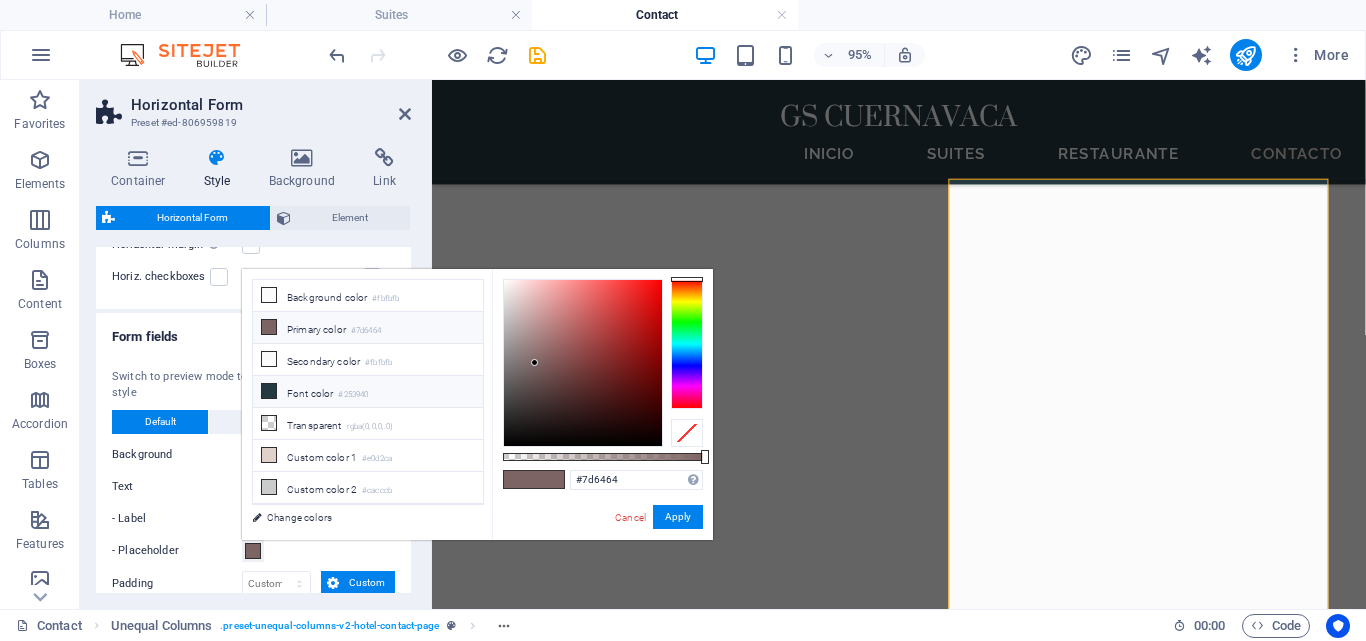 type on "#253940" 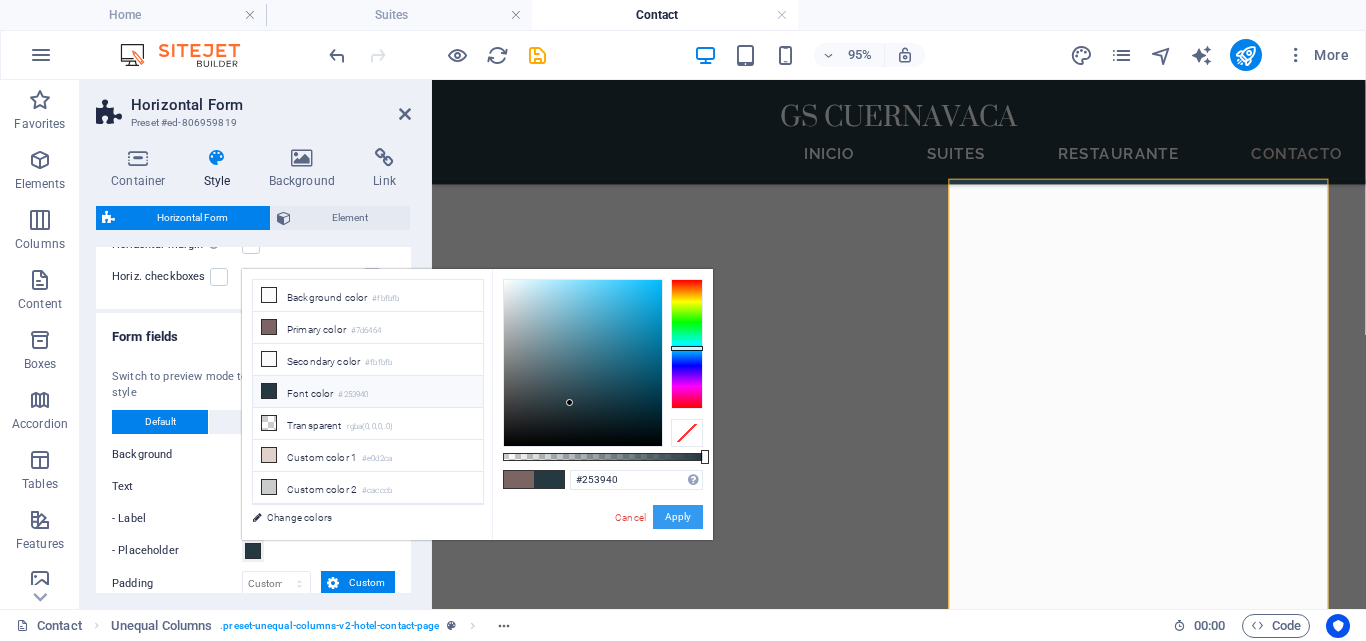 click on "Apply" at bounding box center [678, 517] 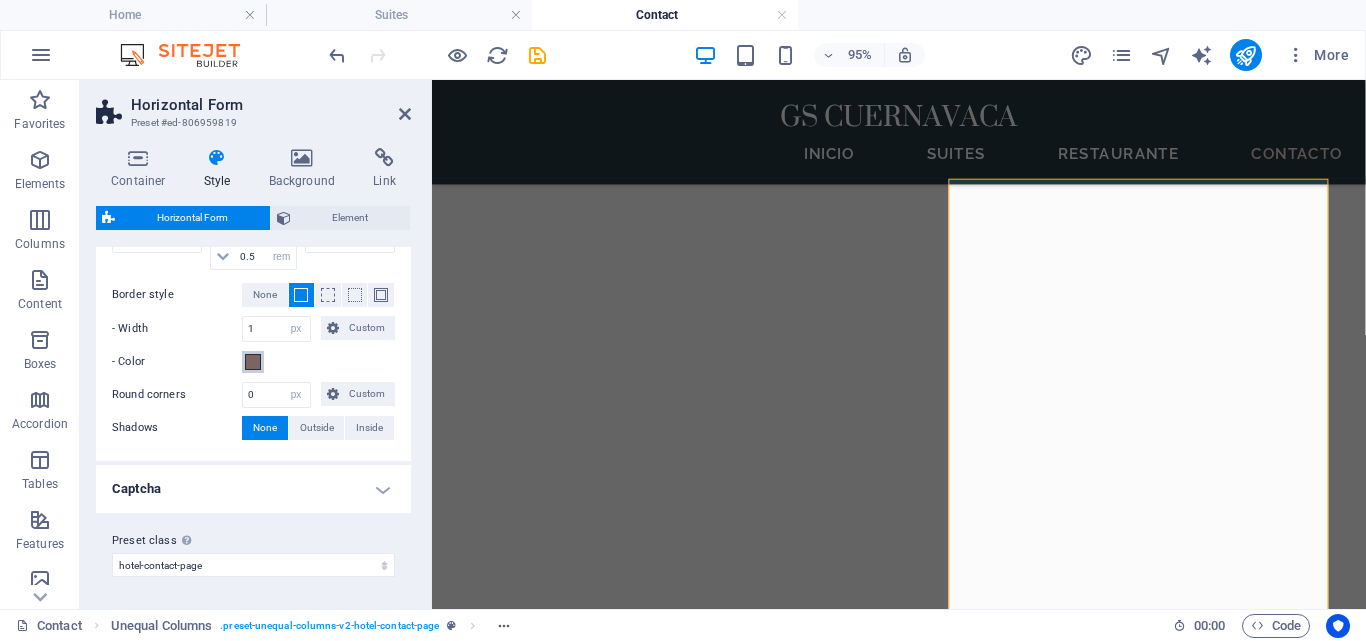 scroll, scrollTop: 464, scrollLeft: 0, axis: vertical 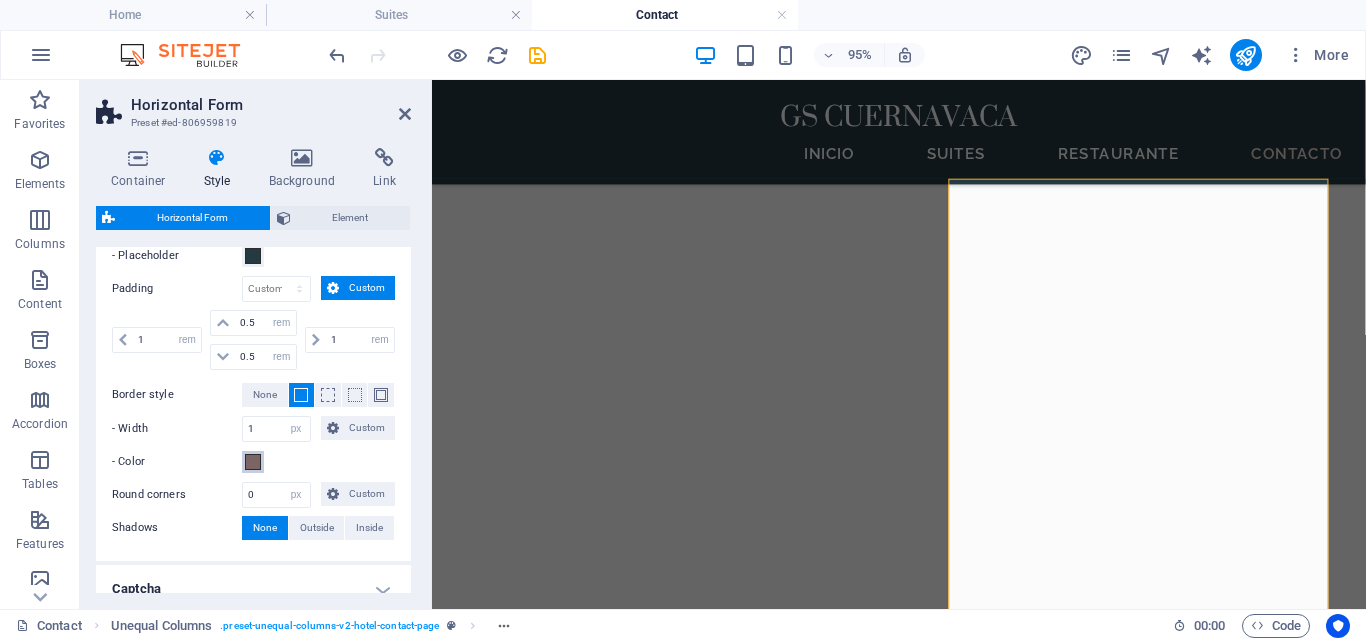 click at bounding box center [253, 462] 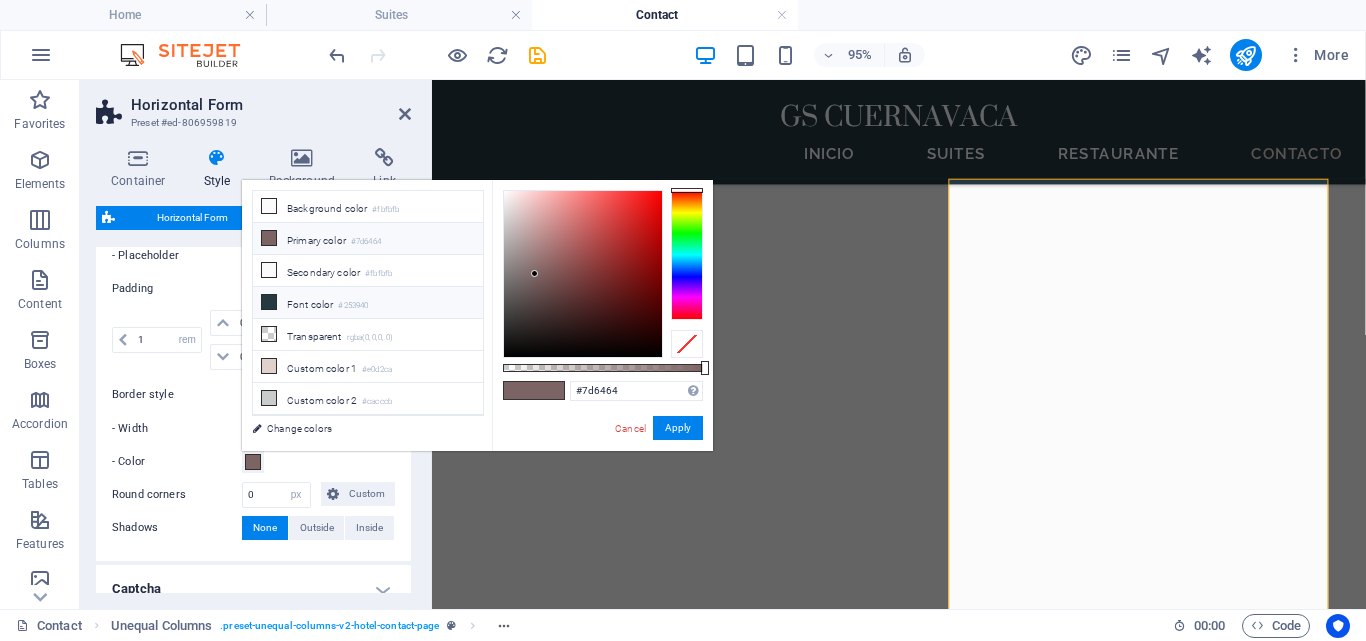 click on "Font color
#253940" at bounding box center (368, 303) 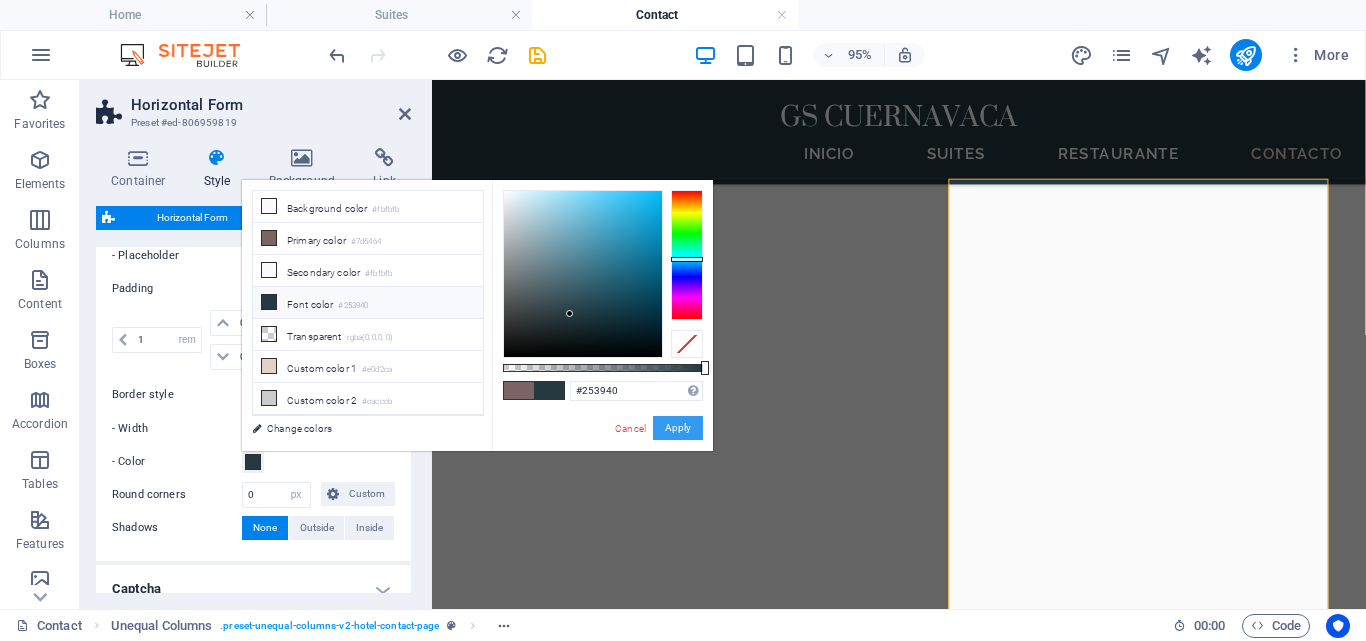 click on "Apply" at bounding box center [678, 428] 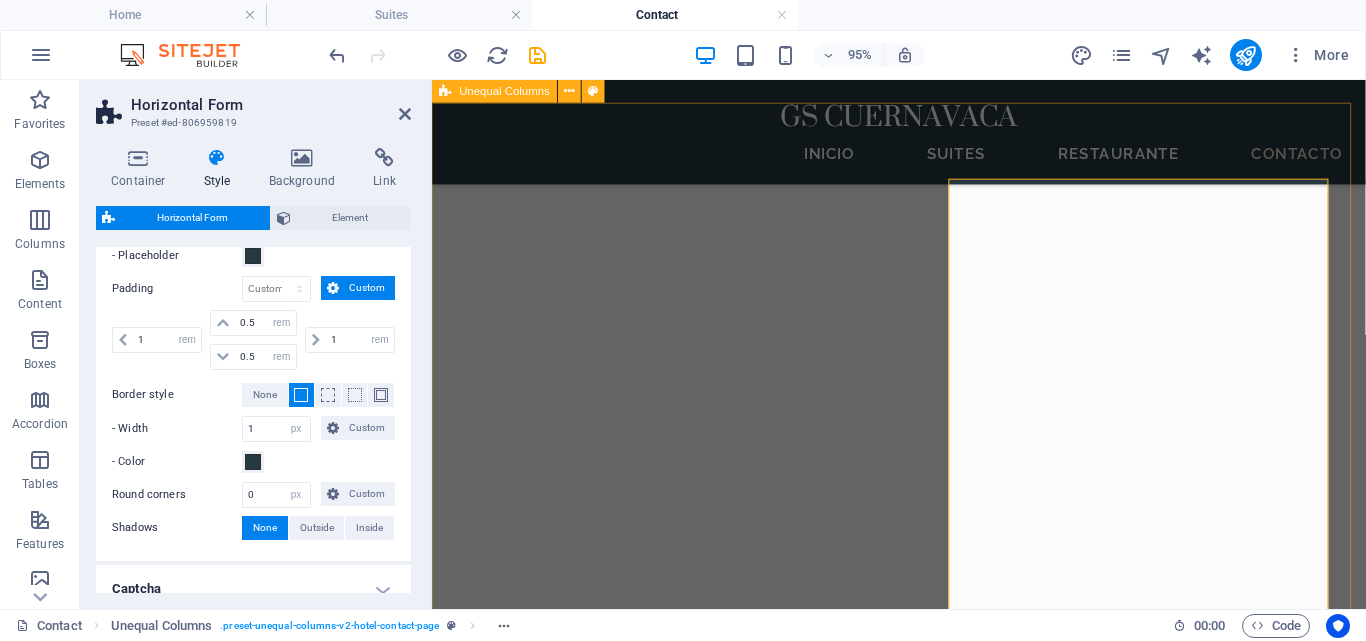 click on "Ponte en contacto con nosotros Te agradeceríamos enormemente si pudieras tomarte un momento para compartir tus datos de contacto con nosotros. Esta información nos permitirá establecer una comunicación más directa y efectiva contigo, lo que, a su vez, nos ayudará a ofrecerte la información precisa y oportuna que necesites. Valoramos tu interés y queremos asegurarnos de que tengas acceso a todo lo que podamos brindarte. ¡Muchas gracias por tu colaboración! [EMAIL] [PHONE] ENTREGAR   He leído y comprendido la política de privacidad. Unreadable? Load new [NUMBER] [STREET]  ,   [CITY]  ,   [POSTAL_CODE] [EMAIL] [PHONE]" at bounding box center [923, 3352] 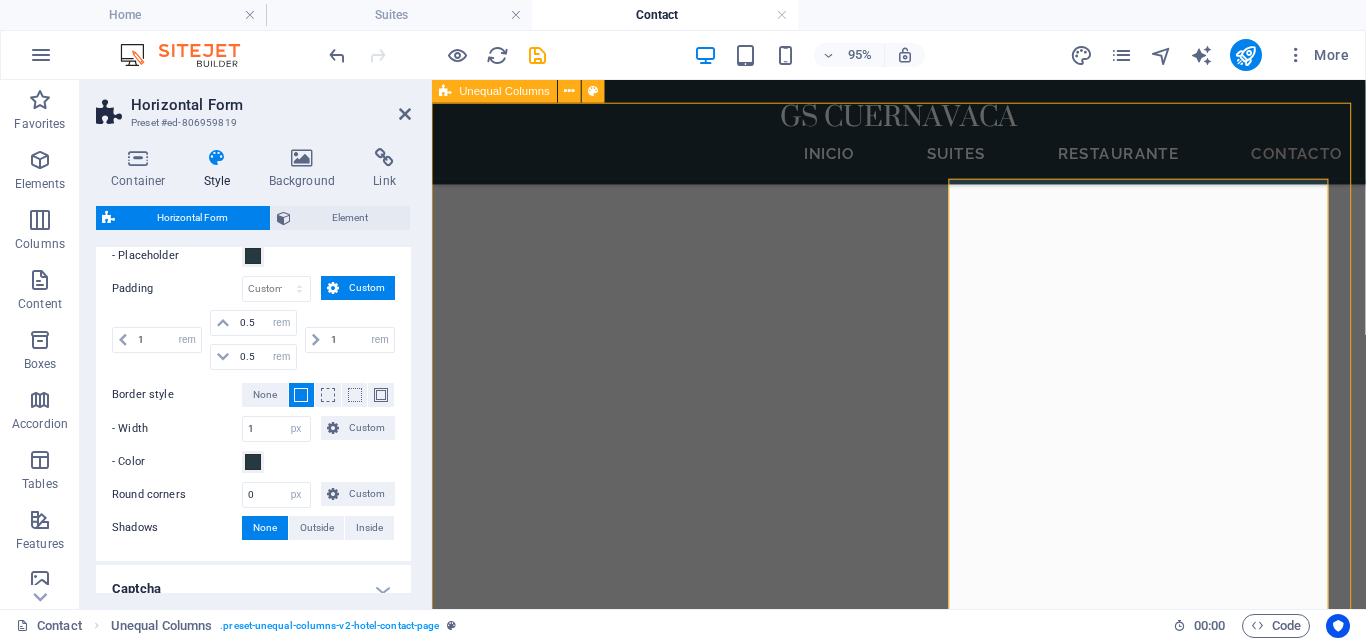 click on "Ponte en contacto con nosotros Te agradeceríamos enormemente si pudieras tomarte un momento para compartir tus datos de contacto con nosotros. Esta información nos permitirá establecer una comunicación más directa y efectiva contigo, lo que, a su vez, nos ayudará a ofrecerte la información precisa y oportuna que necesites. Valoramos tu interés y queremos asegurarnos de que tengas acceso a todo lo que podamos brindarte. ¡Muchas gracias por tu colaboración! [EMAIL] [PHONE] ENTREGAR   He leído y comprendido la política de privacidad. Unreadable? Load new [NUMBER] [STREET]  ,   [CITY]  ,   [POSTAL_CODE] [EMAIL] [PHONE]" at bounding box center (923, 3352) 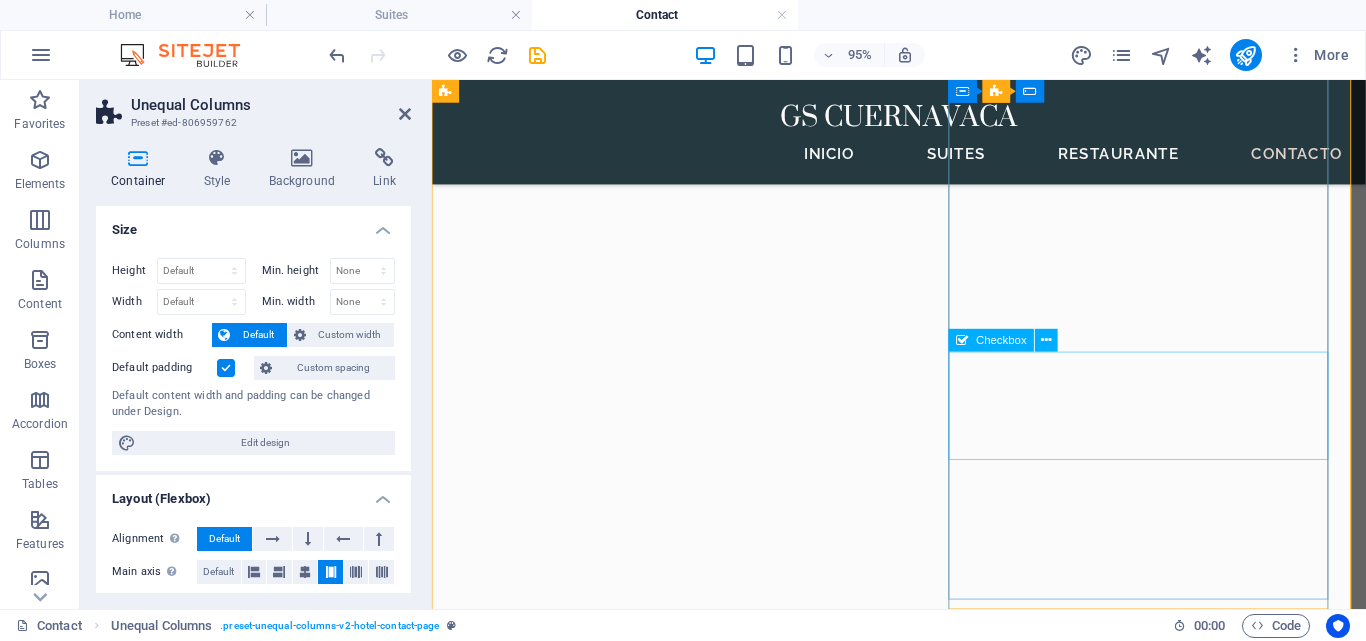 scroll, scrollTop: 1000, scrollLeft: 0, axis: vertical 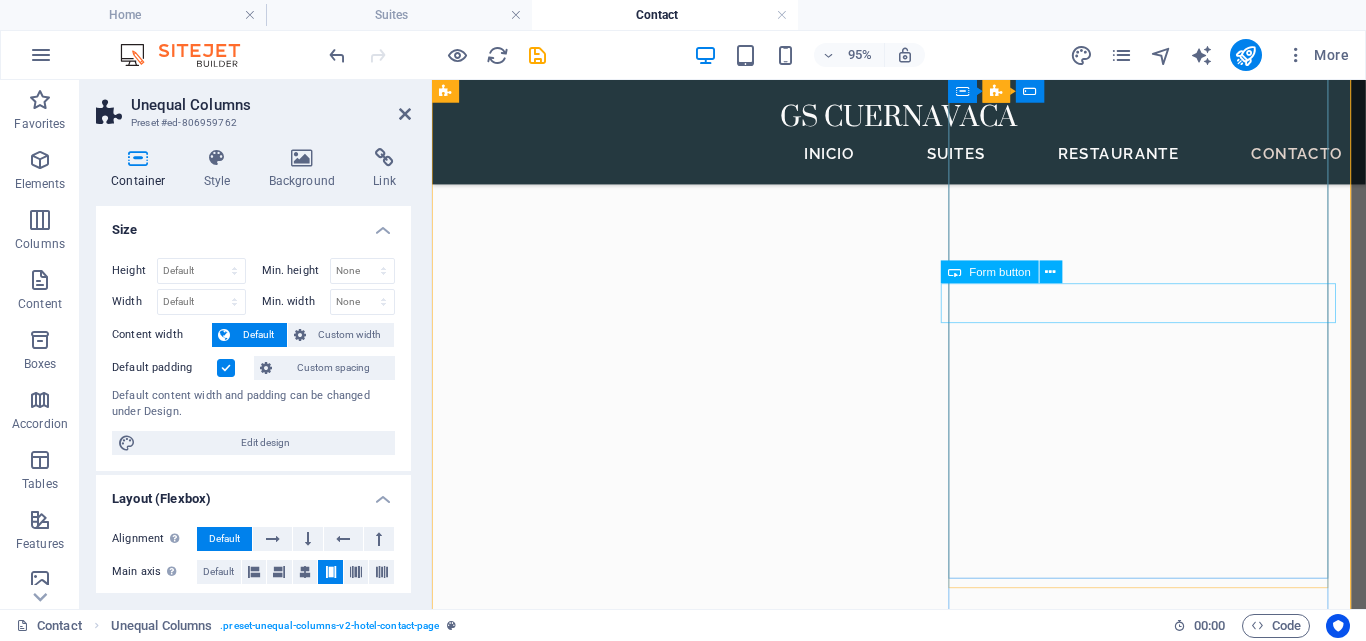 click on "ENTREGAR" at bounding box center (923, 3277) 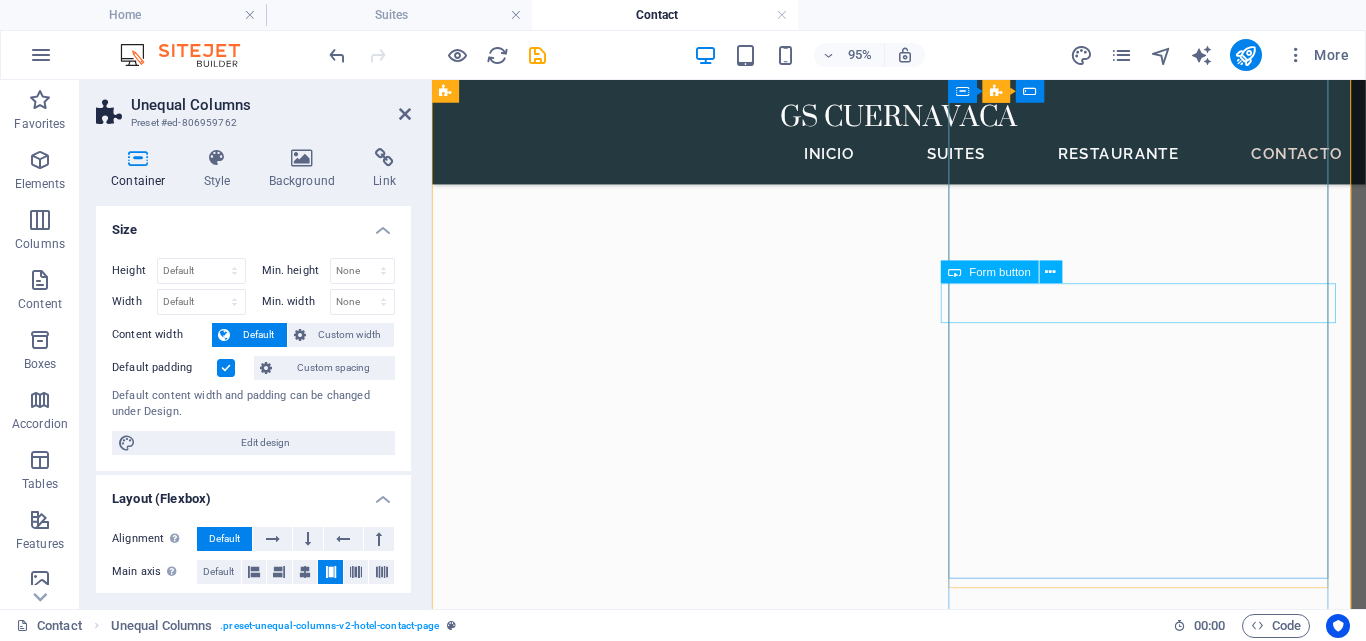 click on "ENTREGAR" at bounding box center [923, 3277] 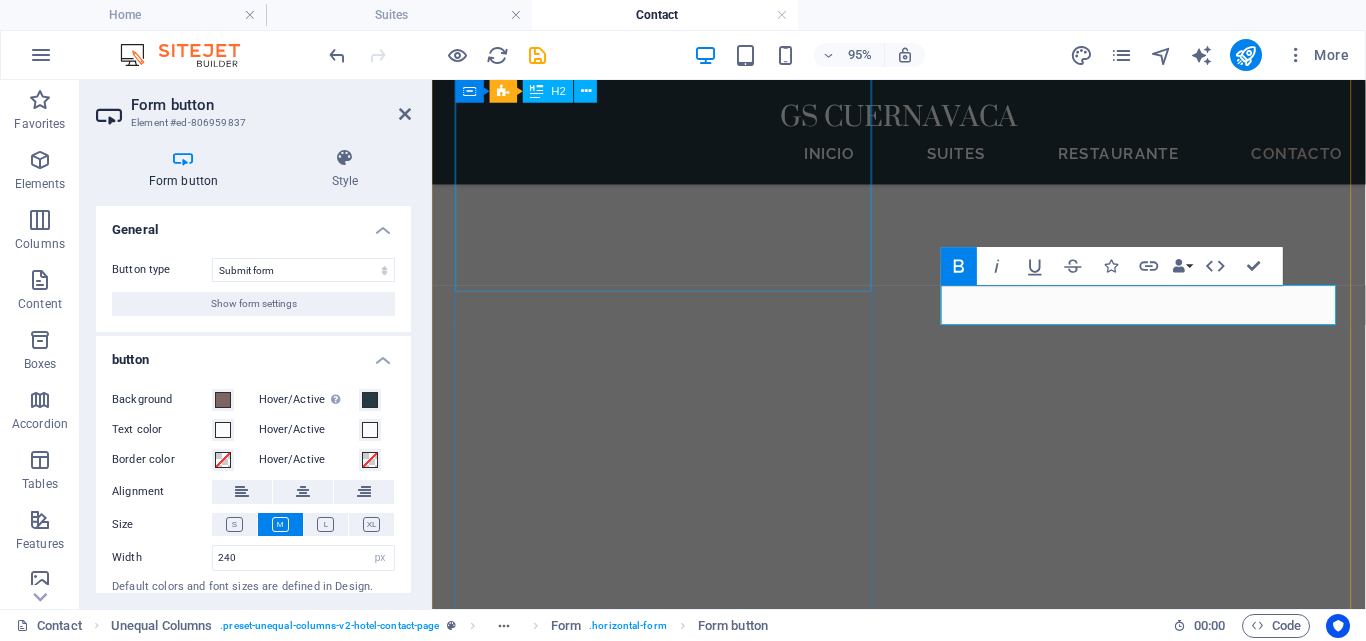 scroll, scrollTop: 998, scrollLeft: 0, axis: vertical 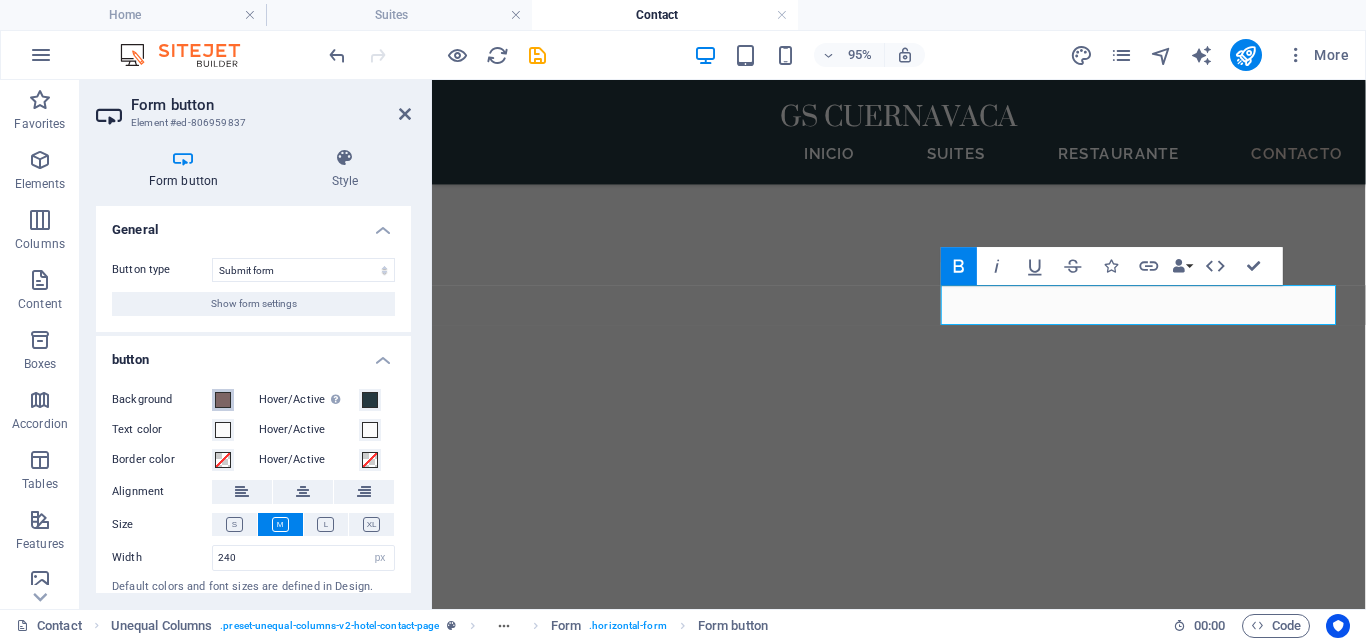 click on "Background" at bounding box center [223, 400] 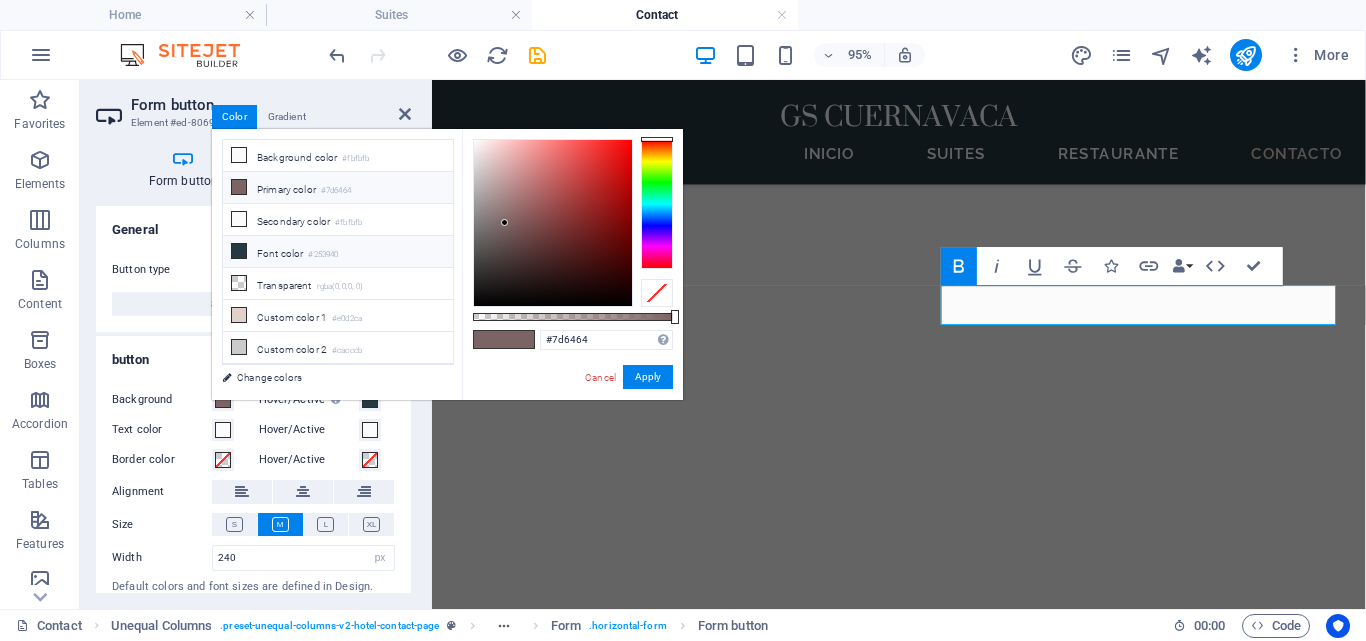 click on "Font color
#253940" at bounding box center (338, 252) 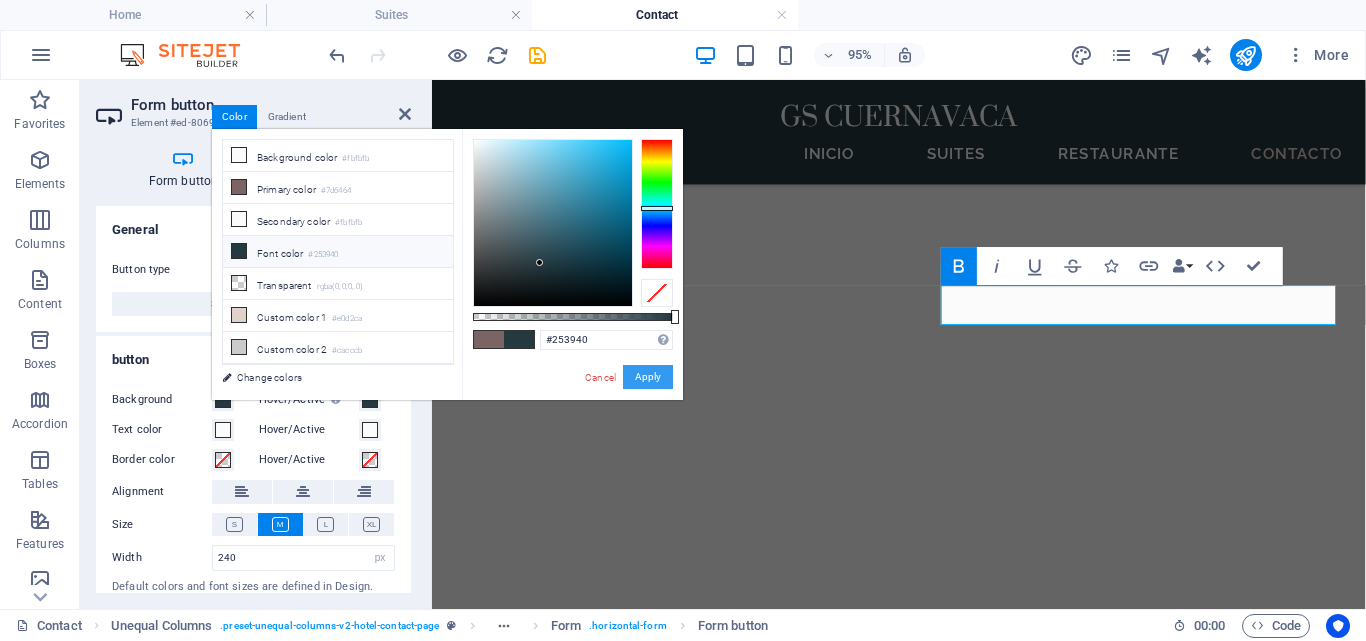 click on "Apply" at bounding box center [648, 377] 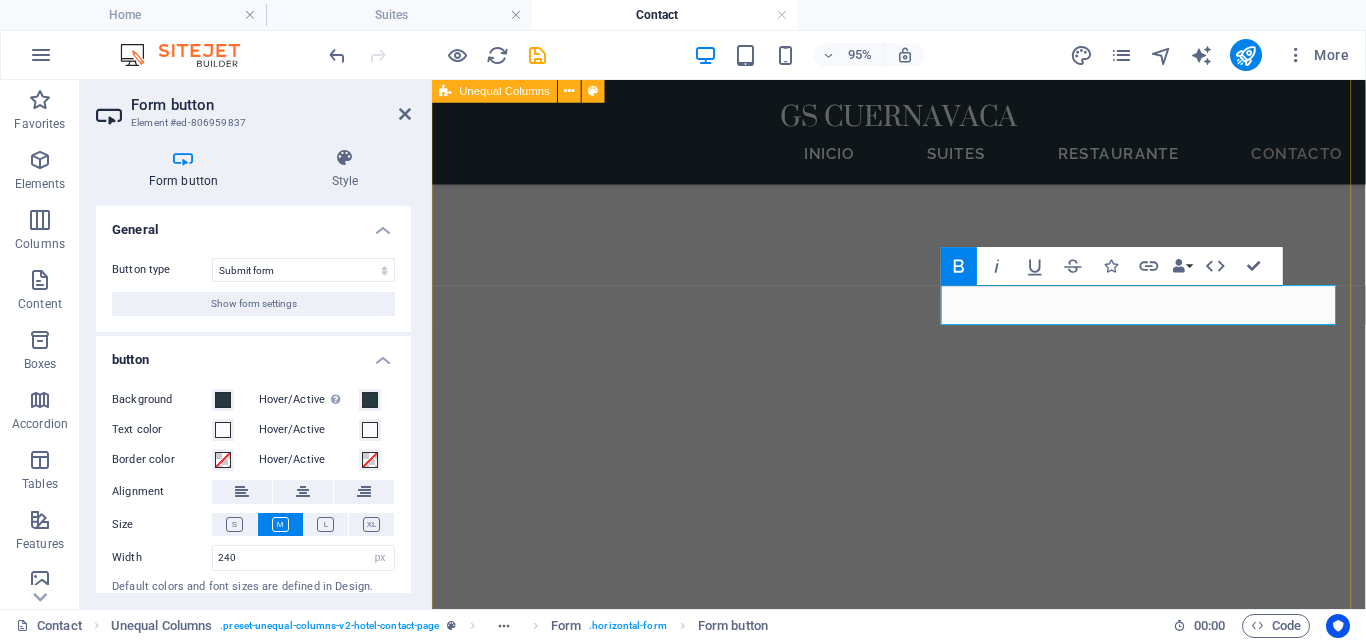 click on "Ponte en contacto con nosotros Te agradeceríamos enormemente si pudieras tomarte un momento para compartir tus datos de contacto con nosotros. Esta información nos permitirá establecer una comunicación más directa y efectiva contigo, lo que, a su vez, nos ayudará a ofrecerte la información precisa y oportuna que necesites. Valoramos tu interés y queremos asegurarnos de que tengas acceso a todo lo que podamos brindarte. ¡Muchas gracias por tu colaboración! [EMAIL] [PHONE] ENTREGAR   He leído y comprendido la política de privacidad. Unreadable? Load new [NUMBER] [STREET]  ,   [CITY]  ,   [POSTAL_CODE] [EMAIL] [PHONE]" at bounding box center [923, 3153] 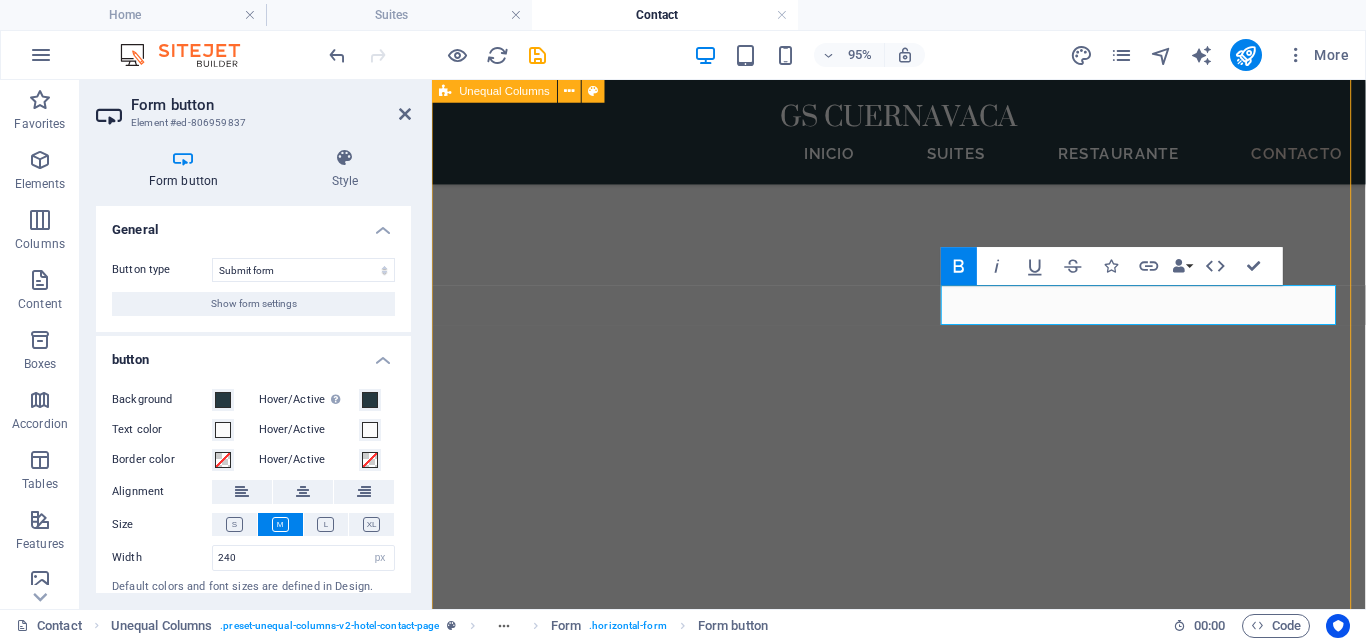 click on "Ponte en contacto con nosotros Te agradeceríamos enormemente si pudieras tomarte un momento para compartir tus datos de contacto con nosotros. Esta información nos permitirá establecer una comunicación más directa y efectiva contigo, lo que, a su vez, nos ayudará a ofrecerte la información precisa y oportuna que necesites. Valoramos tu interés y queremos asegurarnos de que tengas acceso a todo lo que podamos brindarte. ¡Muchas gracias por tu colaboración! [EMAIL] [PHONE] ENTREGAR   He leído y comprendido la política de privacidad. Unreadable? Load new [NUMBER] [STREET]  ,   [CITY]  ,   [POSTAL_CODE] [EMAIL] [PHONE]" at bounding box center (923, 3153) 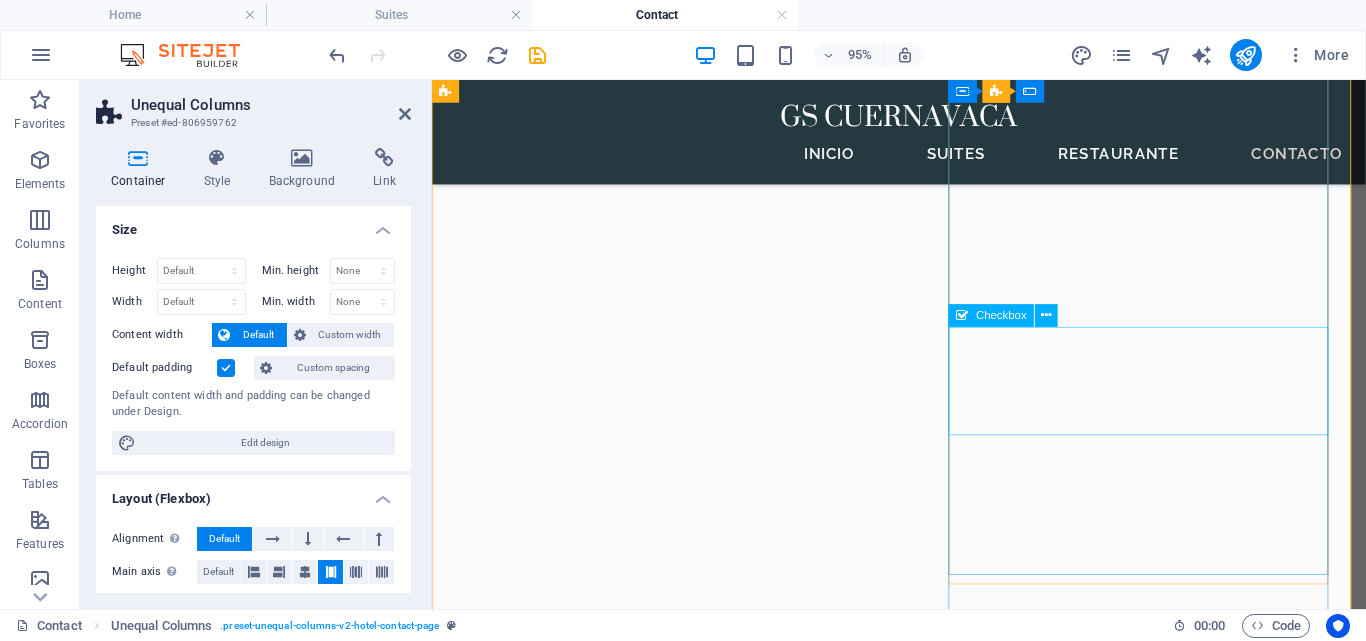 scroll, scrollTop: 798, scrollLeft: 0, axis: vertical 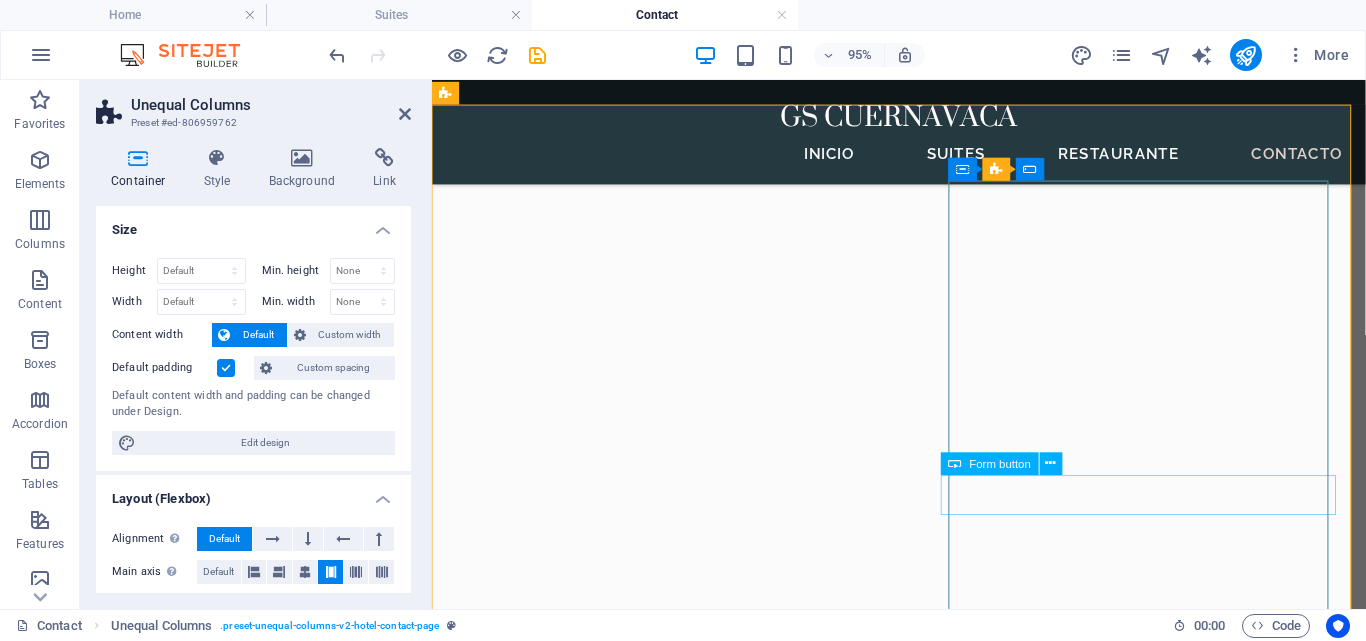 click on "ENTREGAR" at bounding box center [923, 3479] 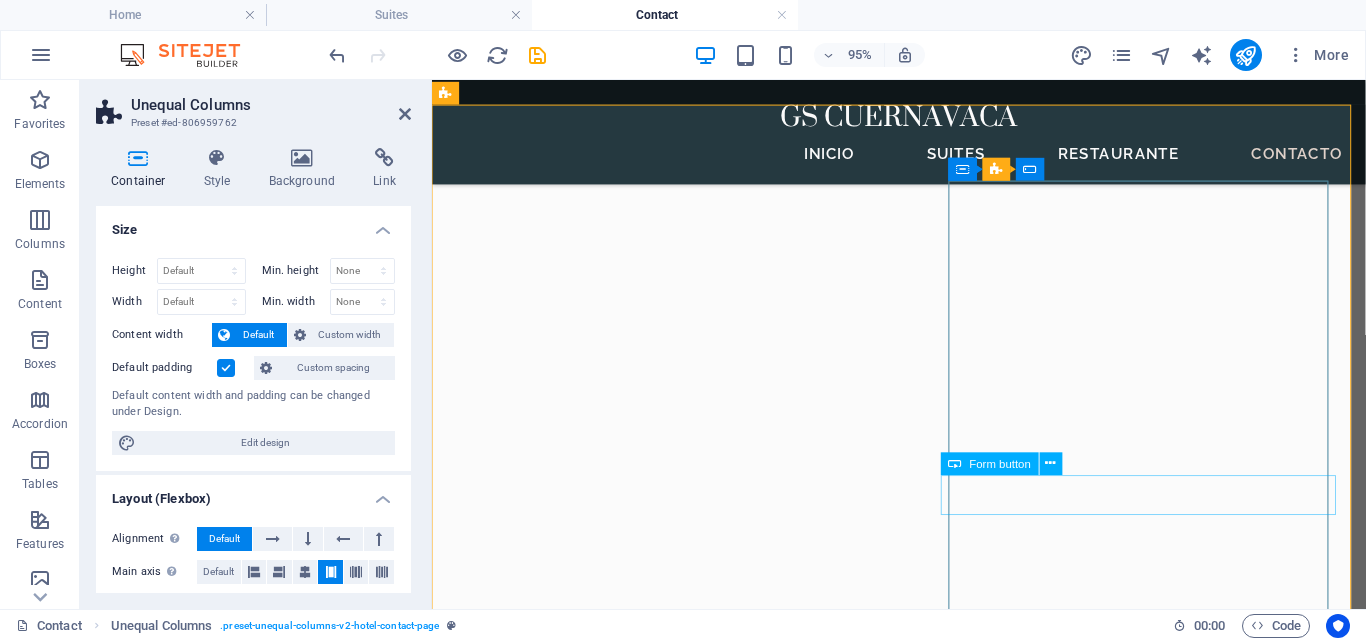 click on "ENTREGAR" at bounding box center (923, 3479) 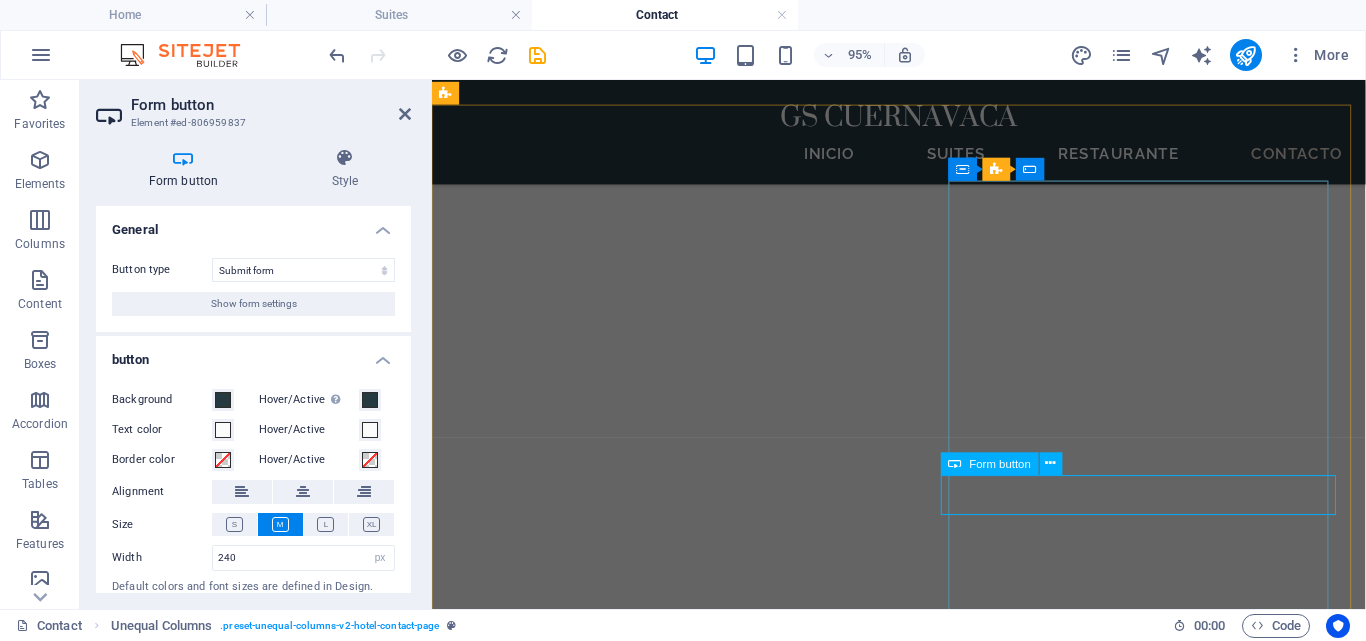click on "ENTREGAR   He leído y comprendido la política de privacidad. Unreadable? Load new" at bounding box center [923, 3462] 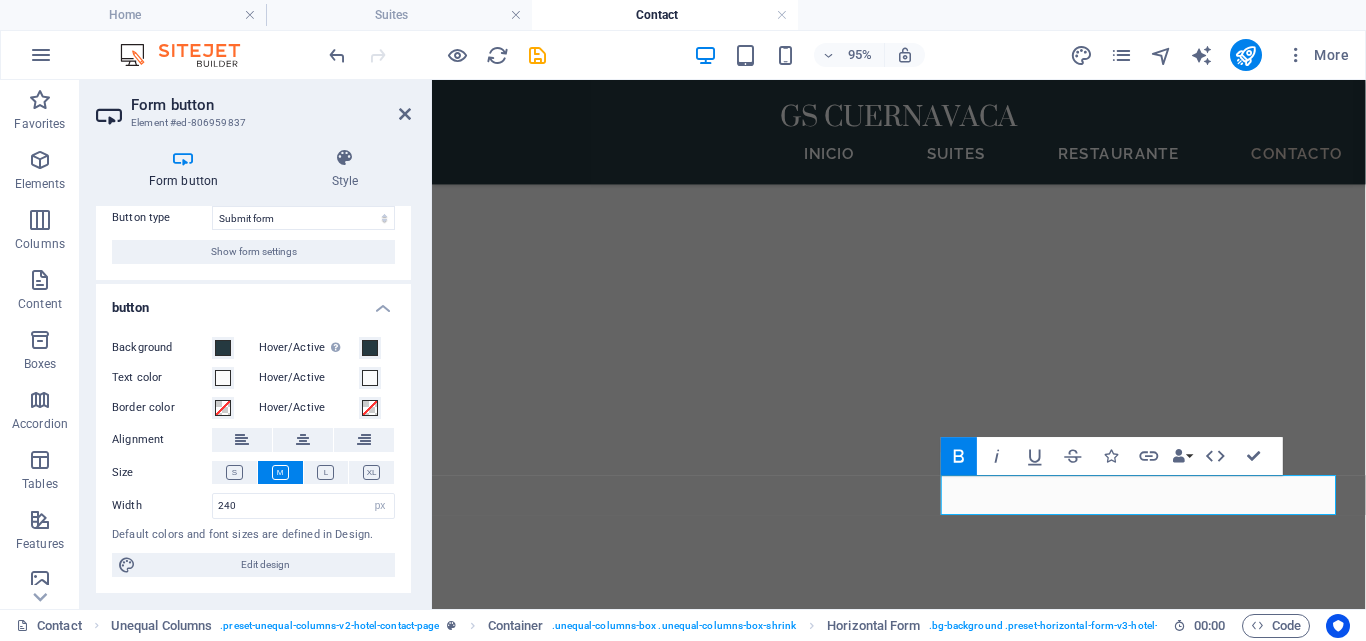 scroll, scrollTop: 0, scrollLeft: 0, axis: both 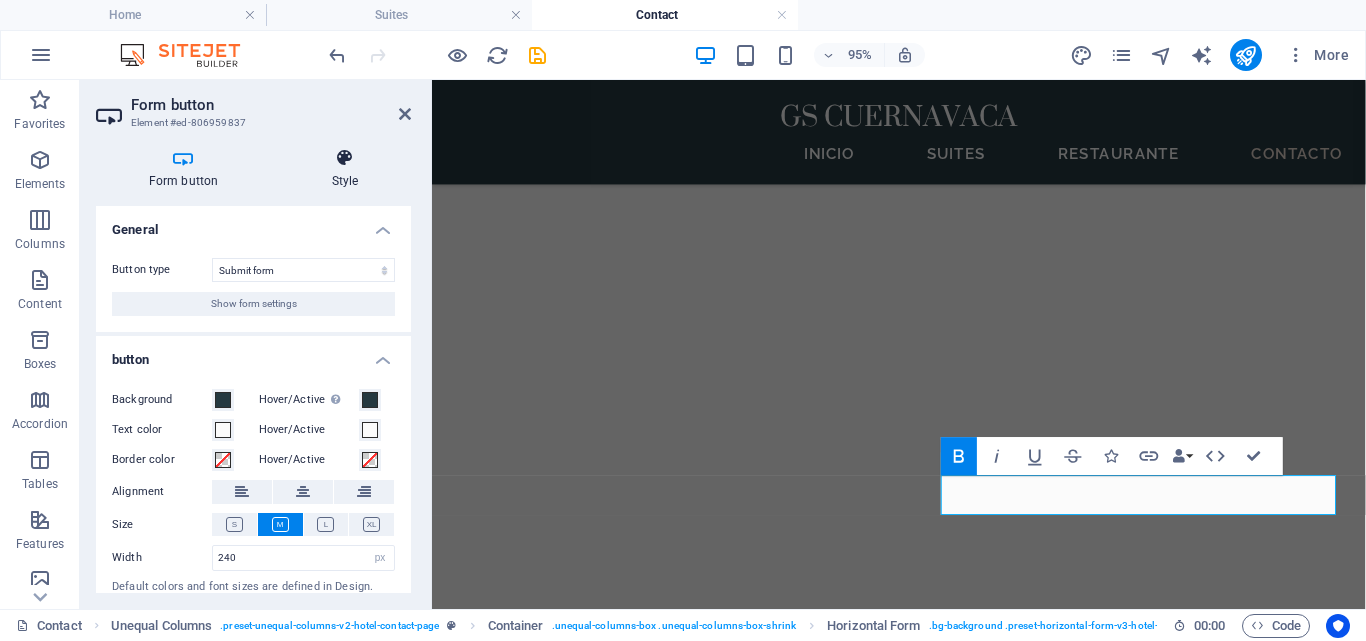 click at bounding box center [345, 158] 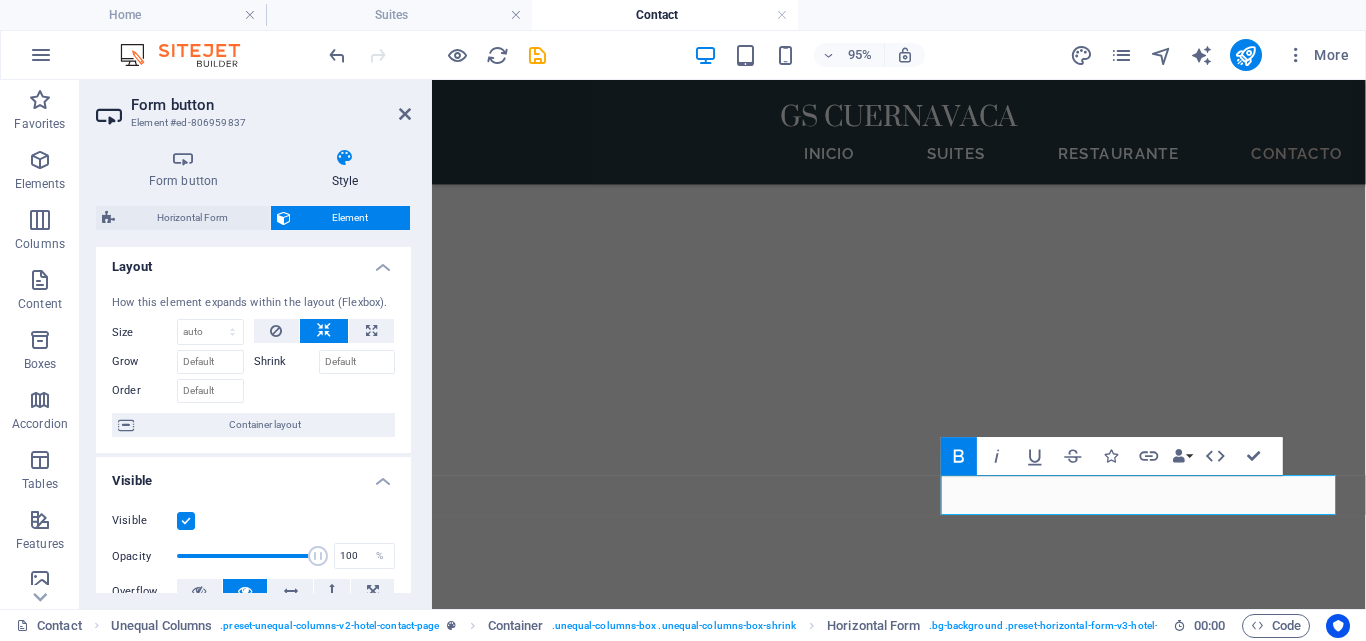 scroll, scrollTop: 0, scrollLeft: 0, axis: both 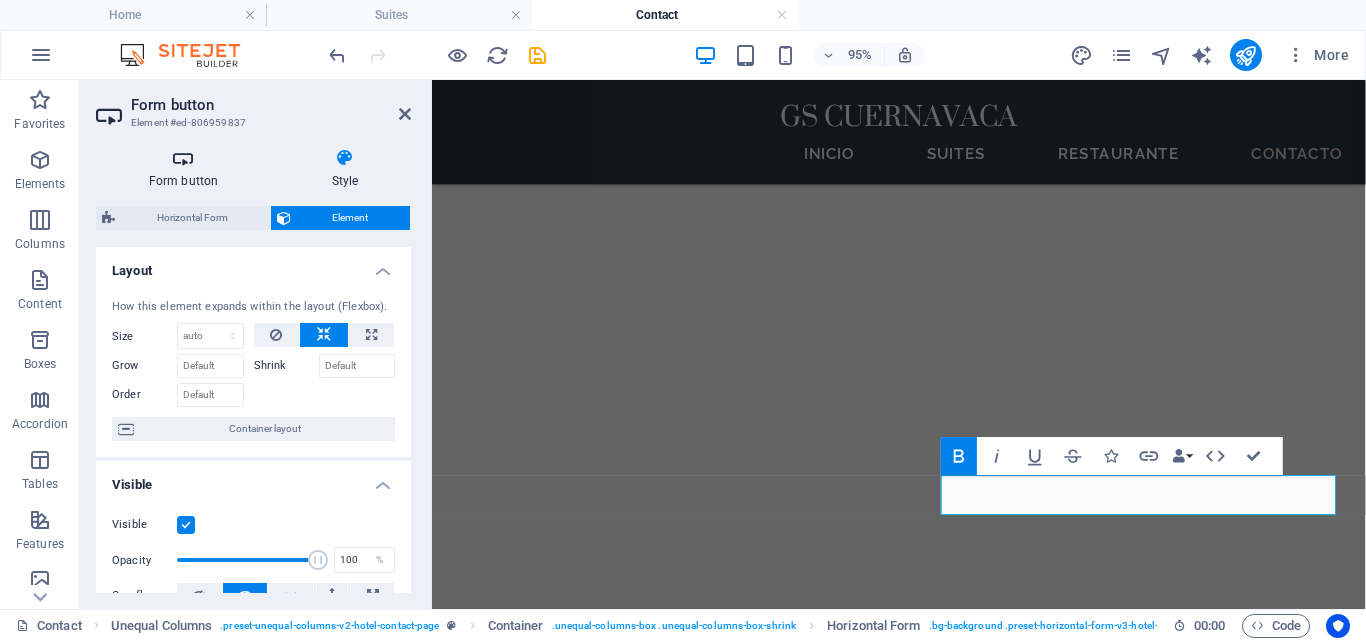 click at bounding box center (183, 158) 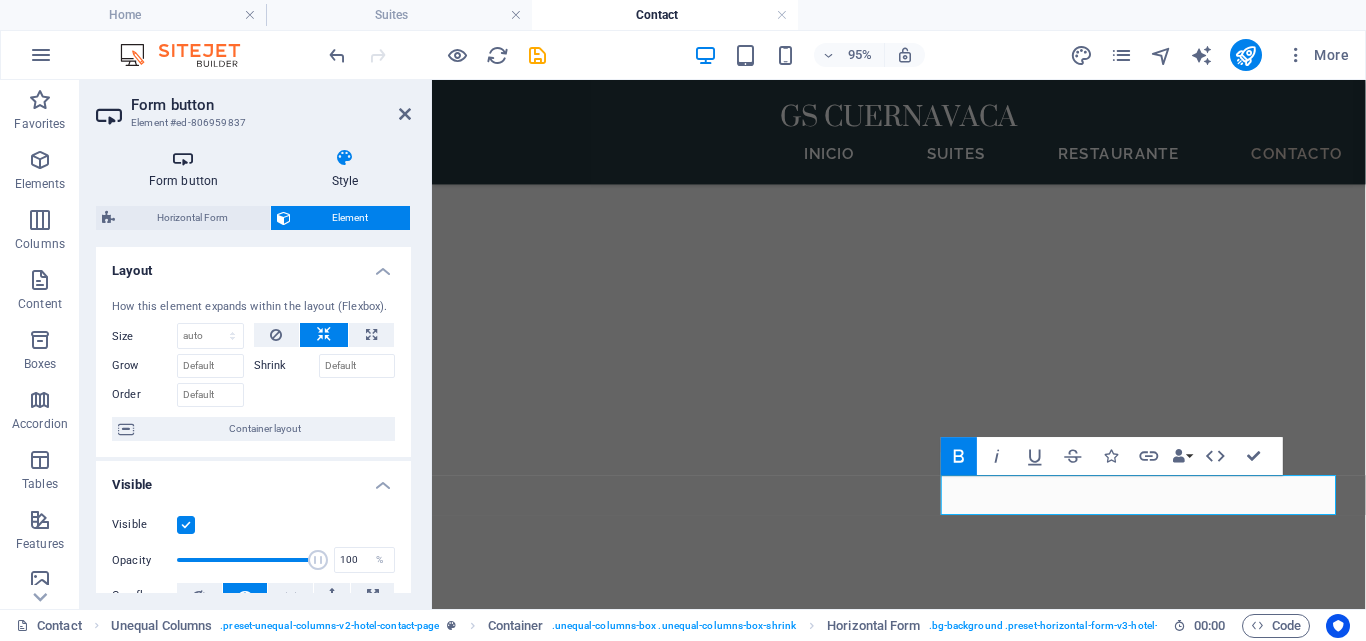 click at bounding box center [183, 158] 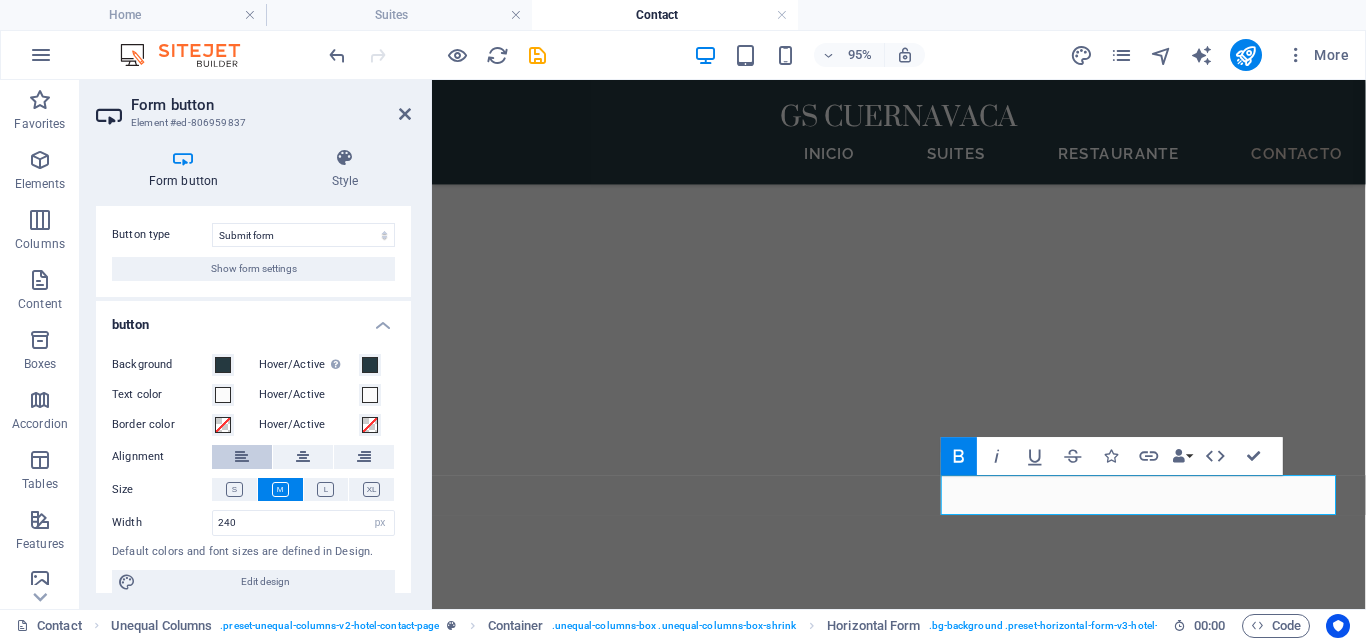 scroll, scrollTop: 52, scrollLeft: 0, axis: vertical 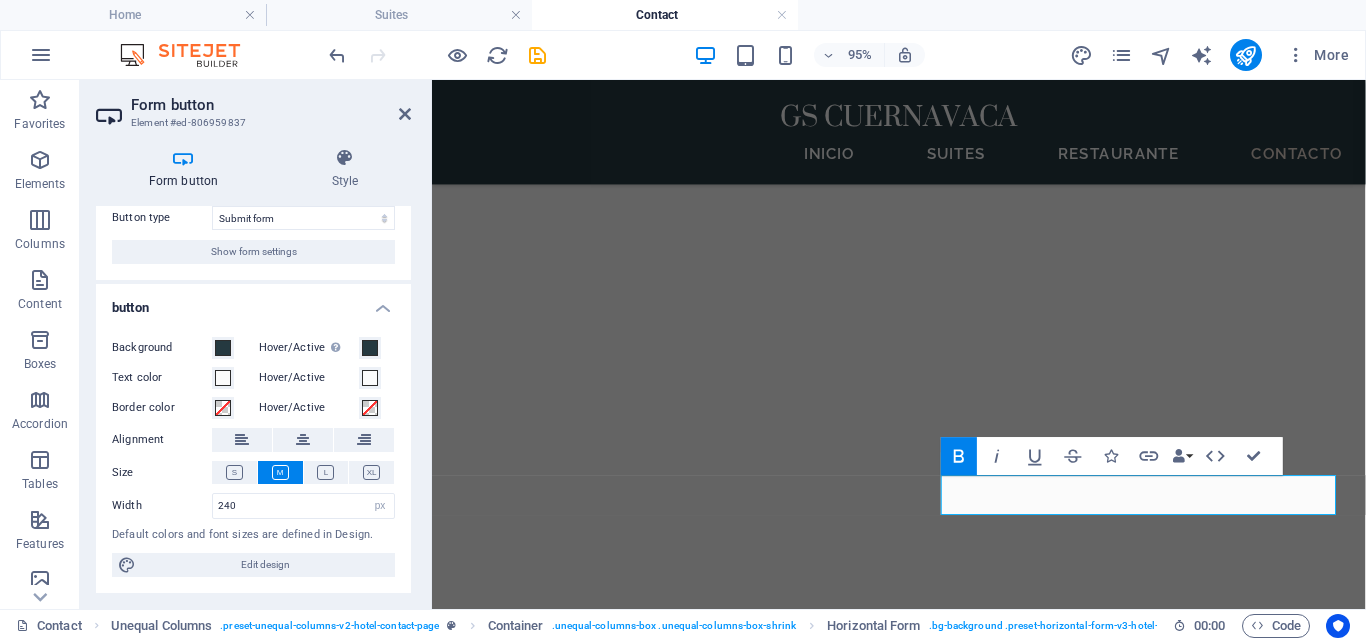 click on "Form button Style General Button type Submit form Reset form No action Show form settings button Background Hover/Active Switch to preview mode to test the active/hover state Text color Hover/Active Border color Hover/Active Alignment Size Width 240 Default px rem % em vh vw Default colors and font sizes are defined in Design. Edit design Horizontal Form Element Layout How this element expands within the layout (Flexbox). Size Default auto px % 1/1 1/2 1/3 1/4 1/5 1/6 1/7 1/8 1/9 1/10 Grow Shrink Order Container layout Visible Visible Opacity 100 % Overflow Spacing Margin Default auto px % rem vw vh Custom Custom 0 auto px % rem vw vh 20 auto px % rem vw vh 0 auto px % rem vw vh 0 auto px % rem vw vh Padding Default px rem % vh vw Custom Custom px rem % vh vw px rem % vh vw px rem % vh vw px rem % vh vw Border Style              - Width 1 auto px rem % vh vw Custom Custom 1 auto px rem % vh vw 1 auto px rem % vh vw 1 auto px rem % vh vw 1 auto px rem % vh vw  - Color Round corners Default px rem % %" at bounding box center [253, 370] 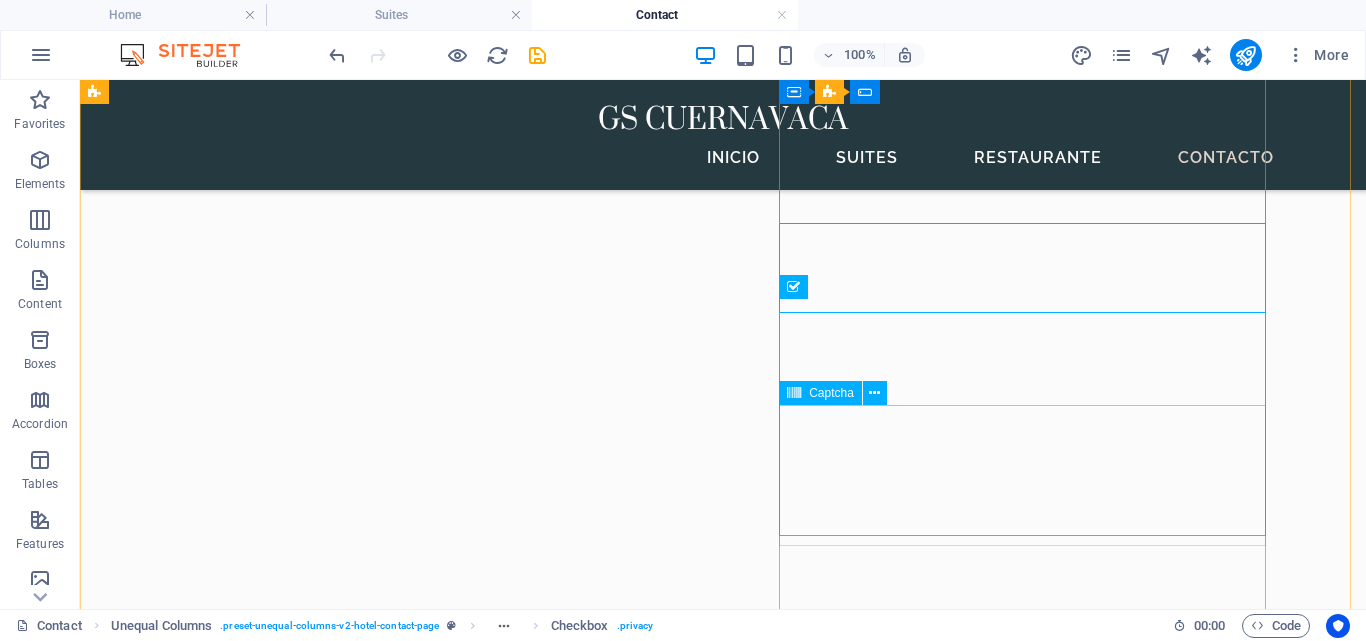 scroll, scrollTop: 1093, scrollLeft: 0, axis: vertical 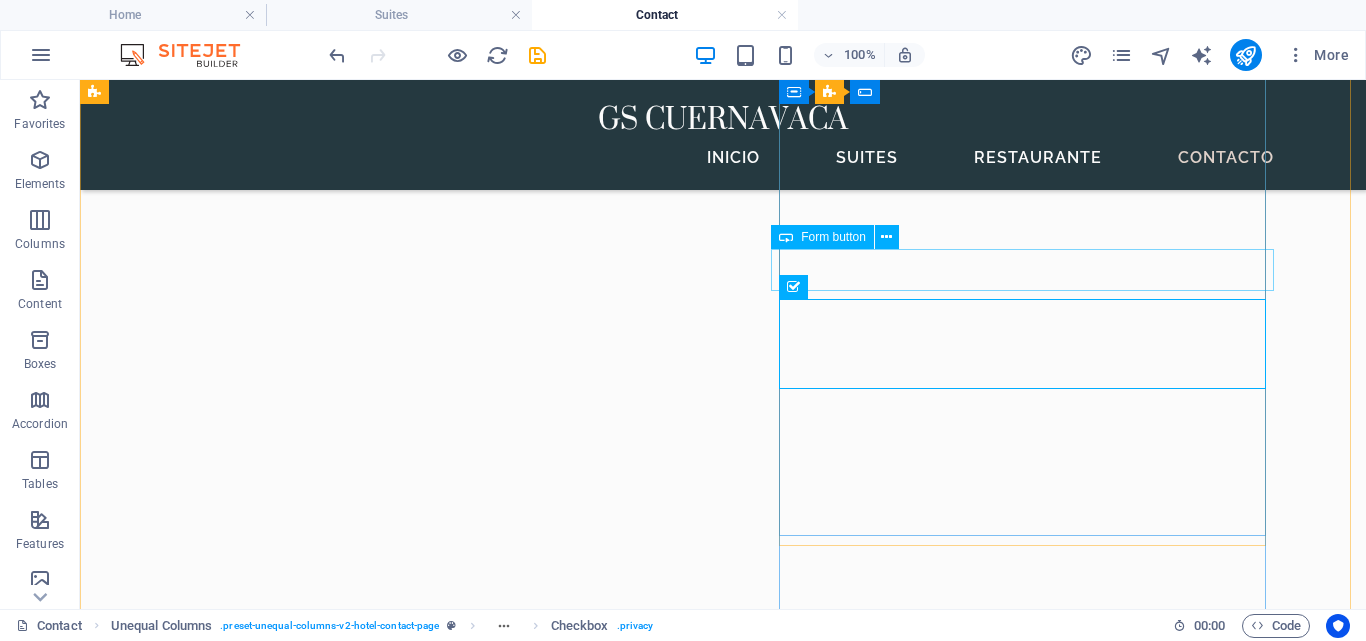 click on "ENTREGAR" at bounding box center [655, 4296] 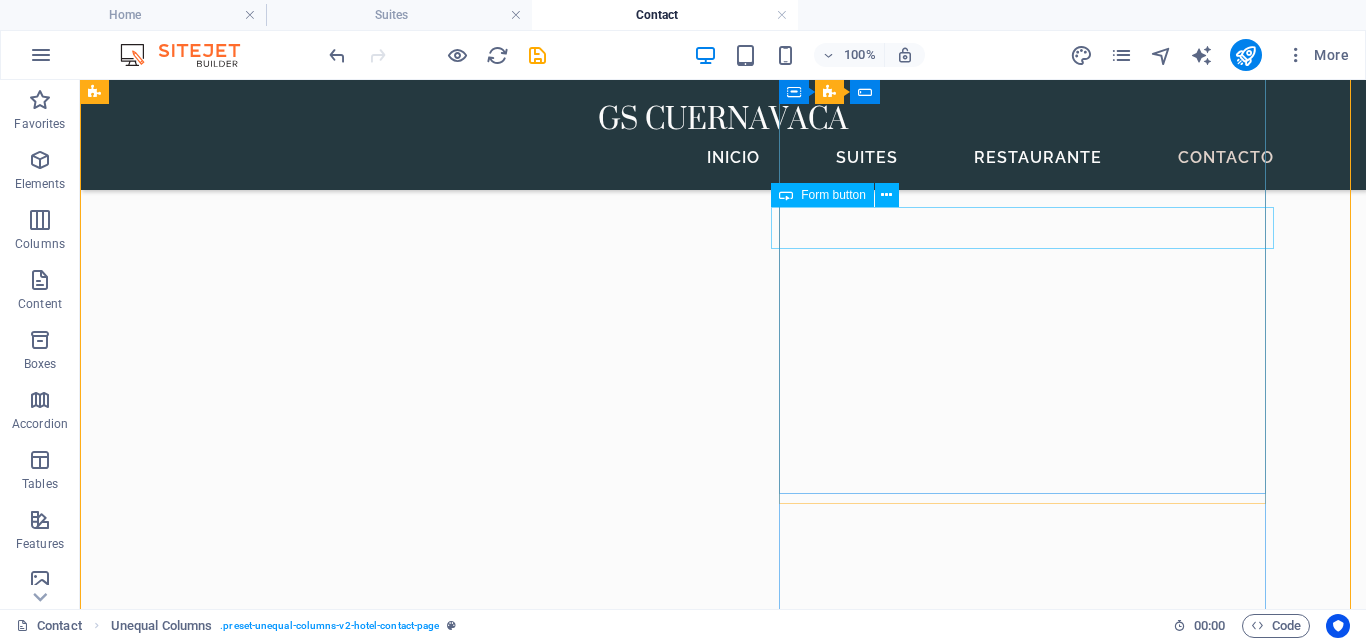scroll, scrollTop: 1059, scrollLeft: 0, axis: vertical 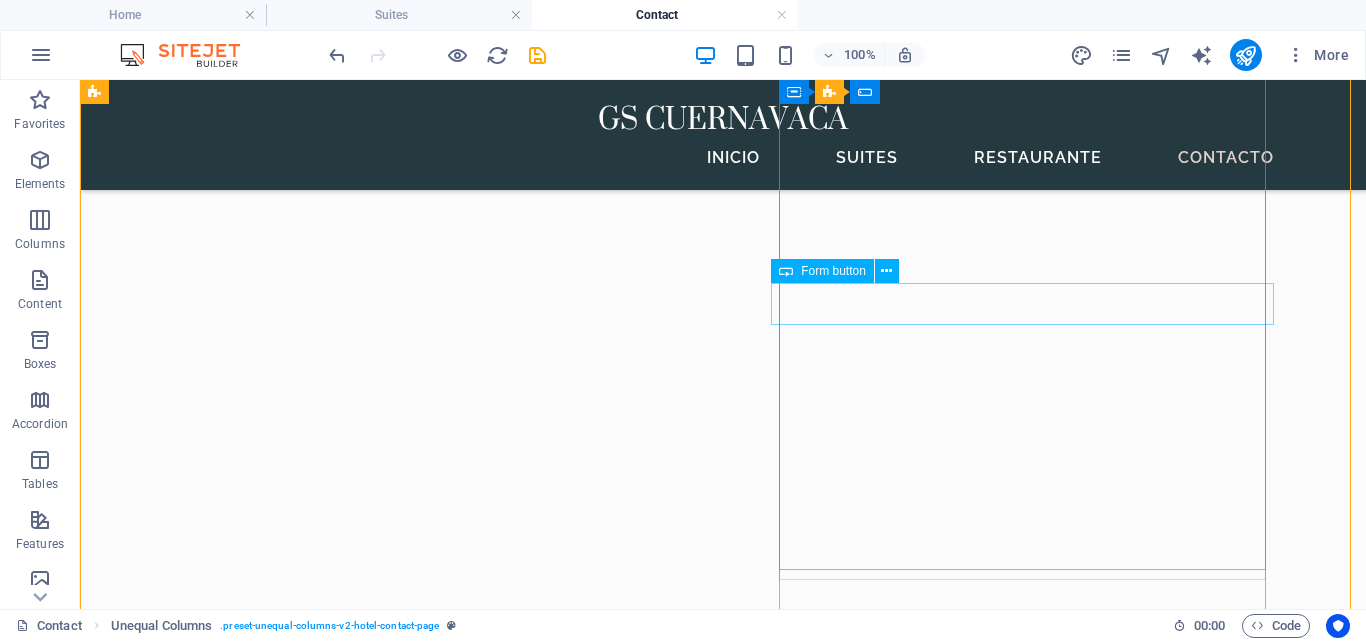 click on "ENTREGAR" at bounding box center [655, 4358] 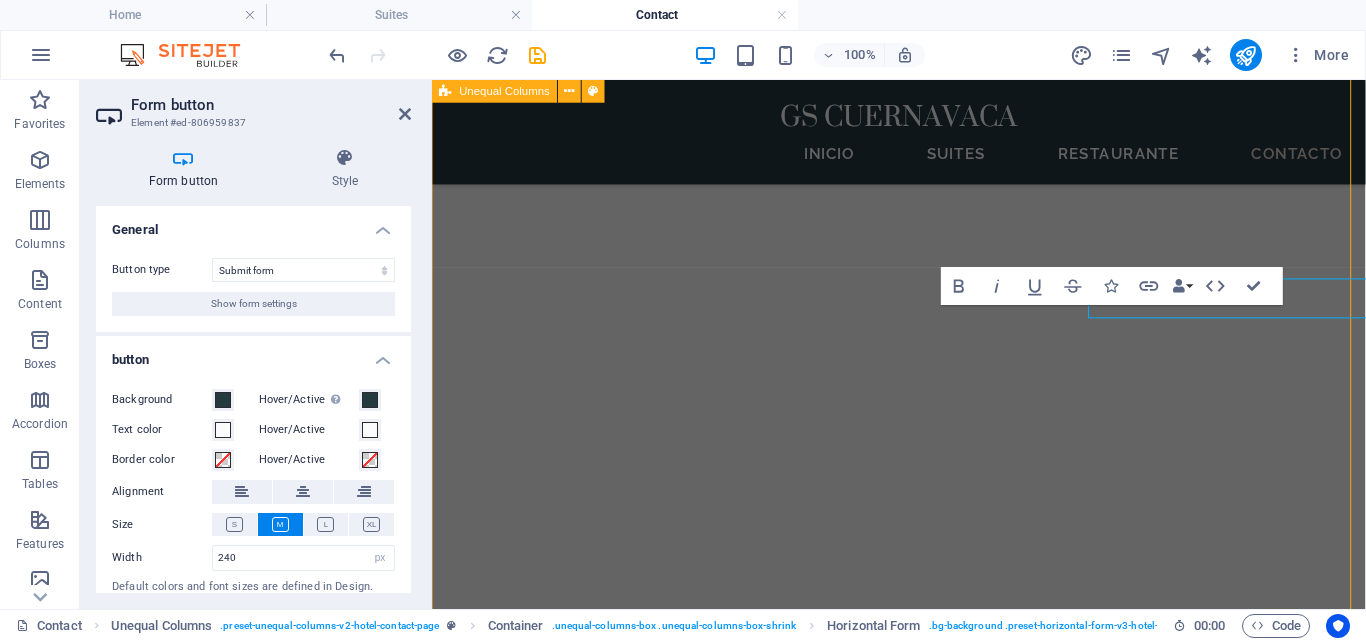 click on "Ponte en contacto con nosotros Te agradeceríamos enormemente si pudieras tomarte un momento para compartir tus datos de contacto con nosotros. Esta información nos permitirá establecer una comunicación más directa y efectiva contigo, lo que, a su vez, nos ayudará a ofrecerte la información precisa y oportuna que necesites. Valoramos tu interés y queremos asegurarnos de que tengas acceso a todo lo que podamos brindarte. ¡Muchas gracias por tu colaboración! [EMAIL] [PHONE] ENTREGAR   He leído y comprendido la política de privacidad. Unreadable? Load new [NUMBER] [STREET]  ,   [CITY]  ,   [POSTAL_CODE] [EMAIL] [PHONE]" at bounding box center (923, 4233) 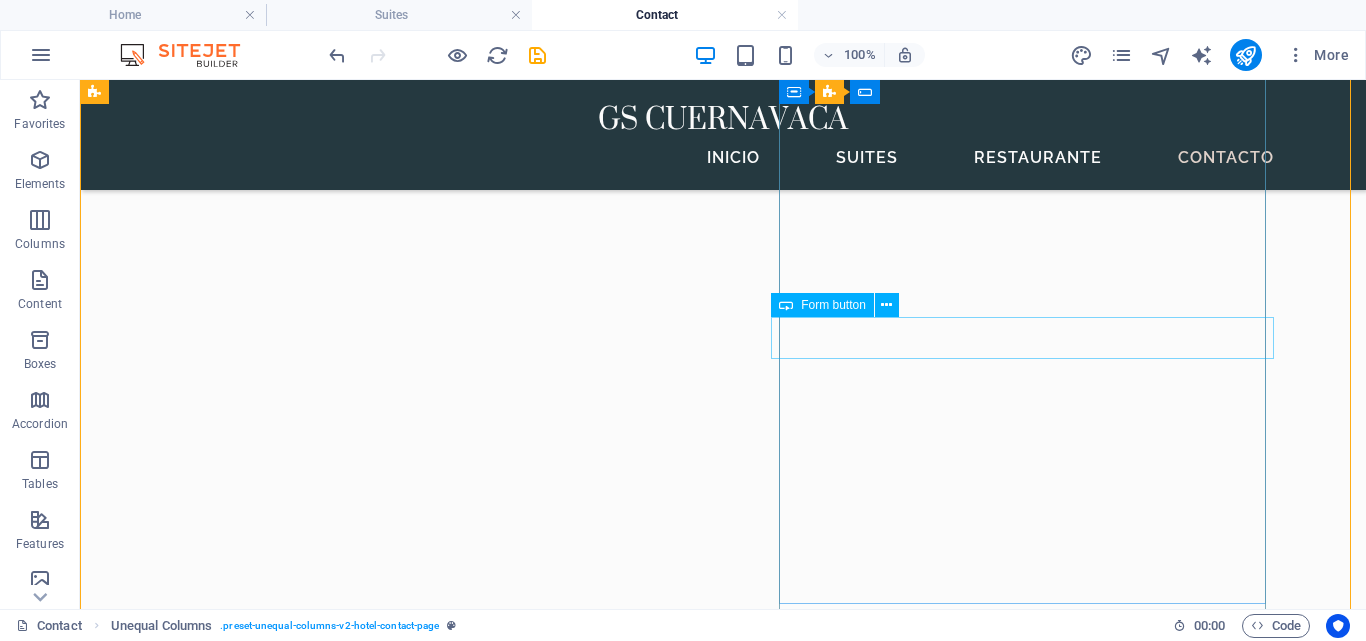 click on "ENTREGAR" at bounding box center (655, 4392) 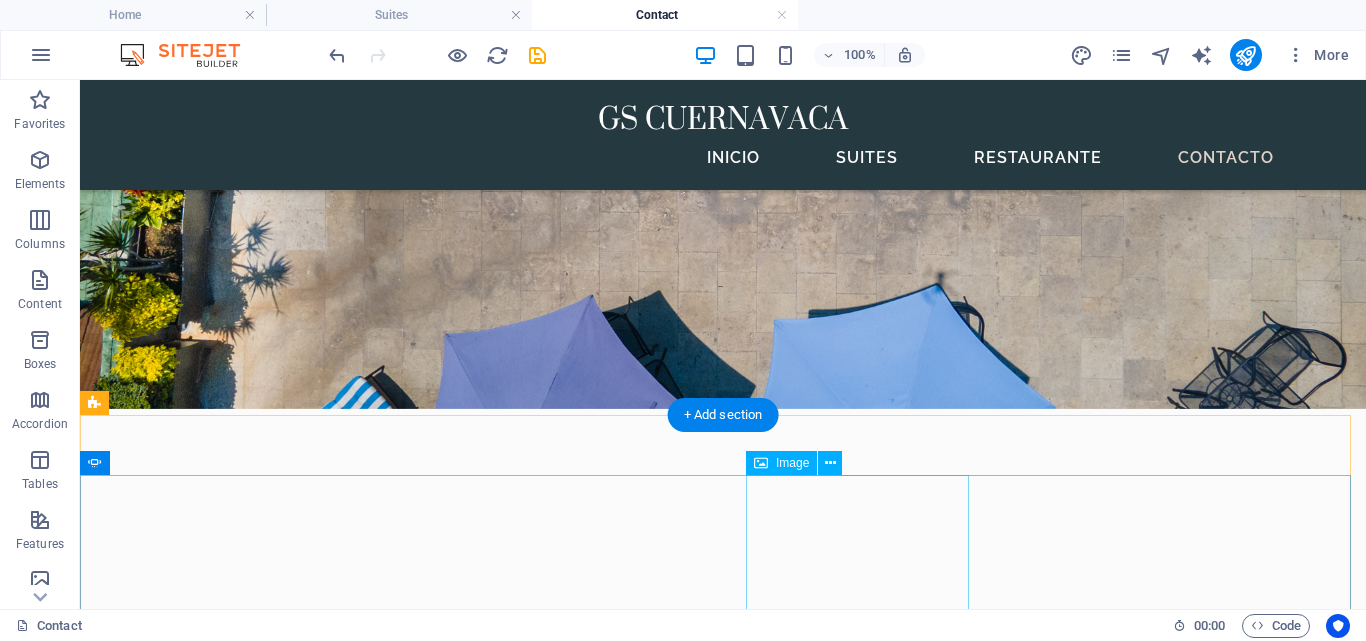 scroll, scrollTop: 0, scrollLeft: 0, axis: both 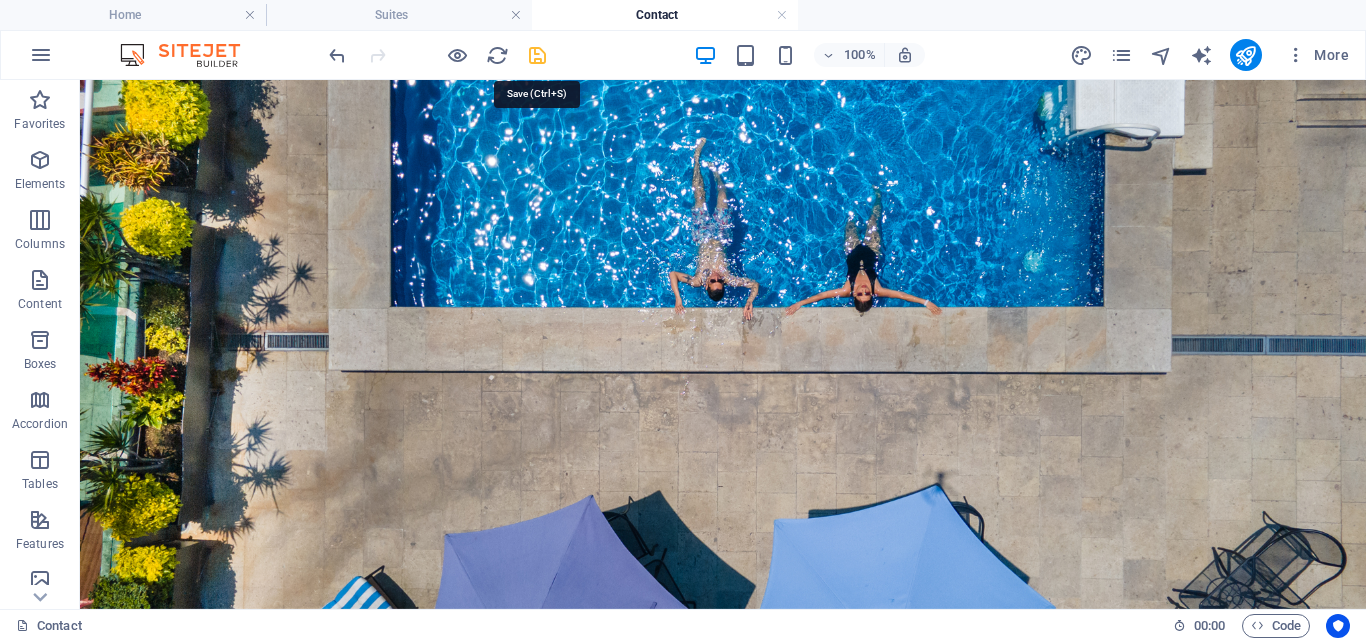 click at bounding box center (537, 55) 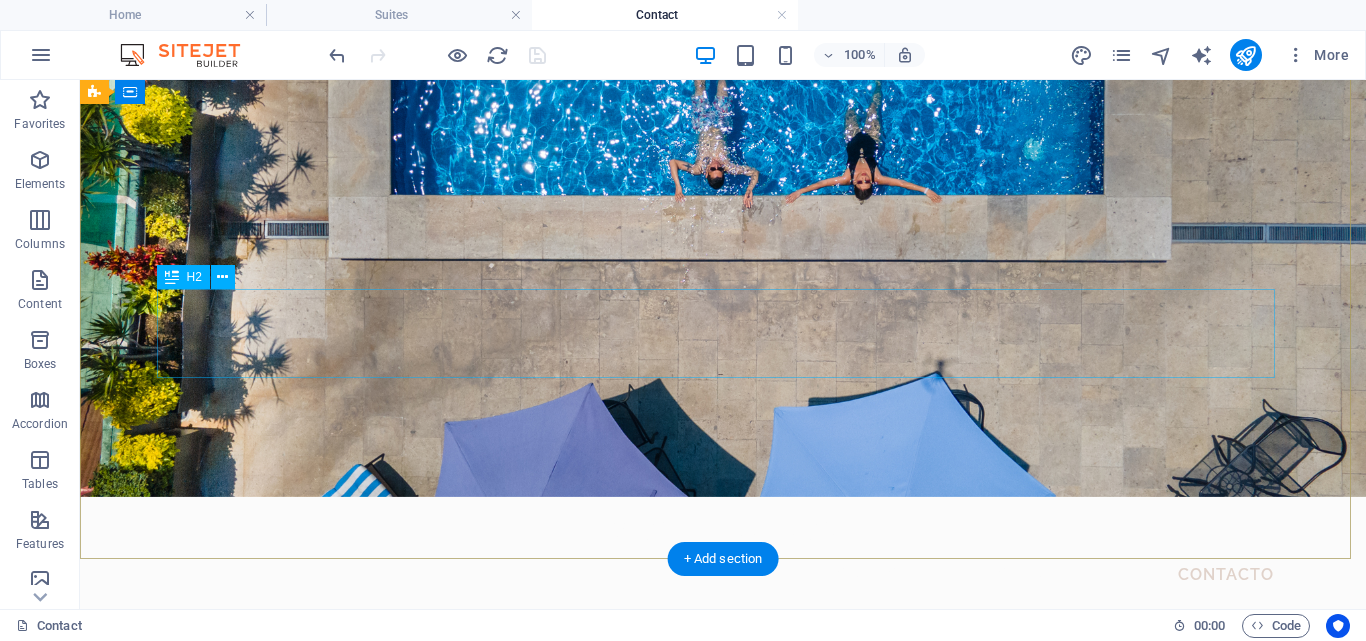 scroll, scrollTop: 0, scrollLeft: 0, axis: both 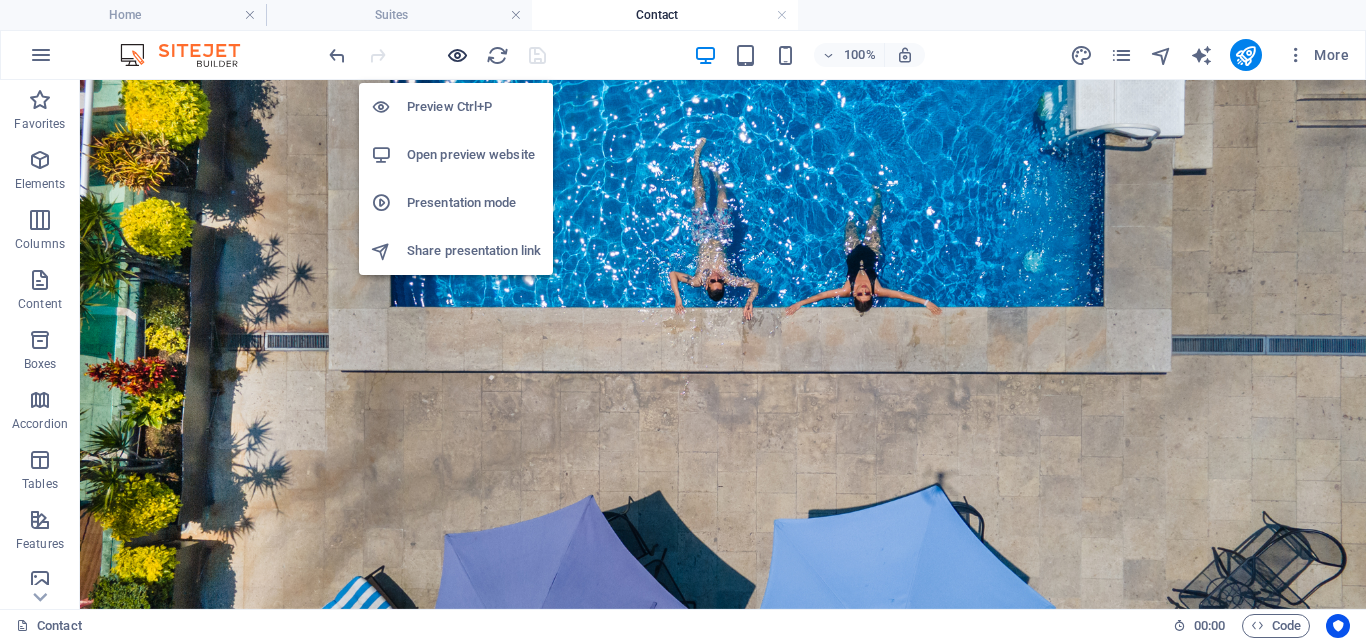 click at bounding box center [457, 55] 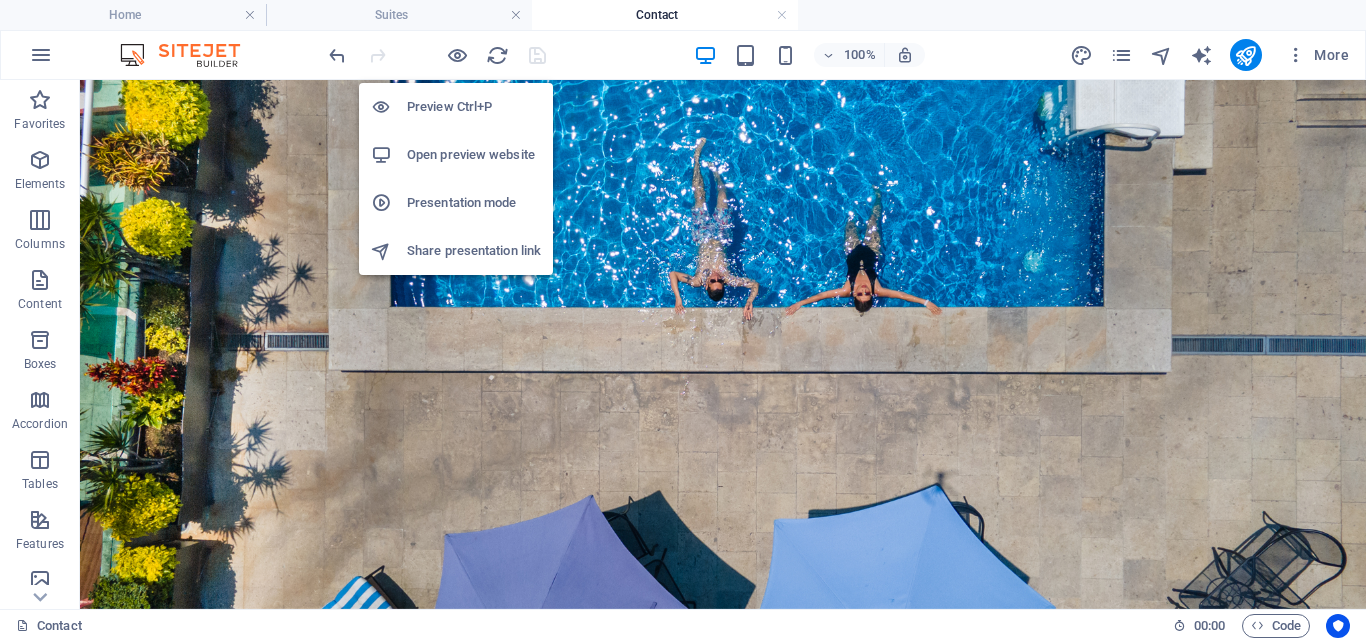 click on "Open preview website" at bounding box center [474, 155] 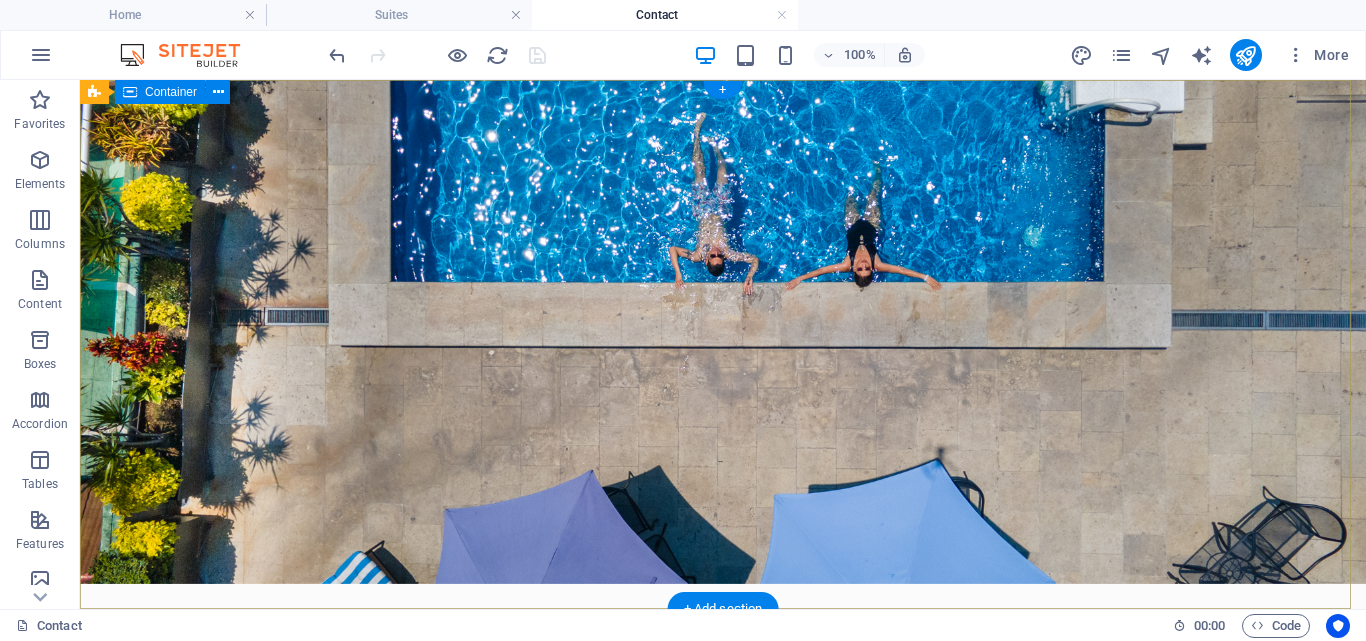 scroll, scrollTop: 0, scrollLeft: 0, axis: both 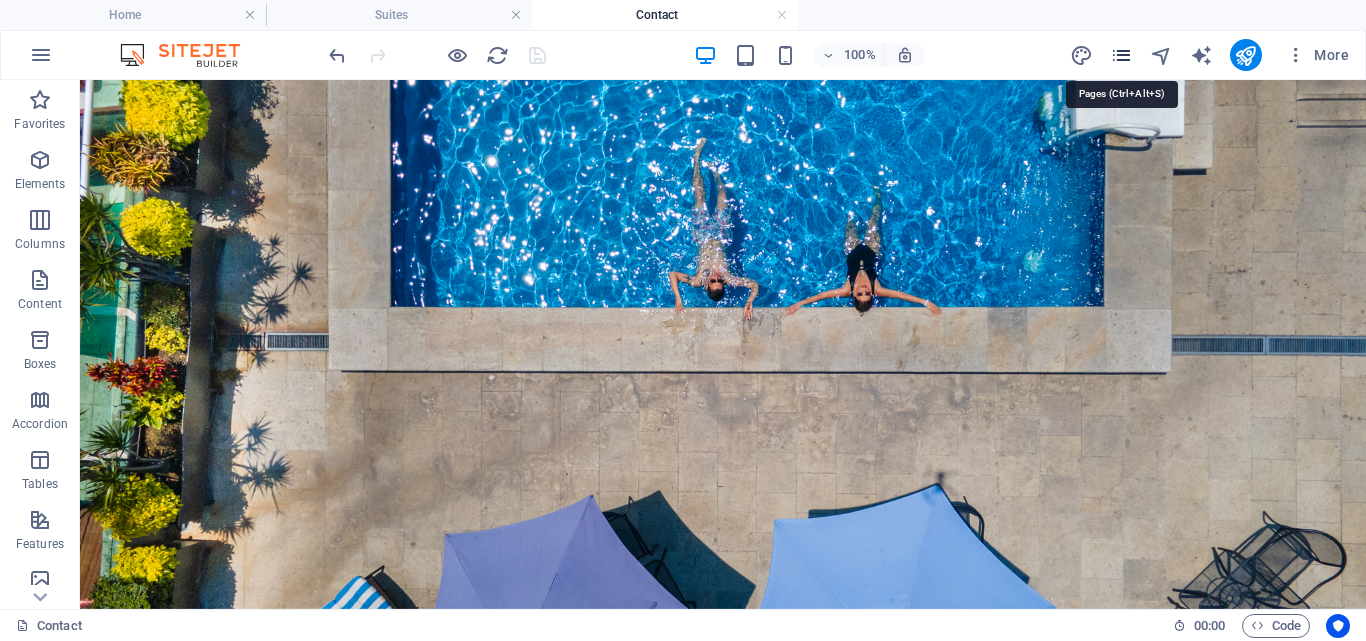 click at bounding box center (1121, 55) 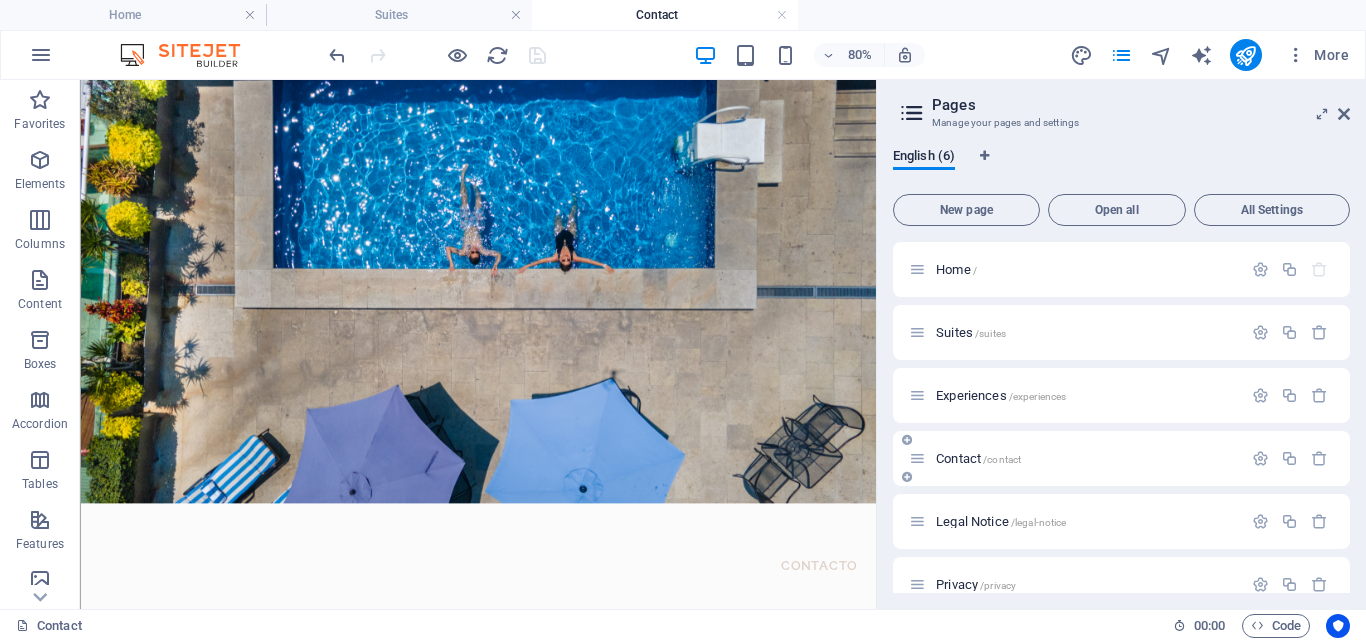 click on "Contact /contact" at bounding box center (1075, 458) 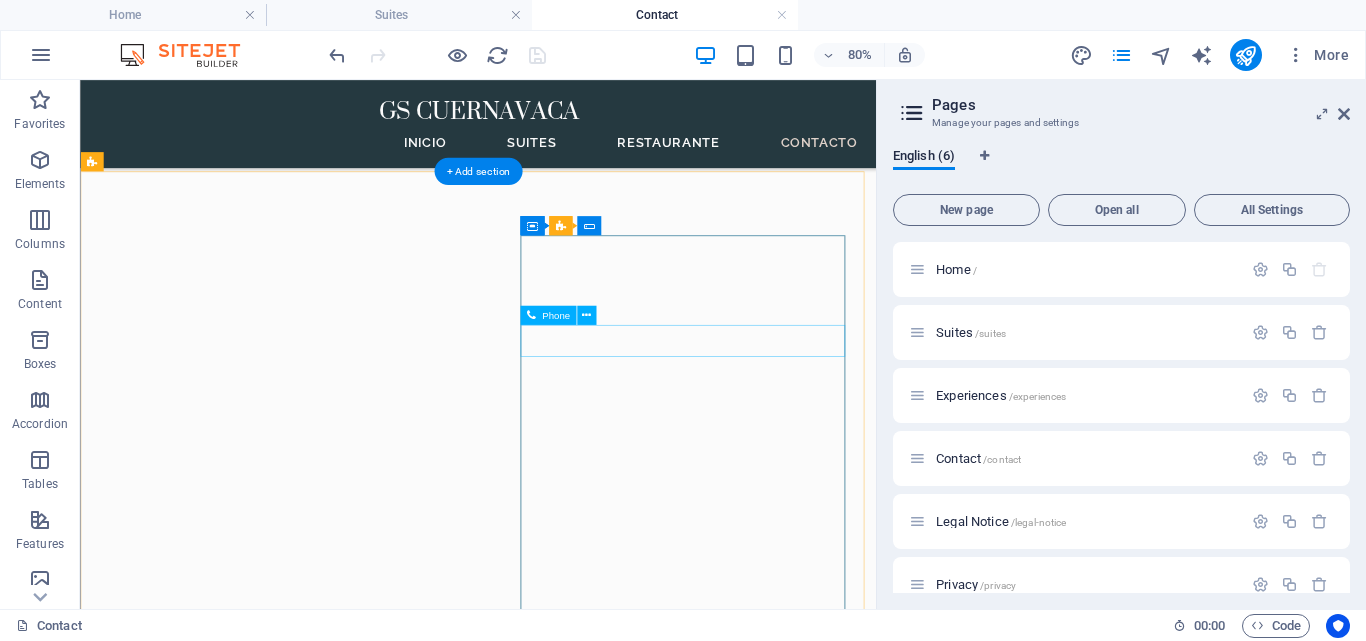 scroll, scrollTop: 1000, scrollLeft: 0, axis: vertical 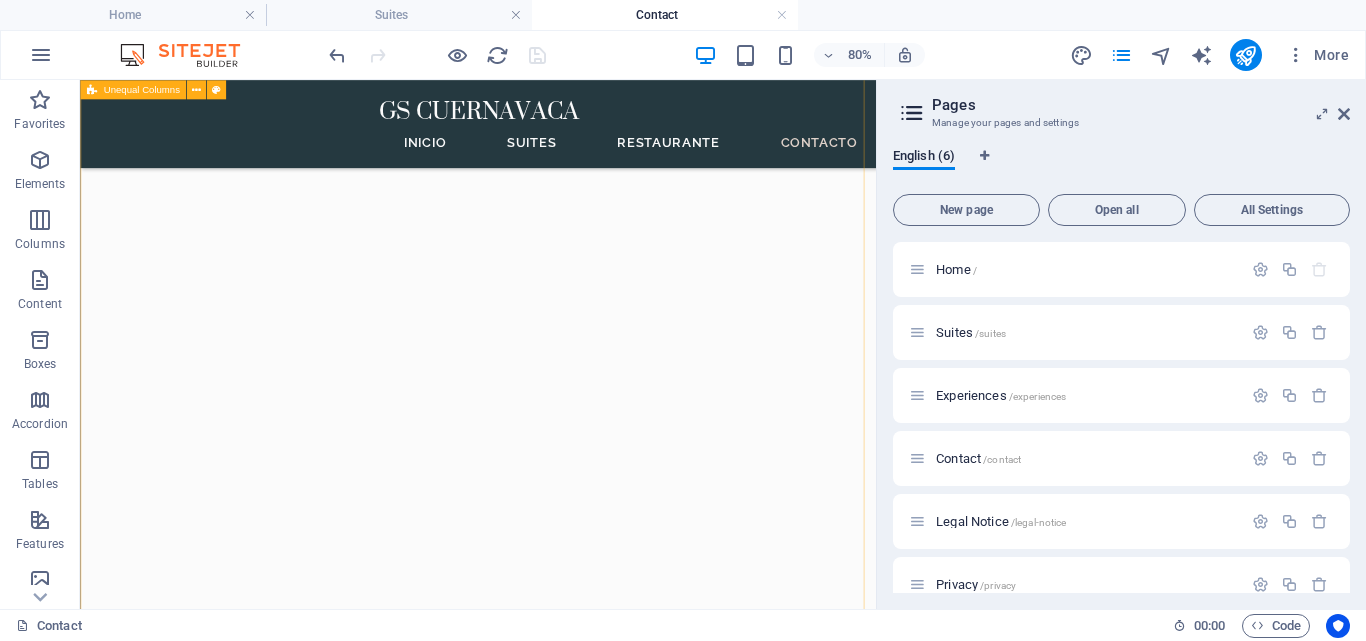 click on "Ponte en contacto con nosotros Te agradeceríamos enormemente si pudieras tomarte un momento para compartir tus datos de contacto con nosotros. Esta información nos permitirá establecer una comunicación más directa y efectiva contigo, lo que, a su vez, nos ayudará a ofrecerte la información precisa y oportuna que necesites. Valoramos tu interés y queremos asegurarnos de que tengas acceso a todo lo que podamos brindarte. ¡Muchas gracias por tu colaboración! [EMAIL] [PHONE] ENTREGAR   He leído y comprendido la política de privacidad. Unreadable? Load new [NUMBER] [STREET]  ,   [CITY]  ,   [POSTAL_CODE] [EMAIL] [PHONE]" at bounding box center [577, 3301] 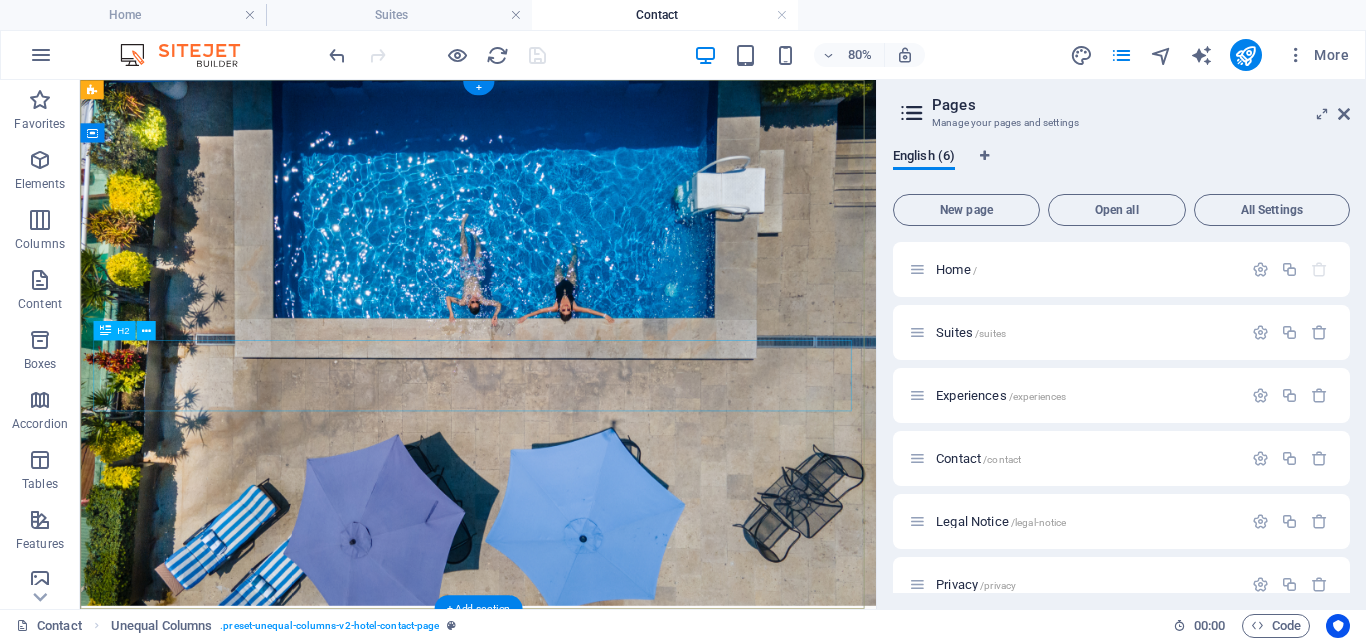 scroll, scrollTop: 0, scrollLeft: 0, axis: both 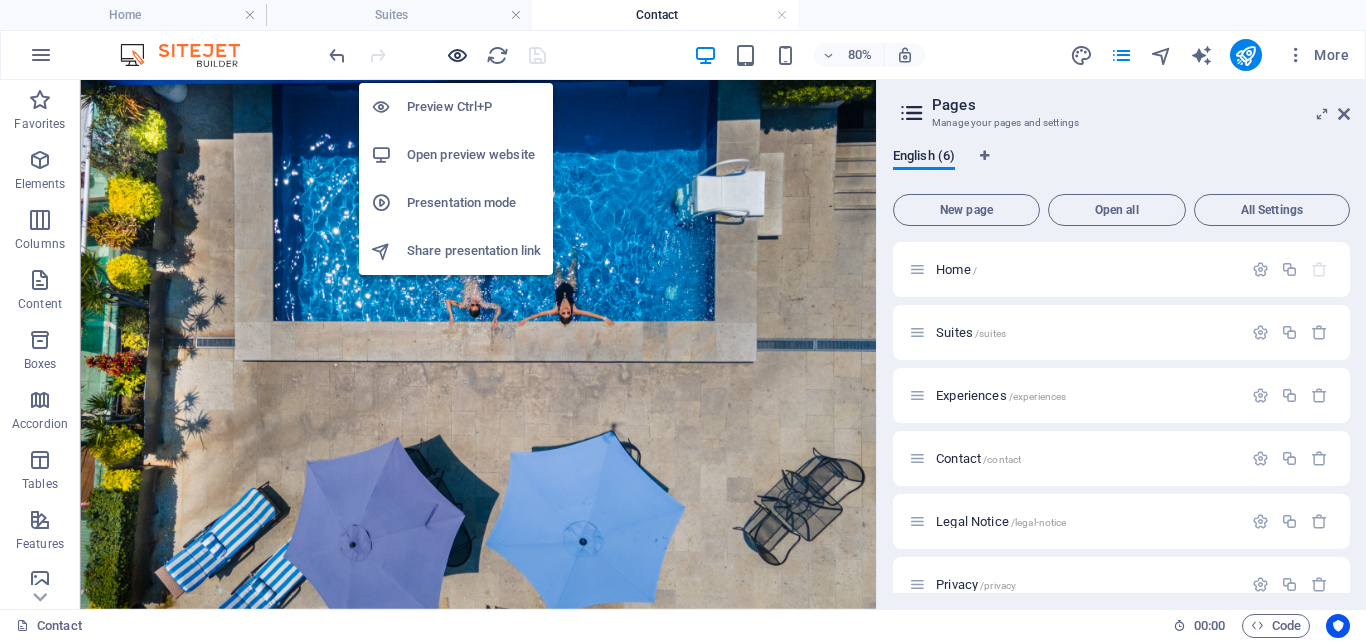 click at bounding box center [457, 55] 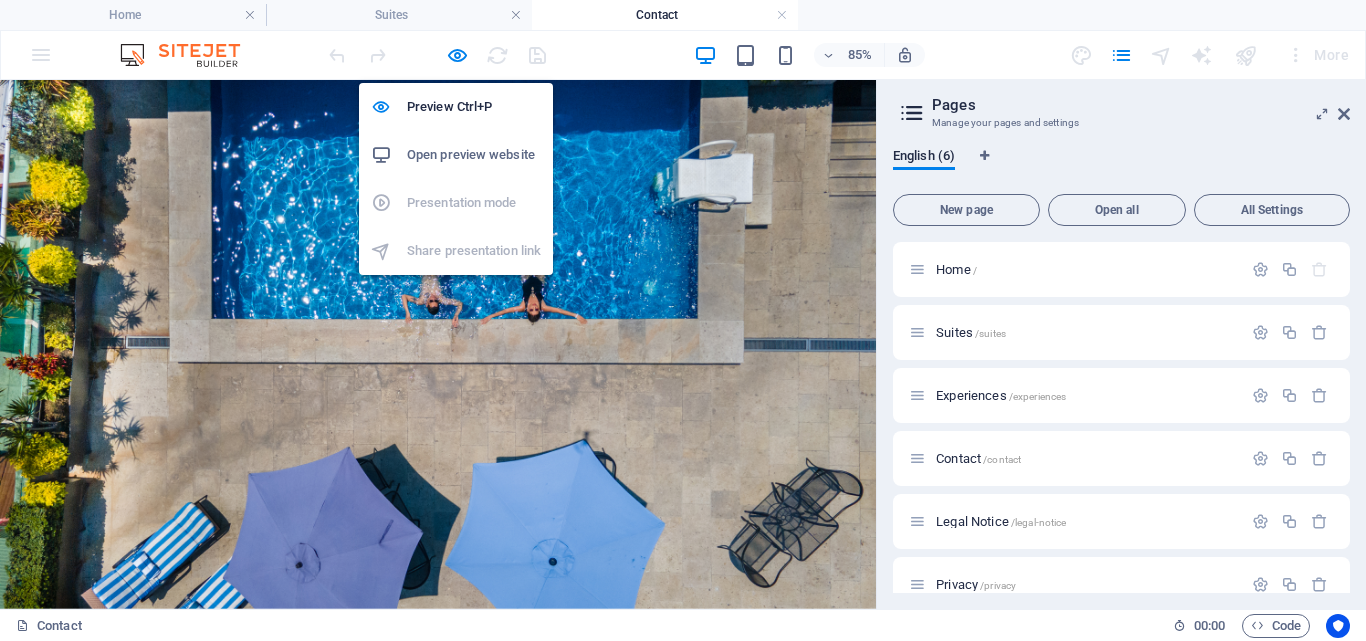 click on "Preview Ctrl+P Open preview website Presentation mode Share presentation link" at bounding box center (456, 179) 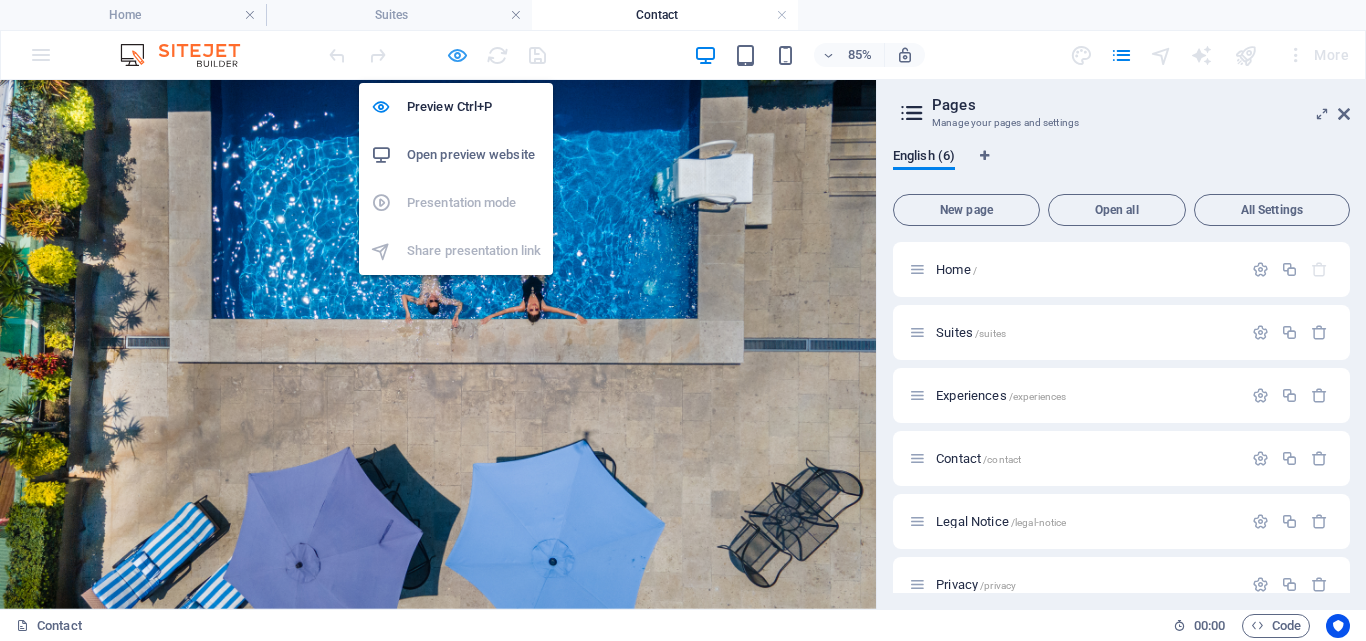 click at bounding box center [457, 55] 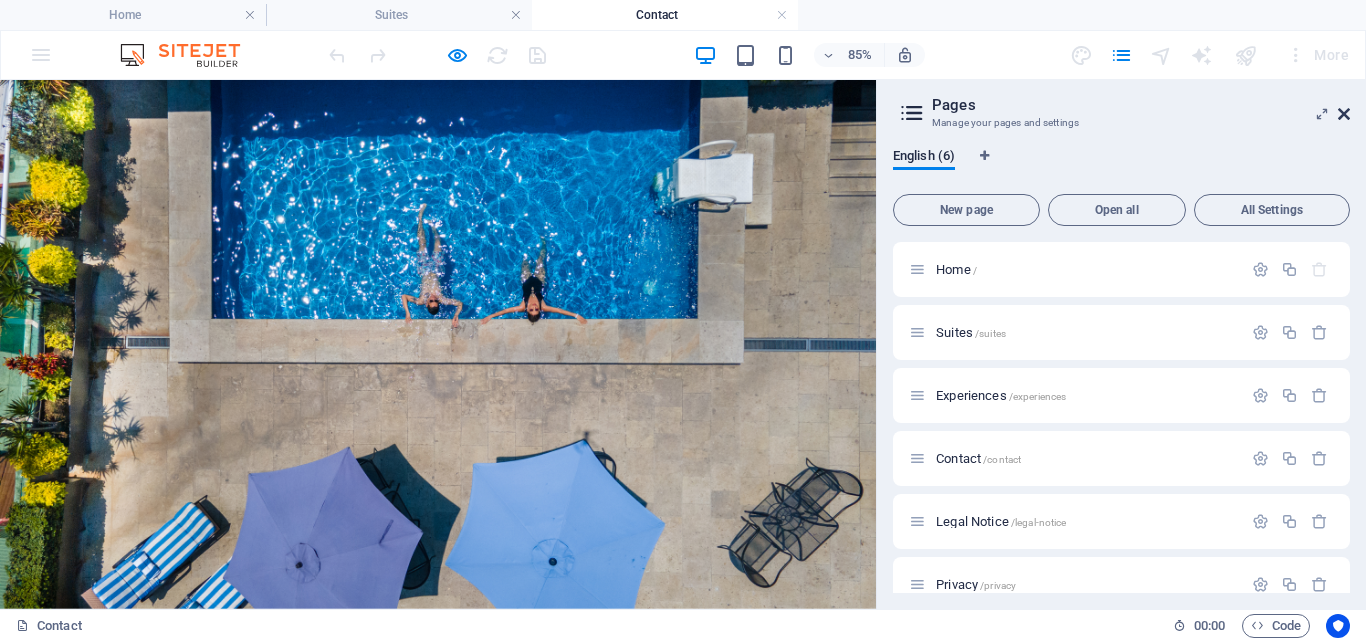 click at bounding box center (1344, 114) 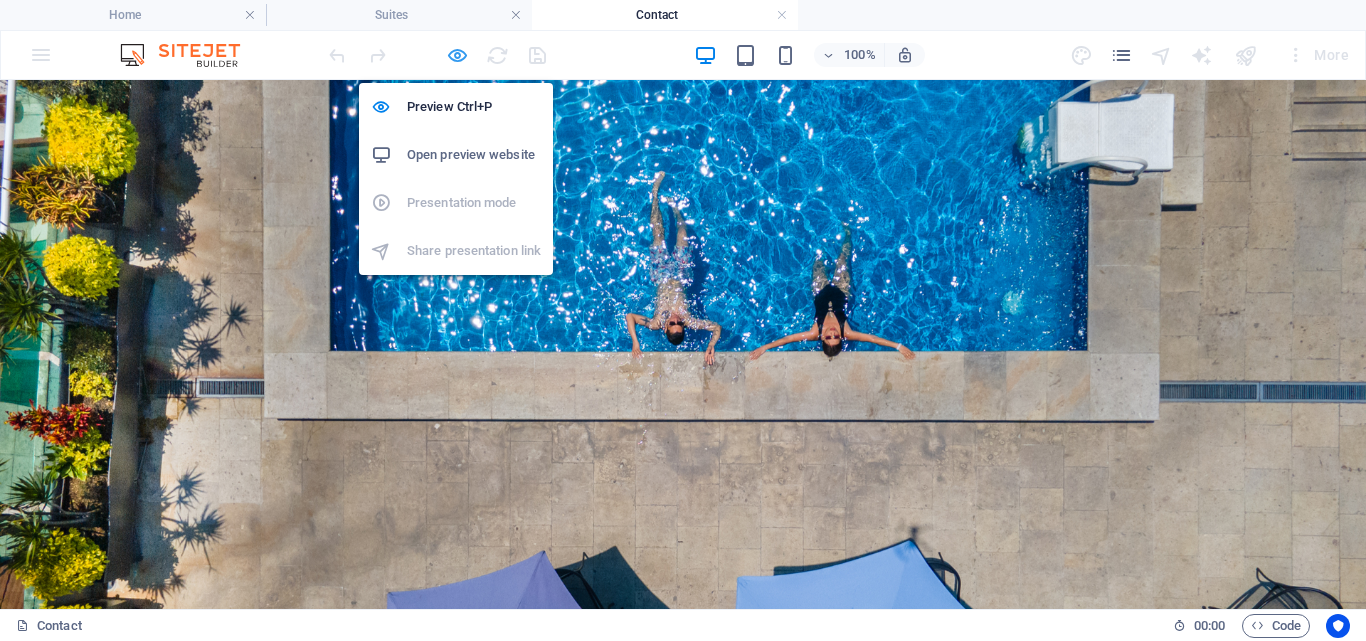 click at bounding box center (457, 55) 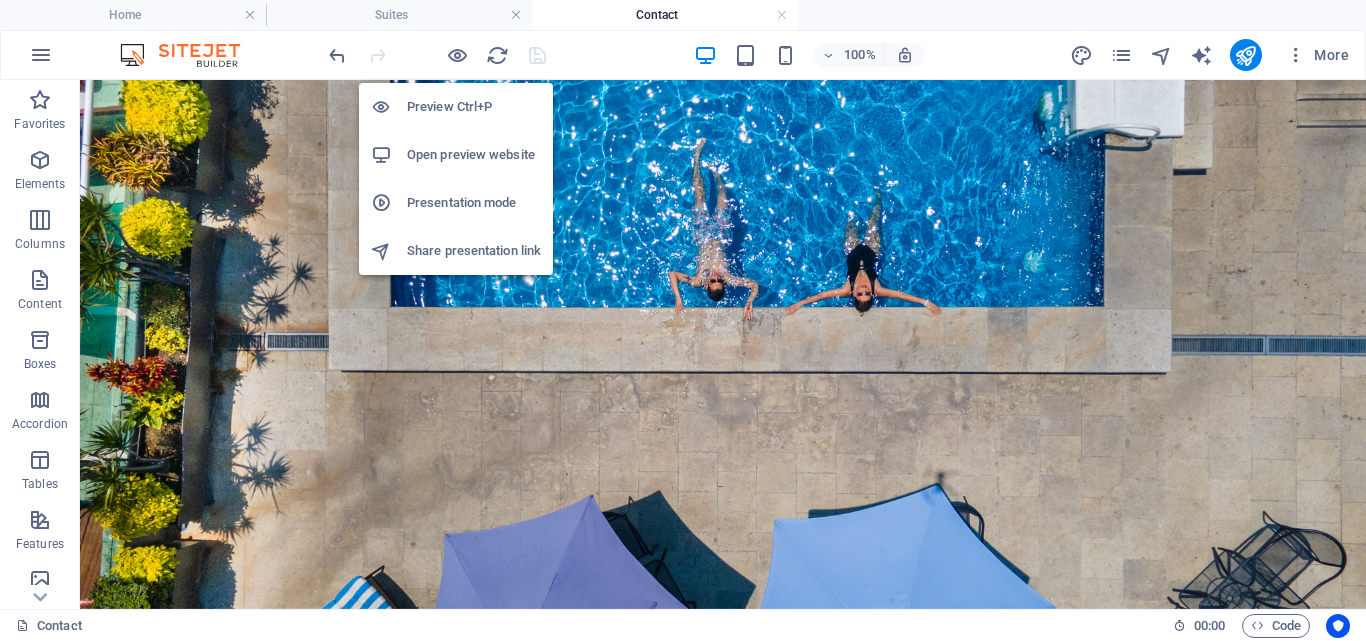 click on "Presentation mode" at bounding box center (474, 203) 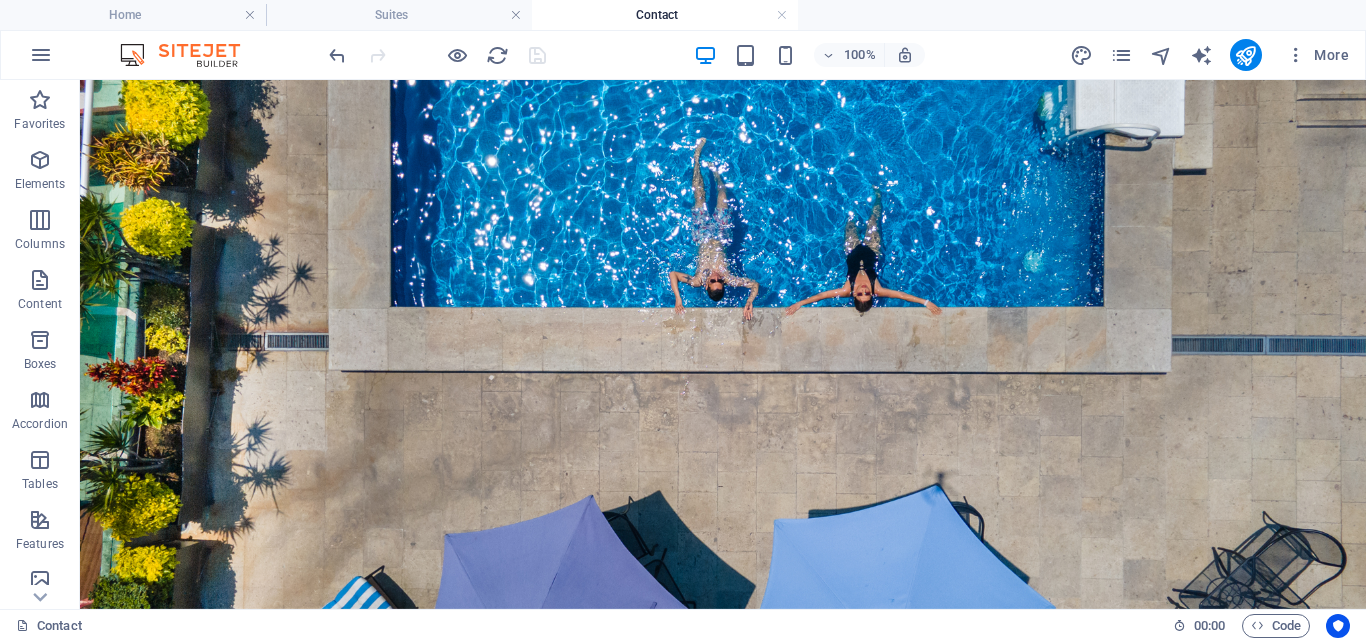click on "100%" at bounding box center [809, 55] 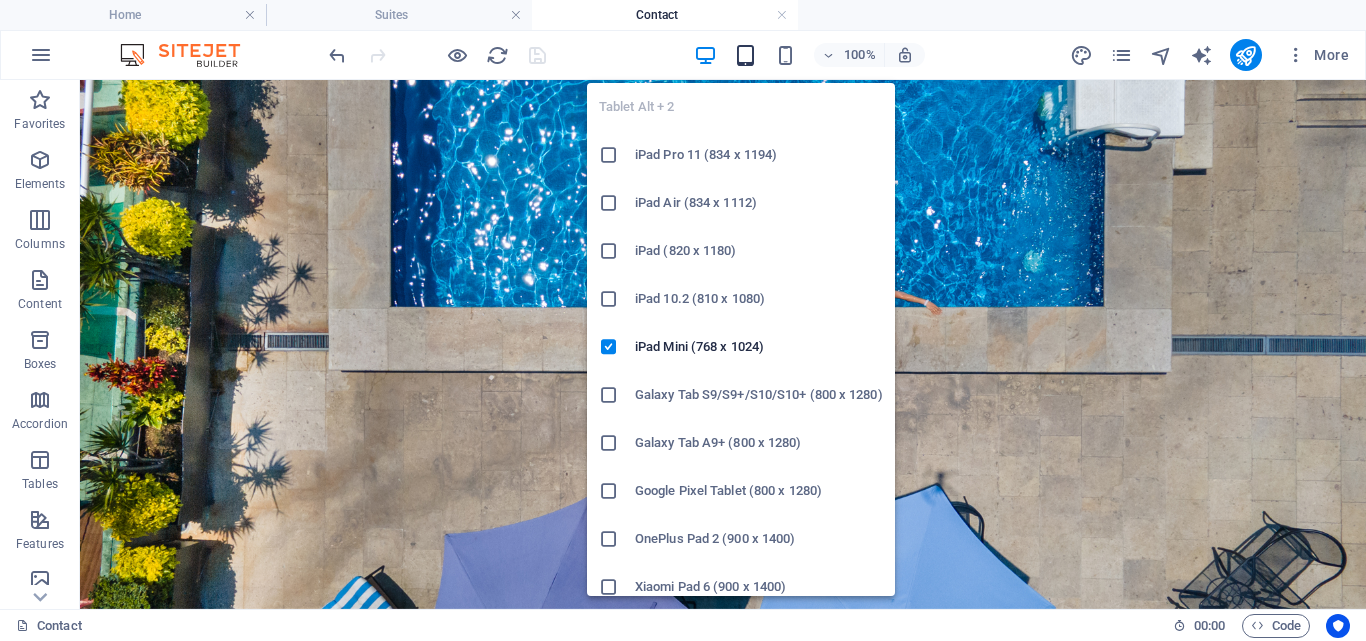 click at bounding box center (745, 55) 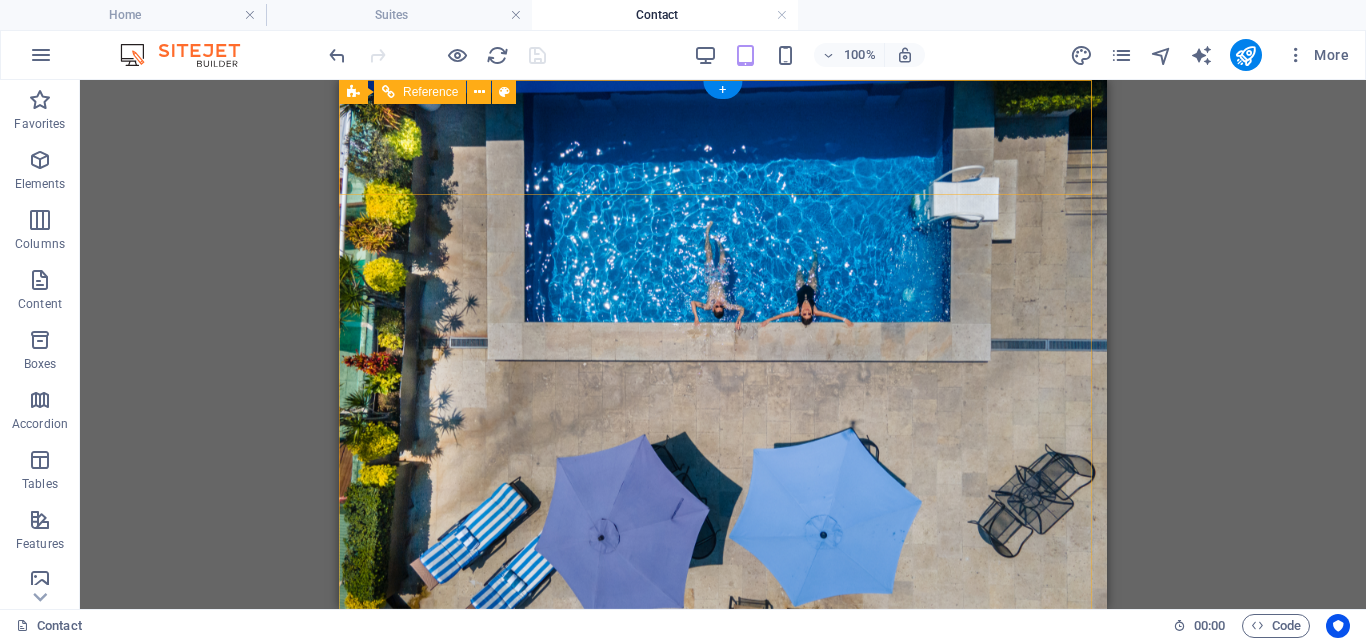 click at bounding box center [723, 720] 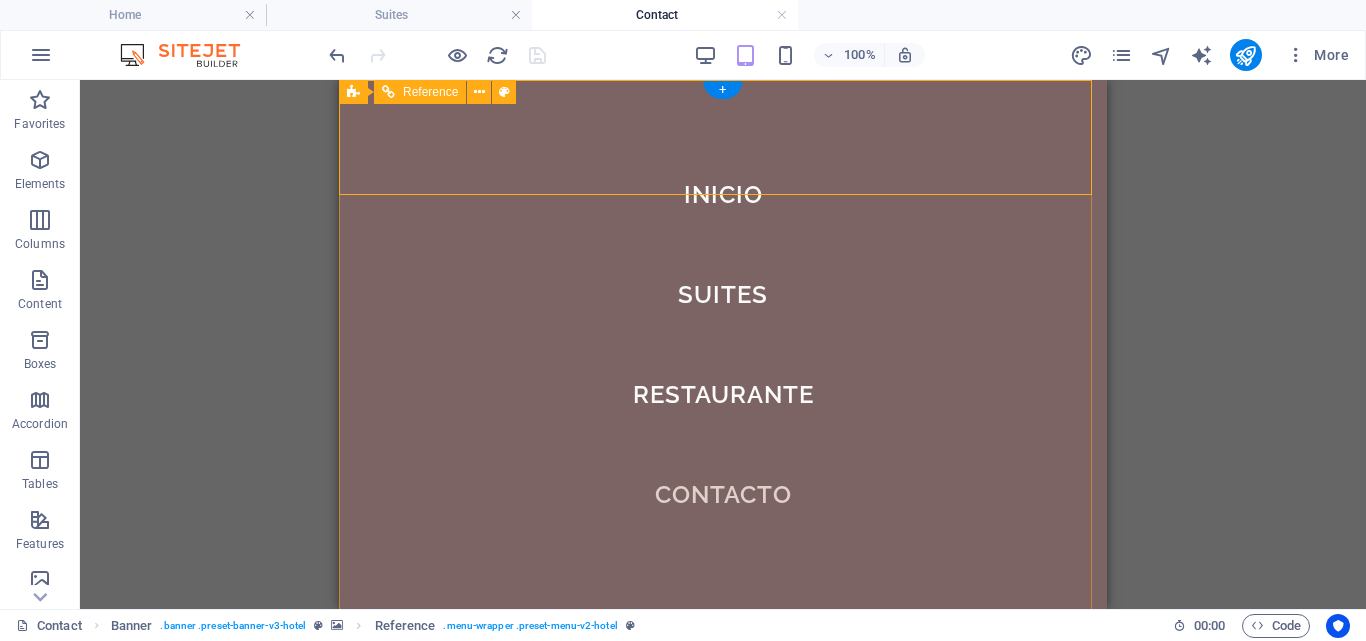 click on "INICIO Suites RESTAURANTE Contacto" at bounding box center (723, 344) 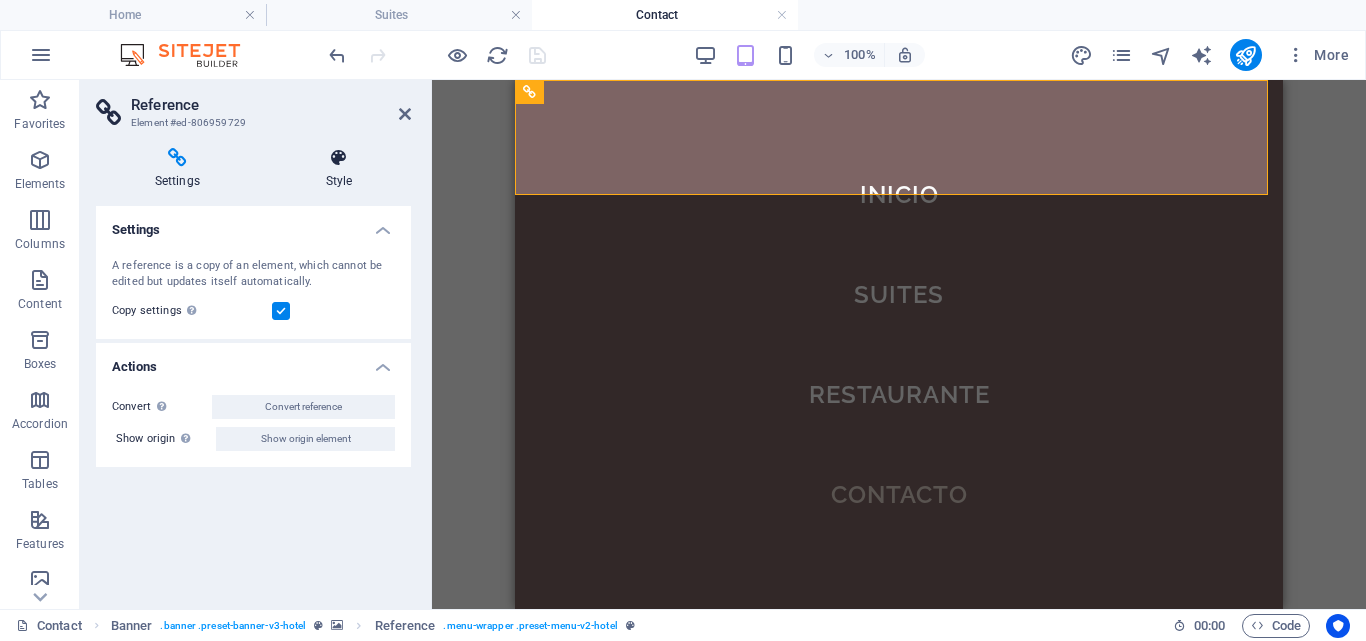 click at bounding box center [339, 158] 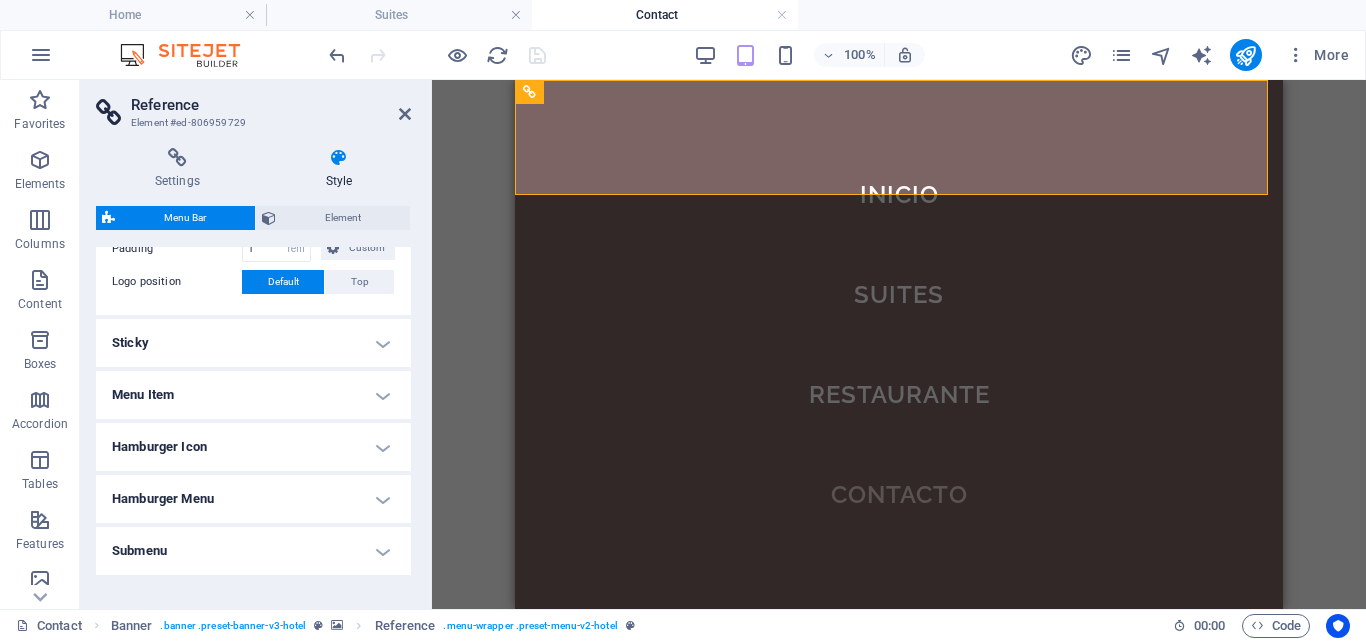 scroll, scrollTop: 536, scrollLeft: 0, axis: vertical 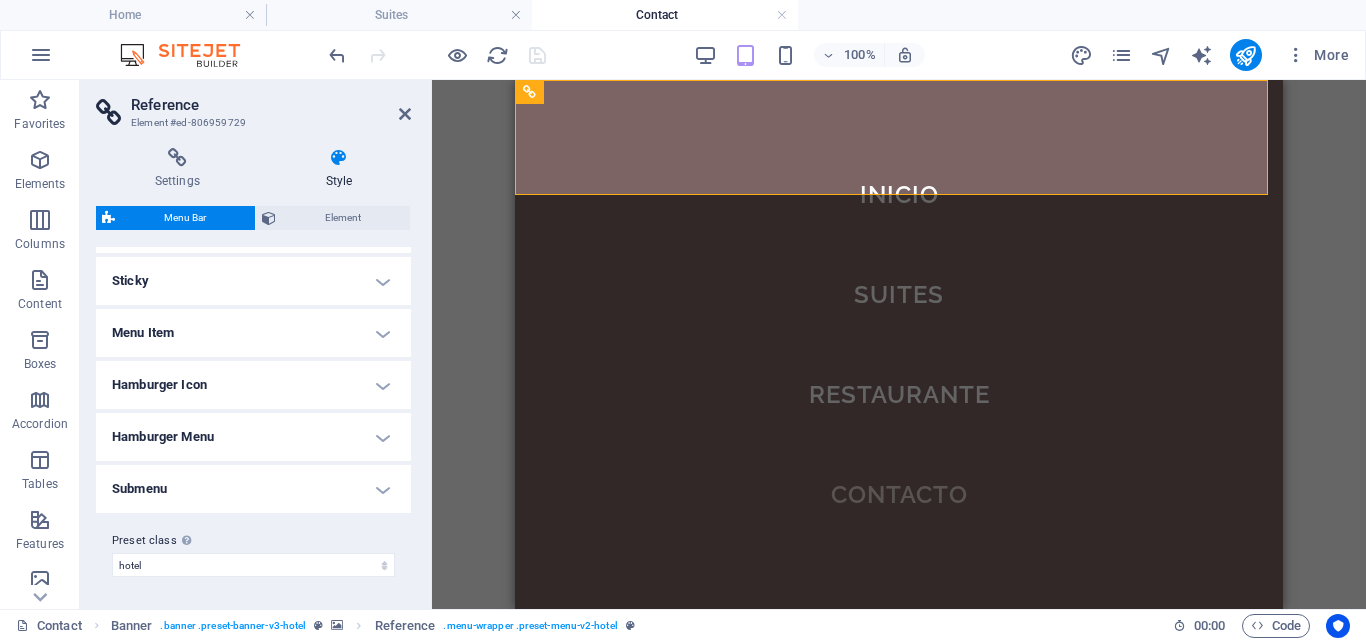 click on "Sticky" at bounding box center (253, 281) 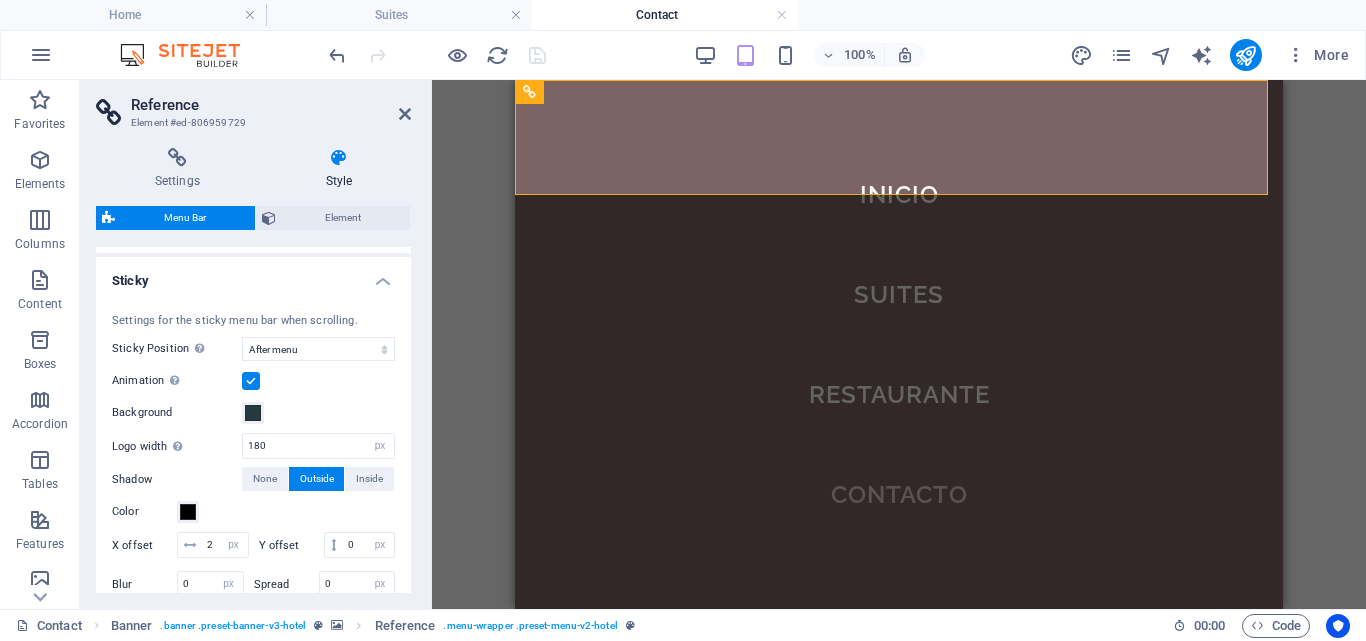 click on "Sticky" at bounding box center (253, 275) 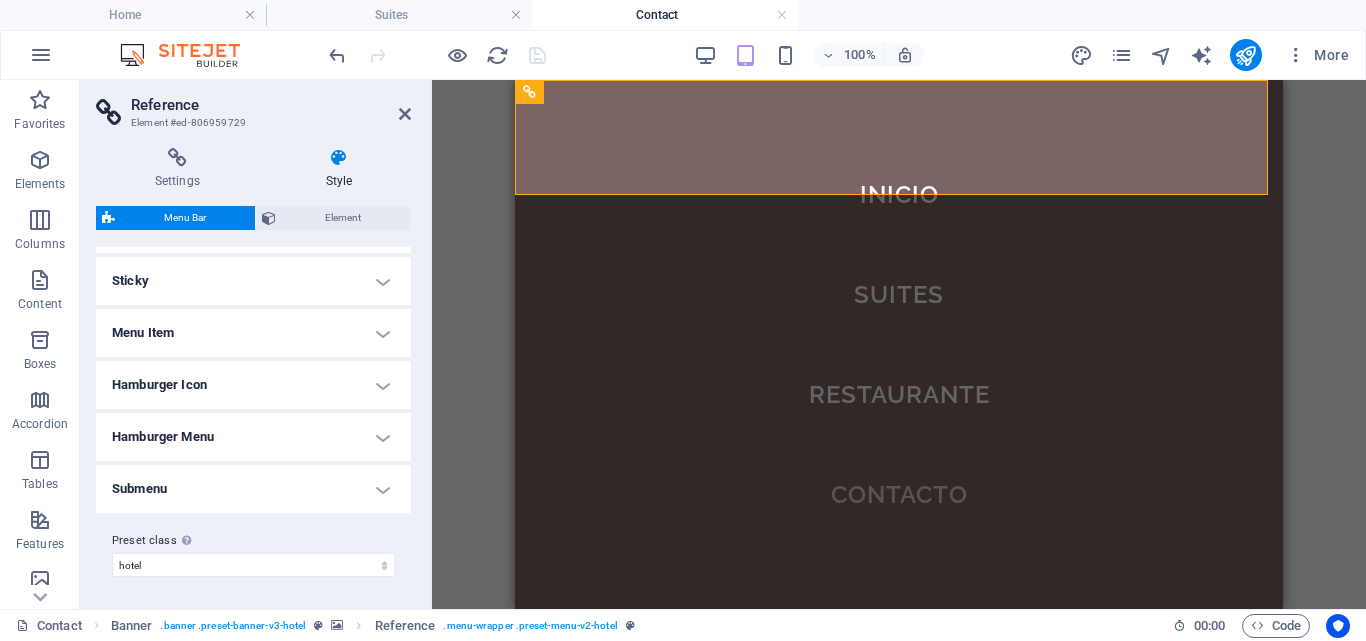 click on "Menu Item" at bounding box center (253, 333) 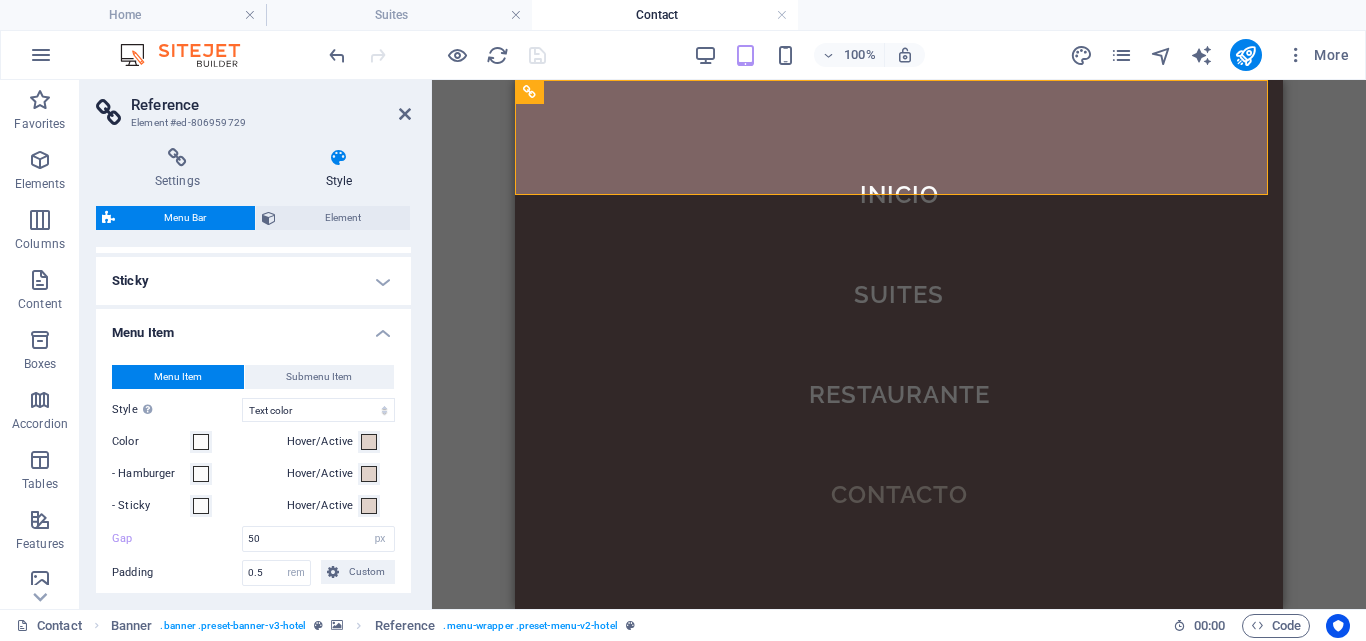 click on "Menu Item" at bounding box center (253, 327) 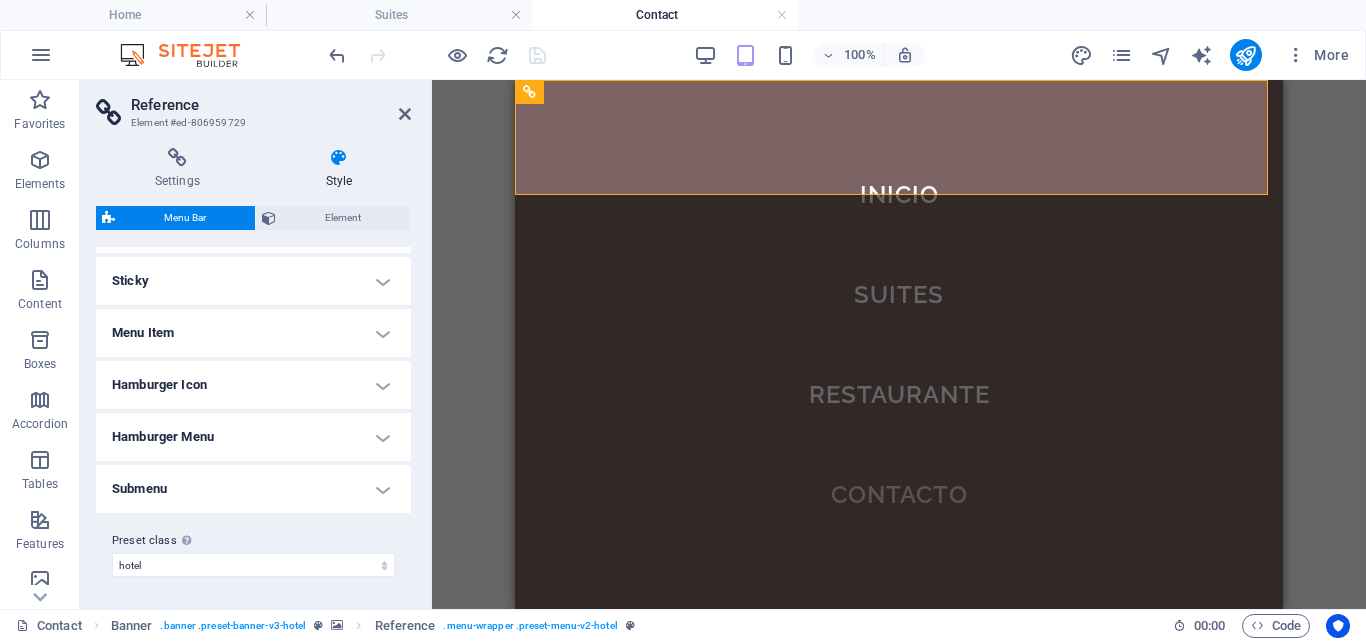 click on "Hamburger Icon" at bounding box center [253, 385] 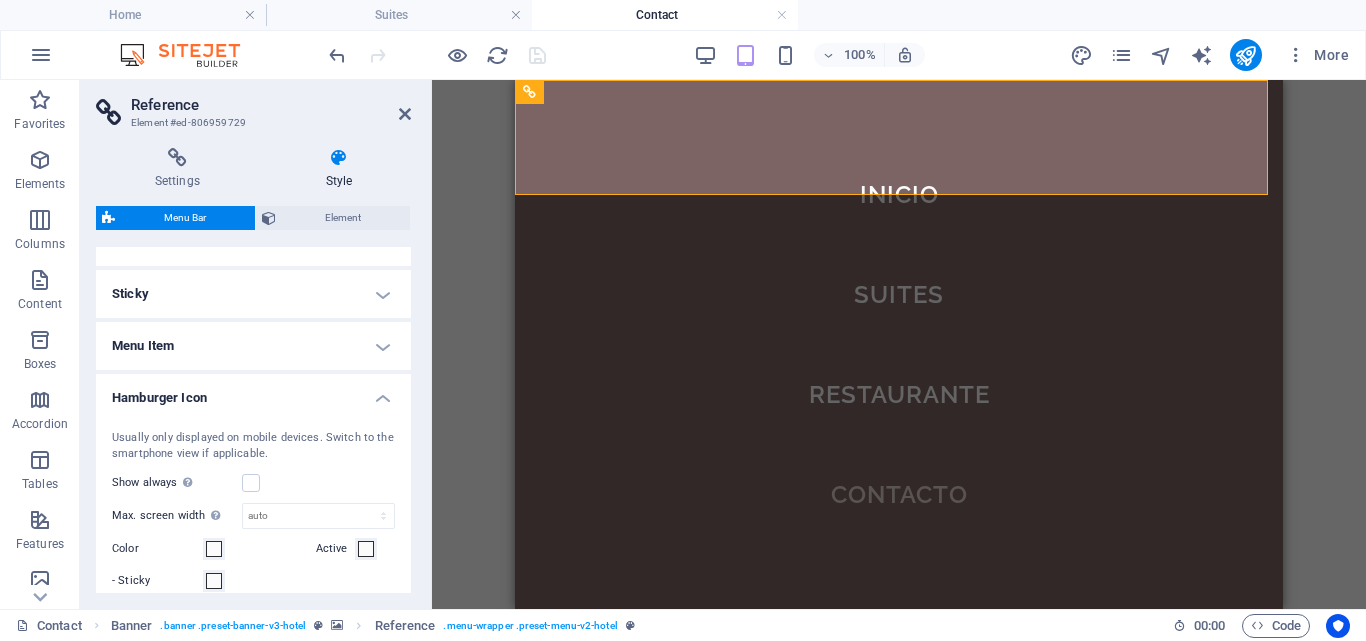 scroll, scrollTop: 455, scrollLeft: 0, axis: vertical 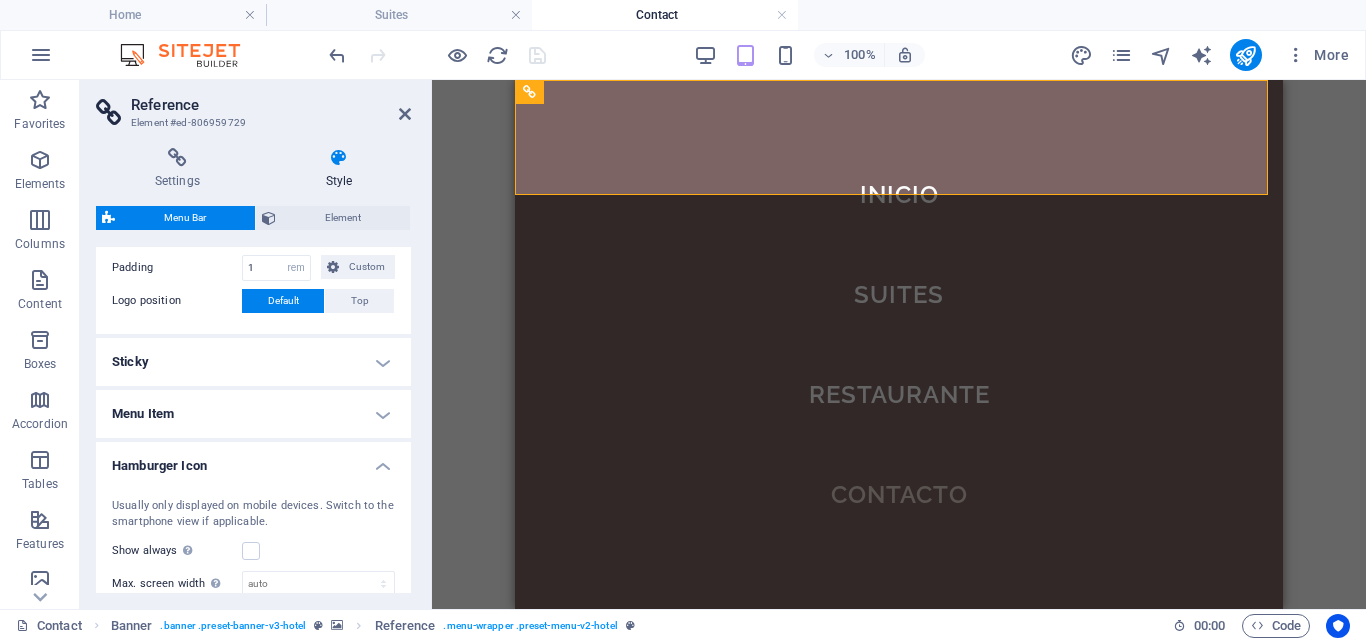 click on "Hamburger Icon" at bounding box center (253, 460) 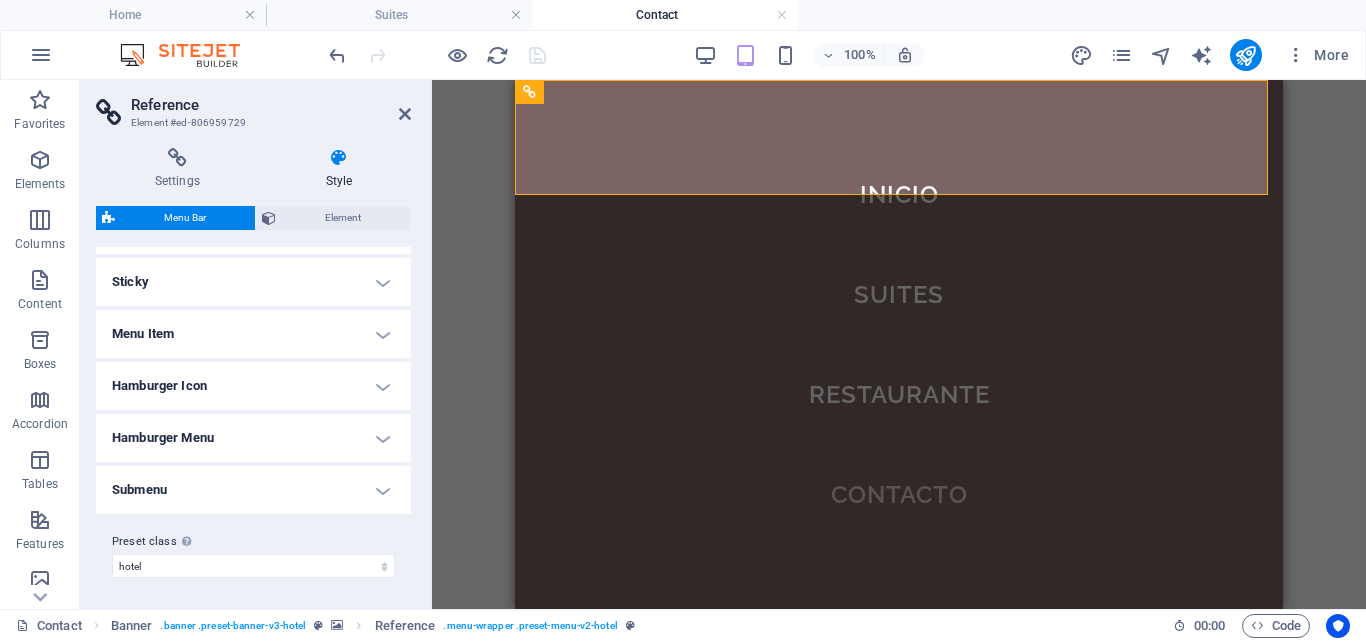 scroll, scrollTop: 536, scrollLeft: 0, axis: vertical 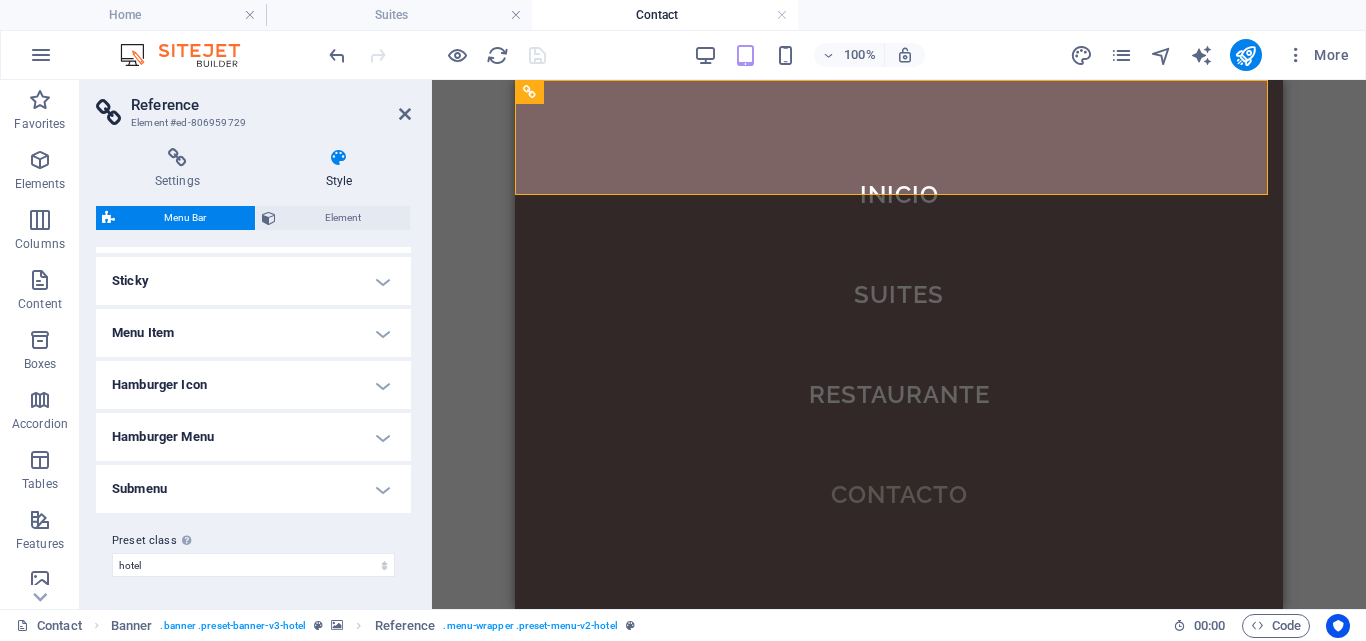 click on "Hamburger Menu" at bounding box center (253, 437) 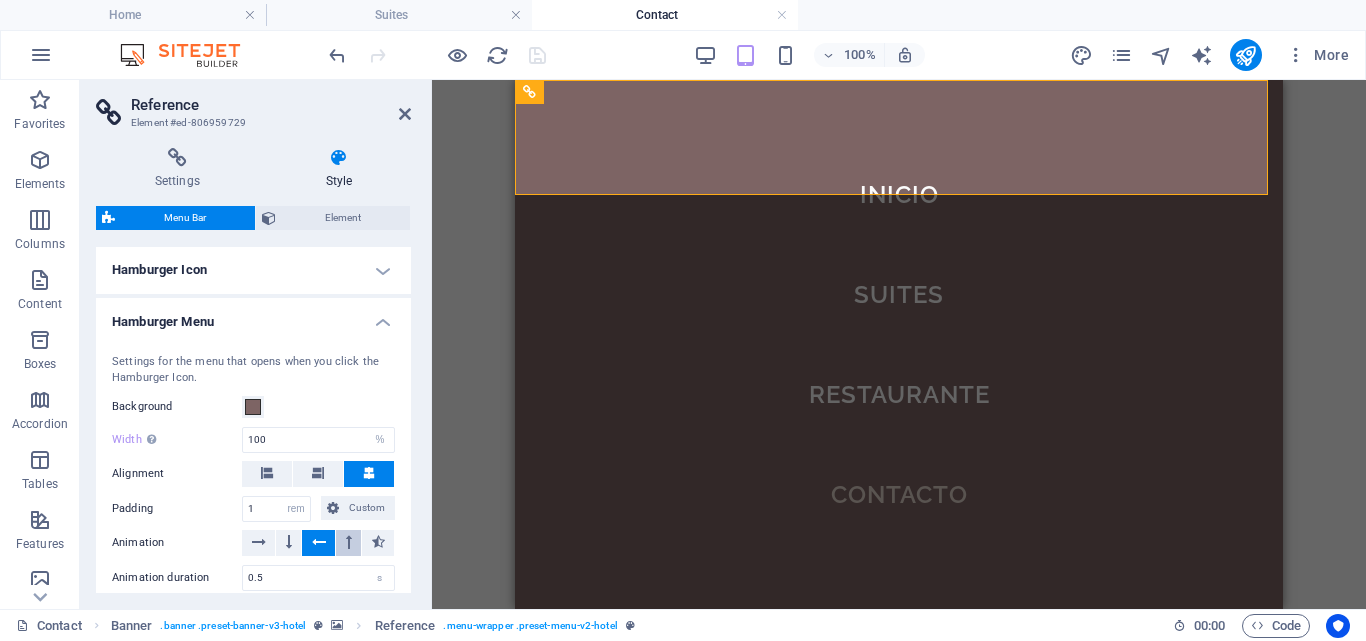 scroll, scrollTop: 736, scrollLeft: 0, axis: vertical 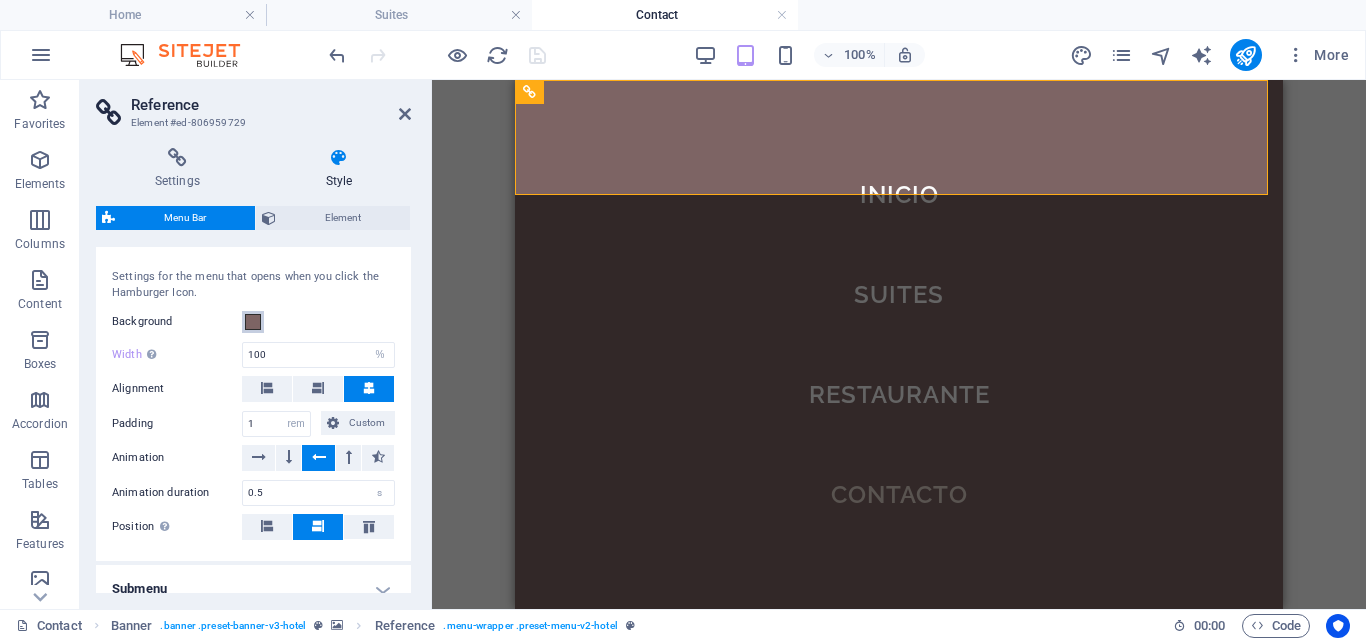 click at bounding box center (253, 322) 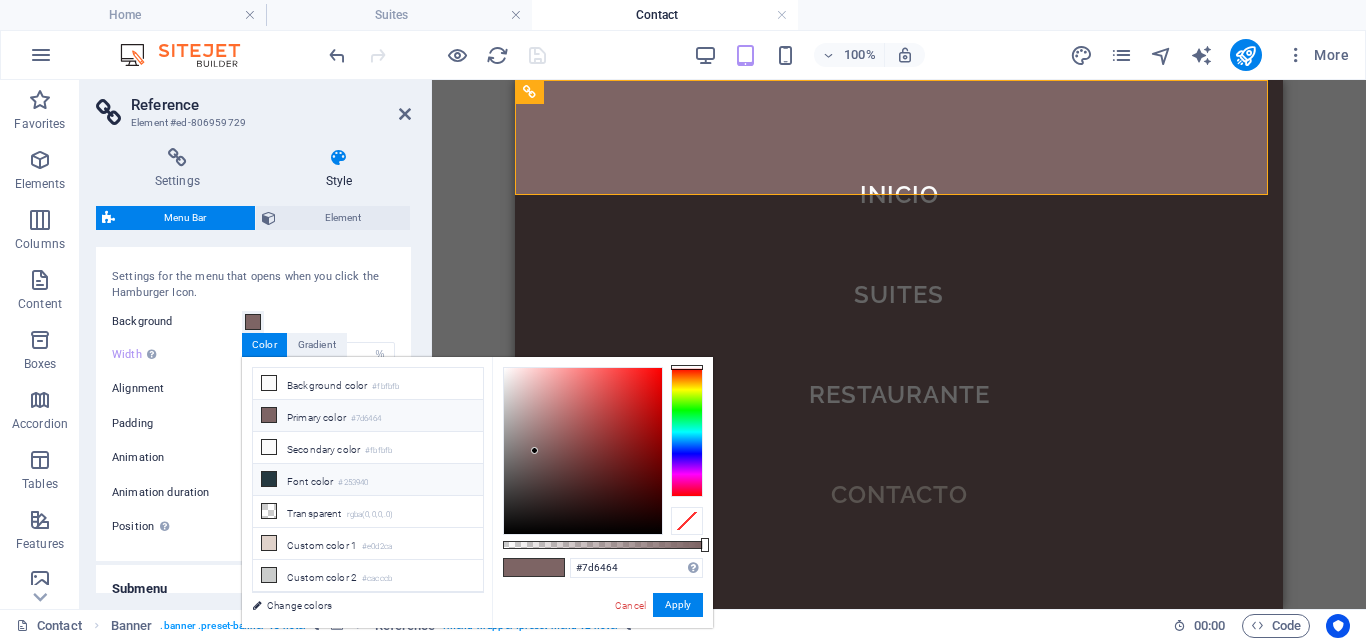 click on "Font color
#253940" at bounding box center (368, 480) 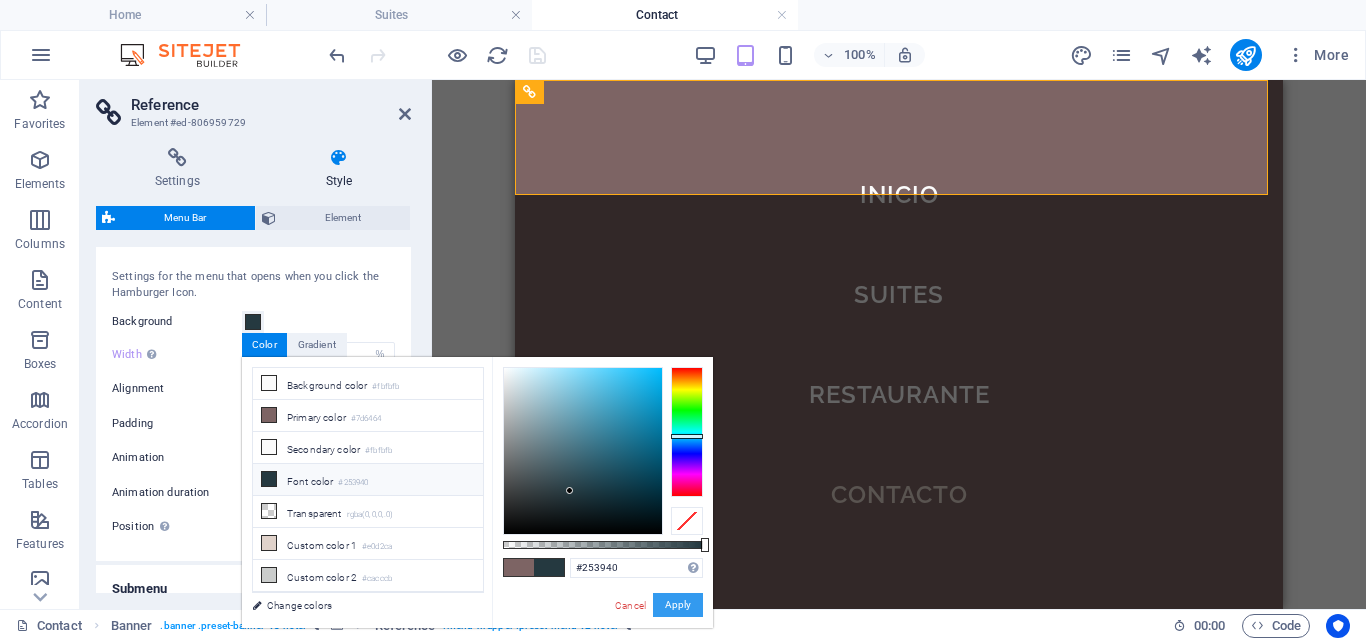 click on "Apply" at bounding box center (678, 605) 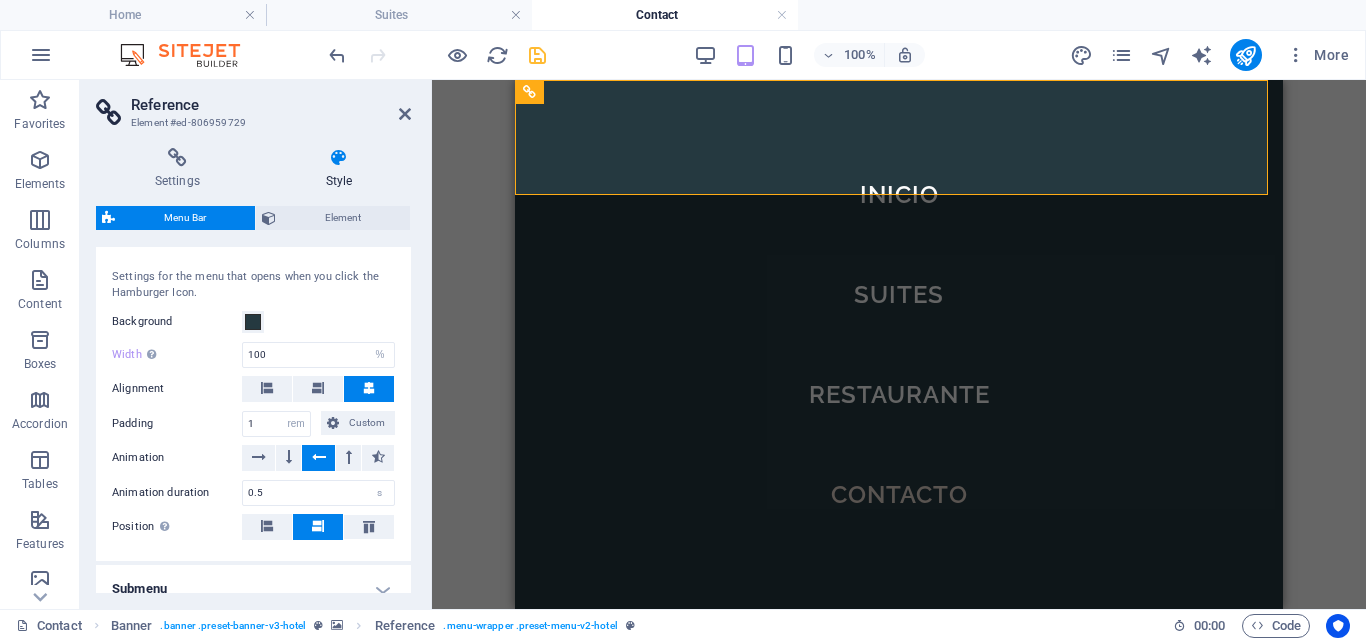 click on "Drag here to replace the existing content. Press “Ctrl” if you want to create a new element.
H2   Banner   Container   Slider   Image   Slider   Image   Unequal Columns   Container   H2   Container   Horizontal Form   Form   Container   Container   Horizontal Form   Container   Horizontal Form   Input   Image   Image   Image   Banner   Reference   Phone   Textarea   Form button   Checkbox   Captcha   Container   Text   Icon   Social Media Icons   Reference   Spacer   Text   Spacer   Text   Social Media Icons   Icon   Container   Social Media Icons   Text   Email   Spacer   Icon   Text   Spacer   Container   Spacer" at bounding box center [899, 344] 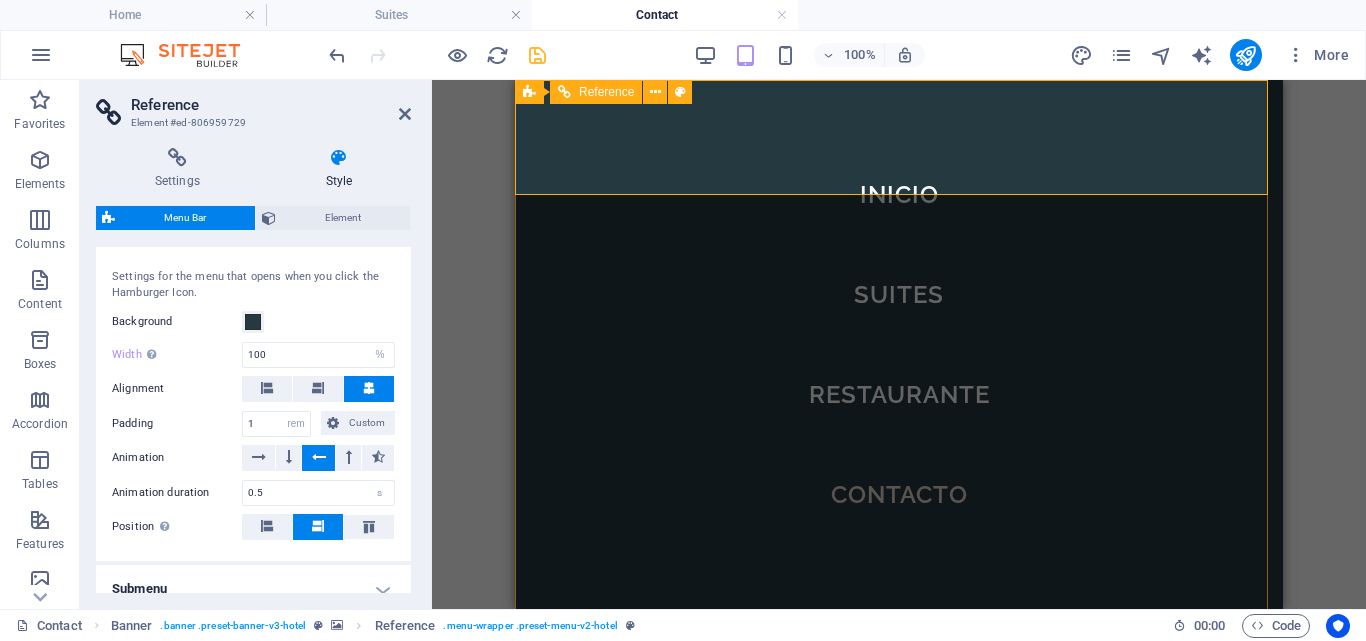 click at bounding box center [570, 791] 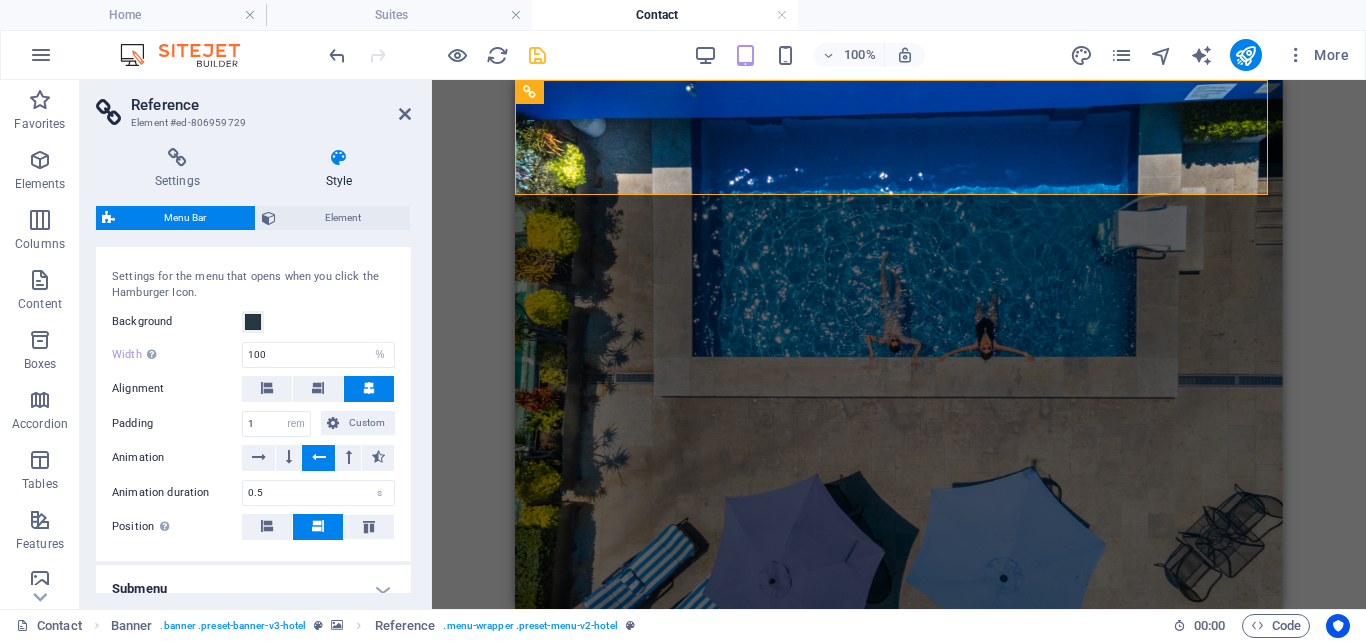 click on "Drag here to replace the existing content. Press “Ctrl” if you want to create a new element.
H2   Banner   Container   Slider   Image   Slider   Image   Unequal Columns   Container   H2   Container   Horizontal Form   Form   Container   Container   Horizontal Form   Container   Horizontal Form   Input   Image   Image   Image   Banner   Reference   Phone   Textarea   Form button   Checkbox   Captcha   Container   Text   Icon   Social Media Icons   Reference   Spacer   Text   Spacer   Text   Social Media Icons   Icon   Container   Social Media Icons   Text   Email   Spacer   Icon   Text   Spacer   Container   Spacer" at bounding box center (899, 344) 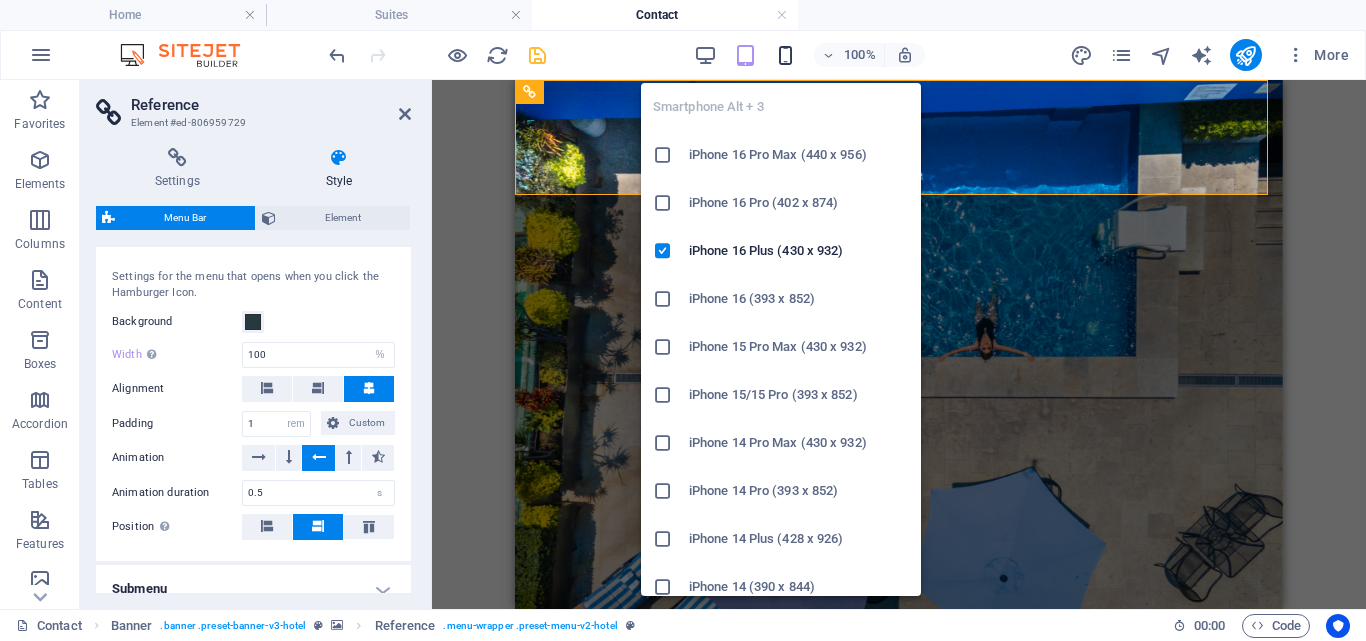 click at bounding box center [785, 55] 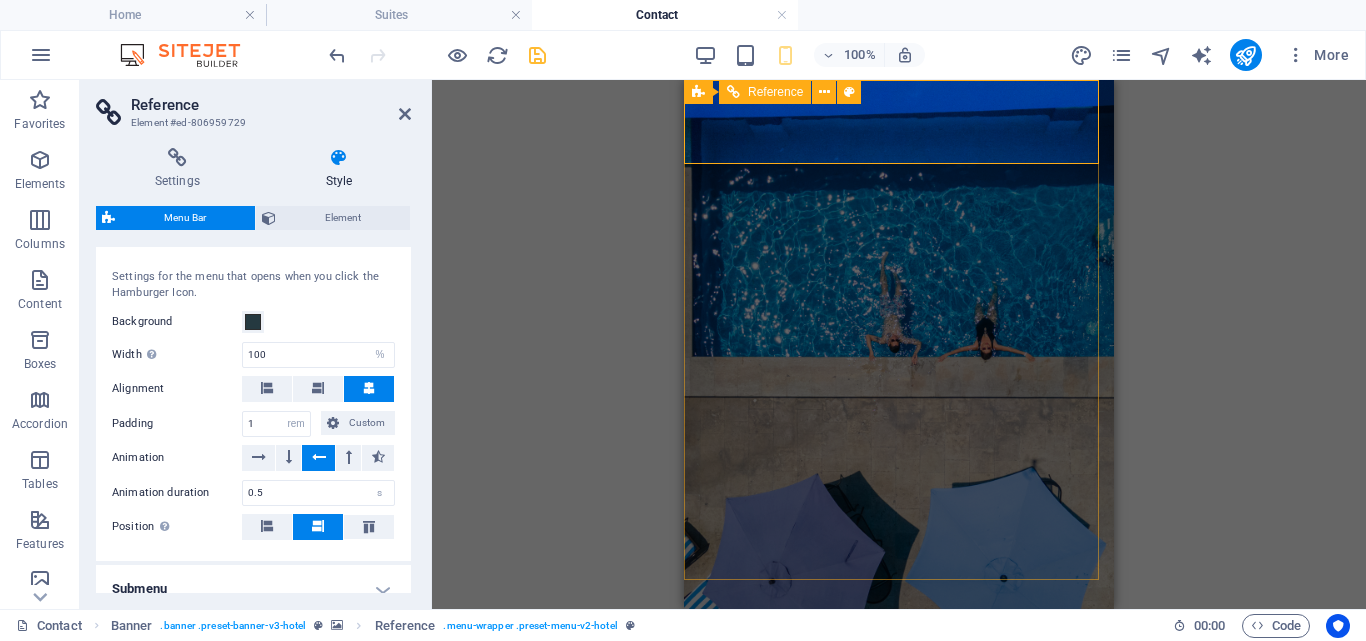 click at bounding box center [899, 760] 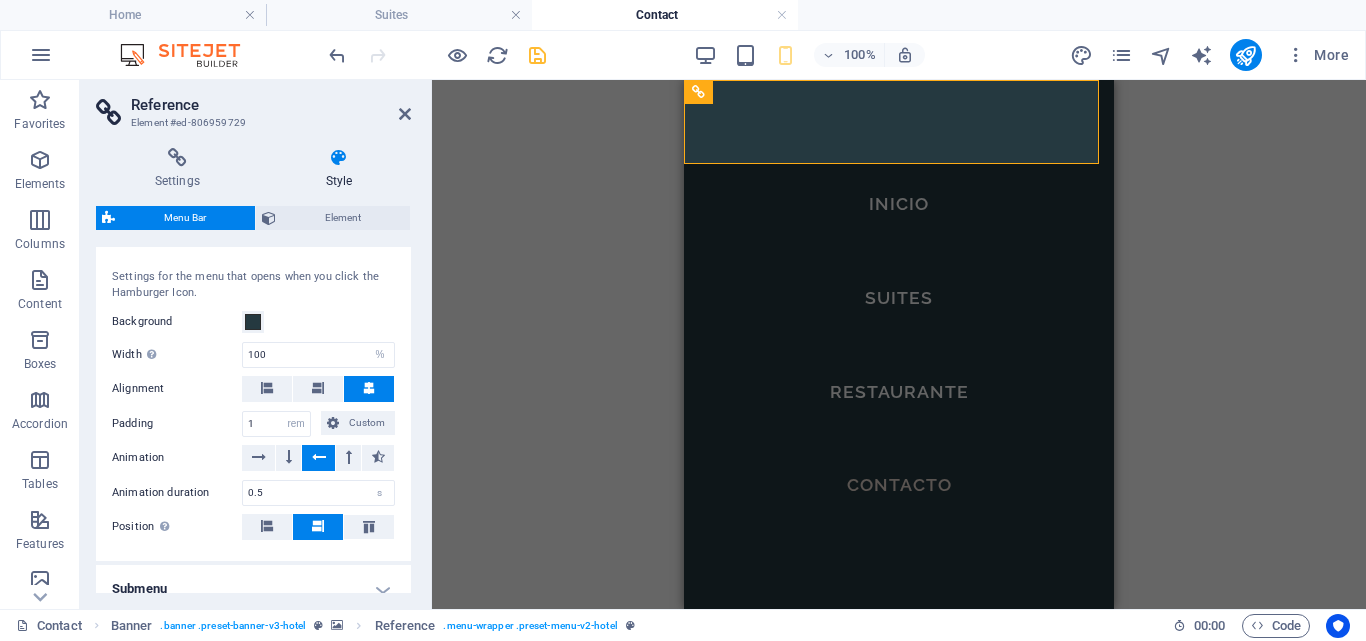 click on "H2   Banner   Container   Slider   Image   Slider   Image   Unequal Columns   Container   H2   Container   Horizontal Form   Form   Container   Container   Horizontal Form   Container   Horizontal Form   Input   Image   Image   Image   Banner   Reference   Phone   Textarea   Form button   Checkbox   Captcha   Container   Text   Icon   Social Media Icons   Reference   Spacer   Text   Spacer   Text   Social Media Icons   Icon   Container   Social Media Icons   Text   Email   Spacer   Icon   Text   Spacer   Container   Spacer" at bounding box center (899, 344) 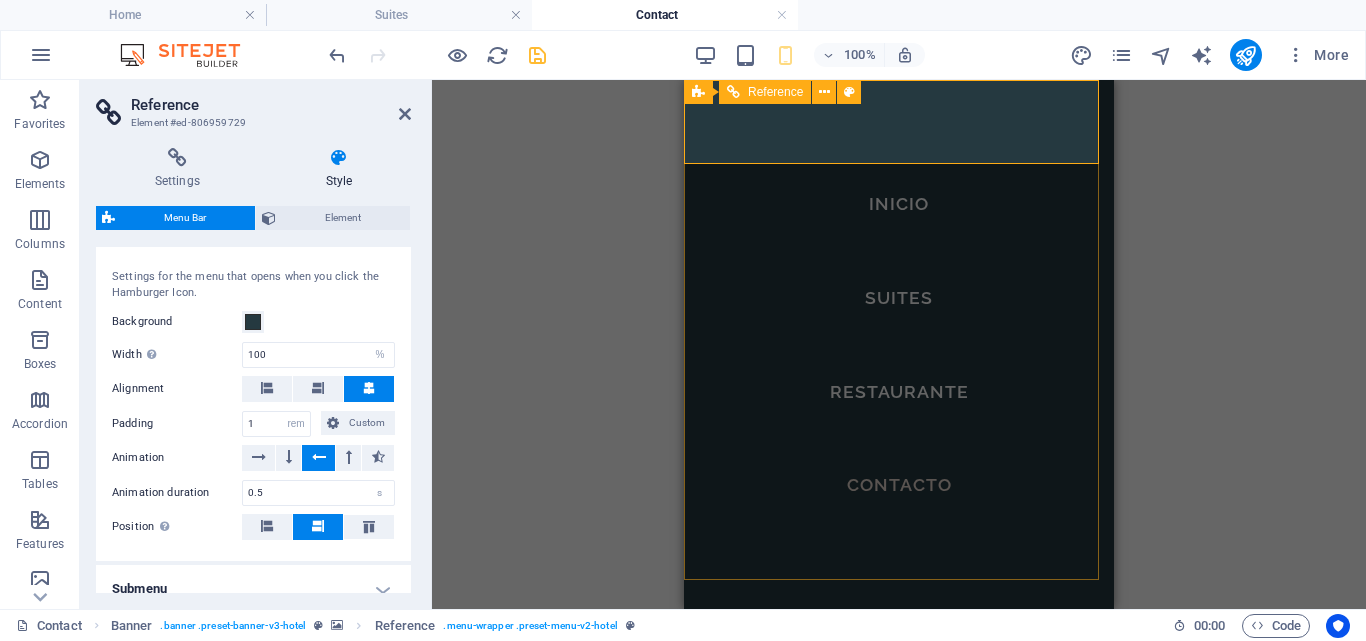 click at bounding box center (723, 760) 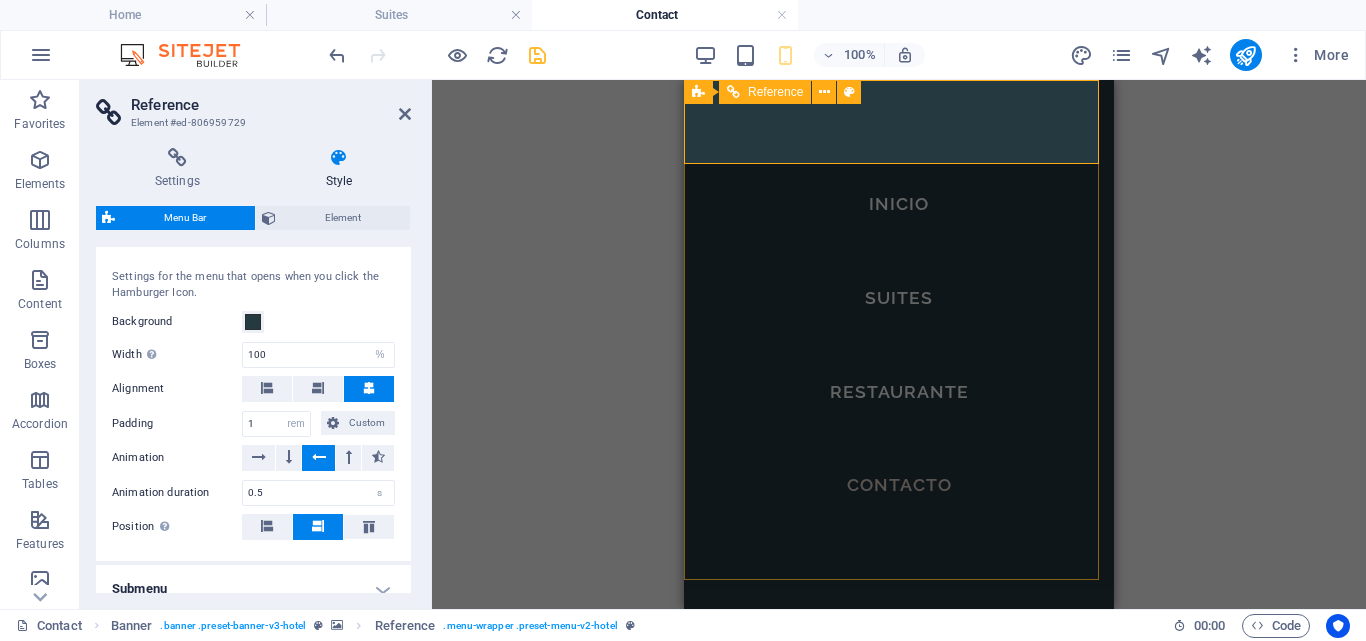 click at bounding box center [723, 760] 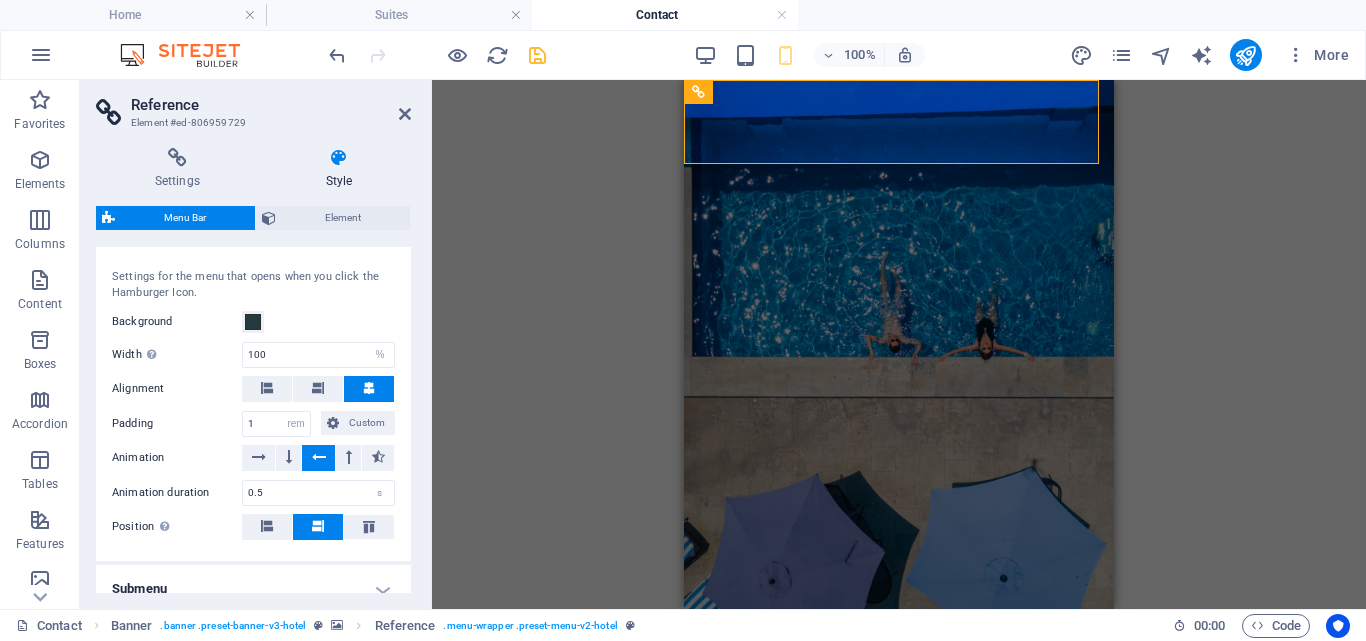 click on "H2   Banner   Container   Slider   Image   Slider   Image   Unequal Columns   Container   H2   Container   Horizontal Form   Form   Container   Container   Horizontal Form   Container   Horizontal Form   Input   Image   Image   Image   Banner   Reference   Phone   Textarea   Form button   Checkbox   Captcha   Container   Text   Icon   Social Media Icons   Reference   Spacer   Text   Spacer   Text   Social Media Icons   Icon   Container   Social Media Icons   Text   Email   Spacer   Icon   Text   Spacer   Container   Spacer" at bounding box center (899, 344) 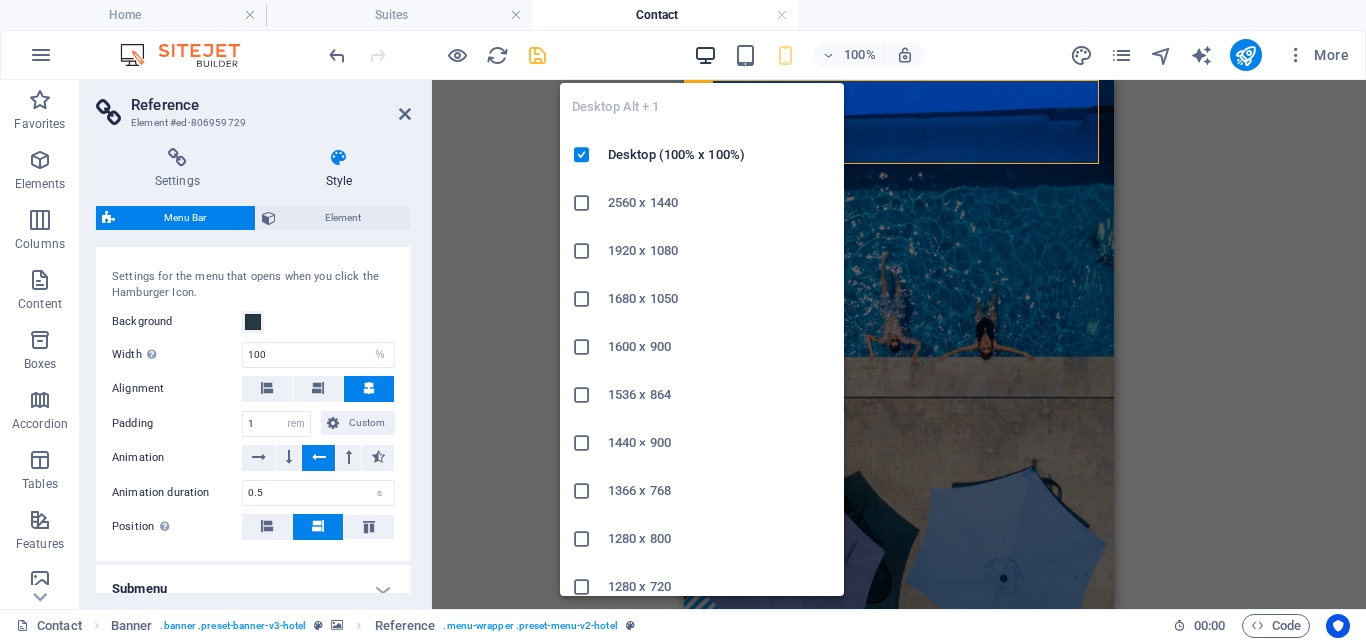 click at bounding box center (705, 55) 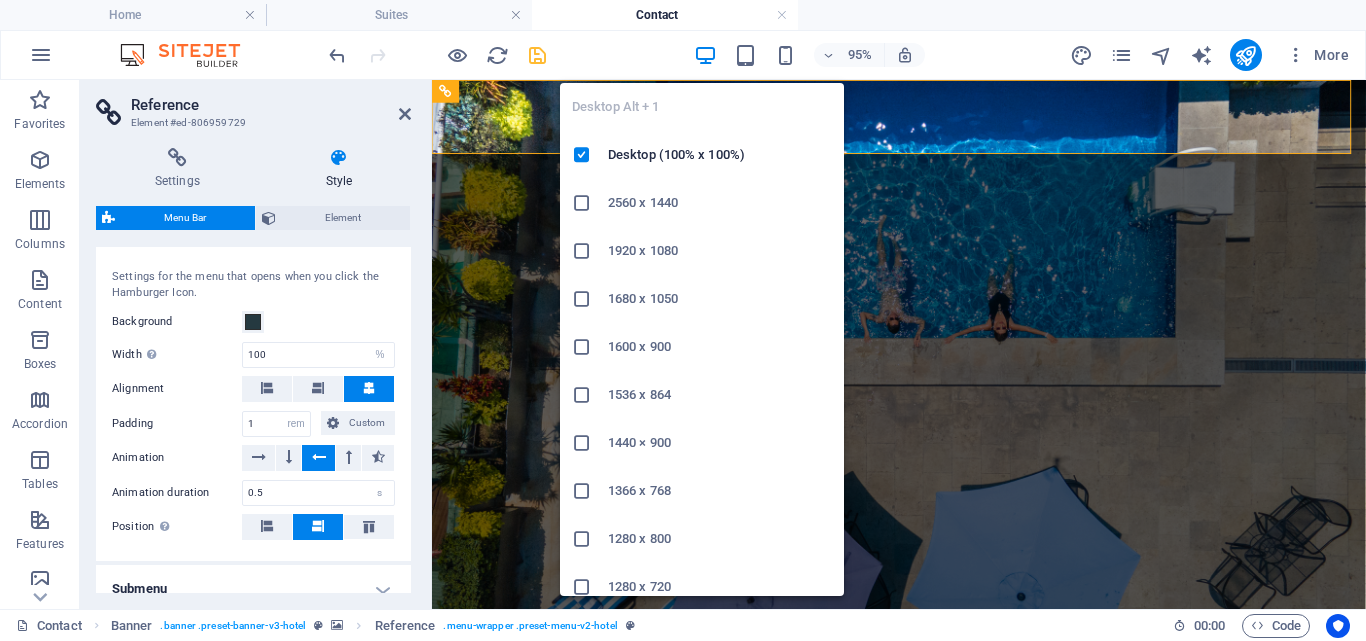 type 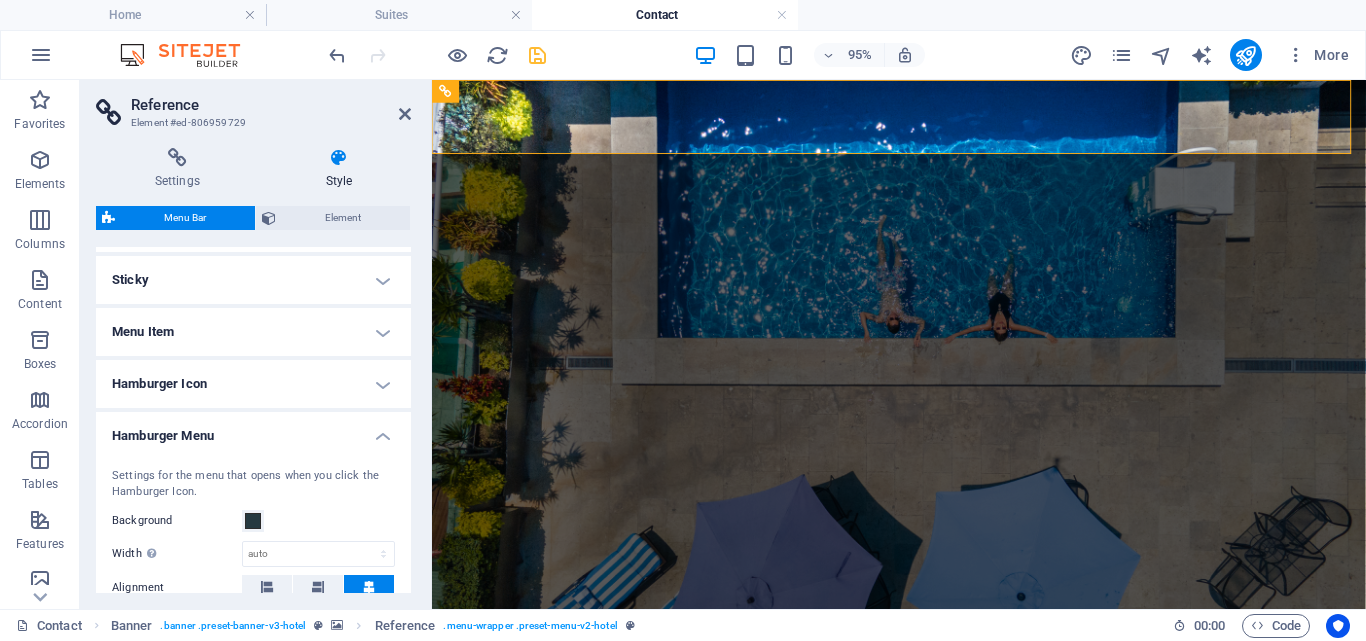 scroll, scrollTop: 536, scrollLeft: 0, axis: vertical 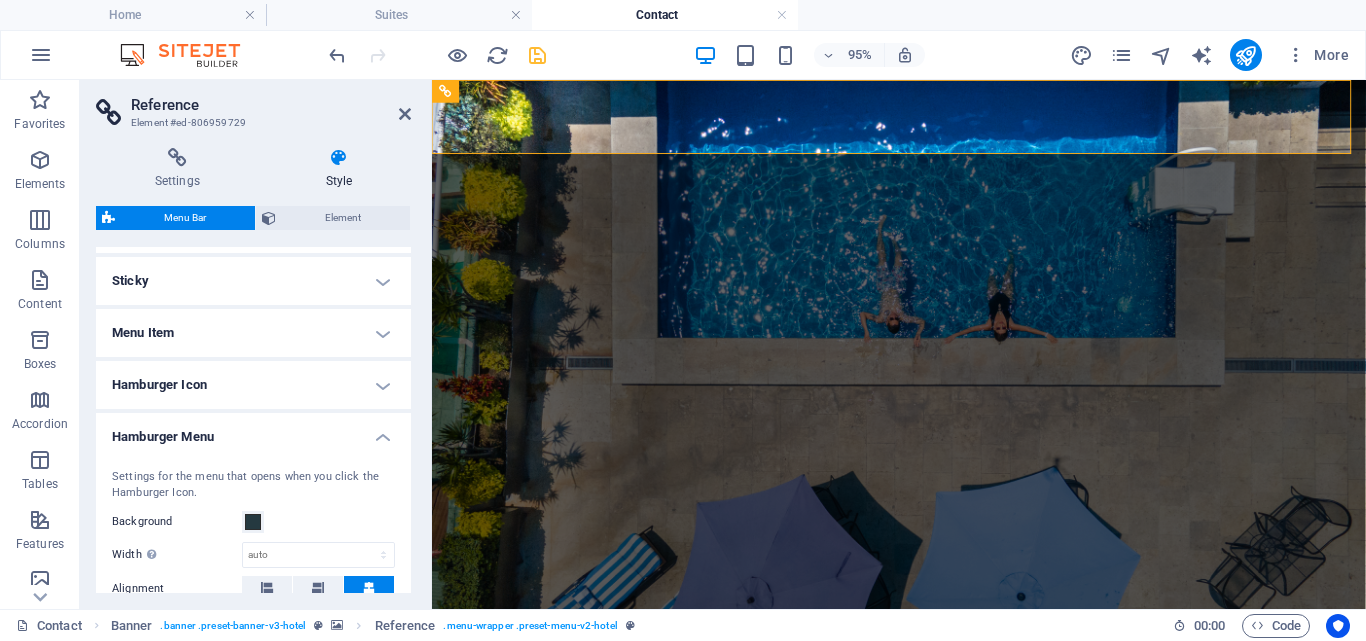 click on "Hamburger Menu" at bounding box center [253, 431] 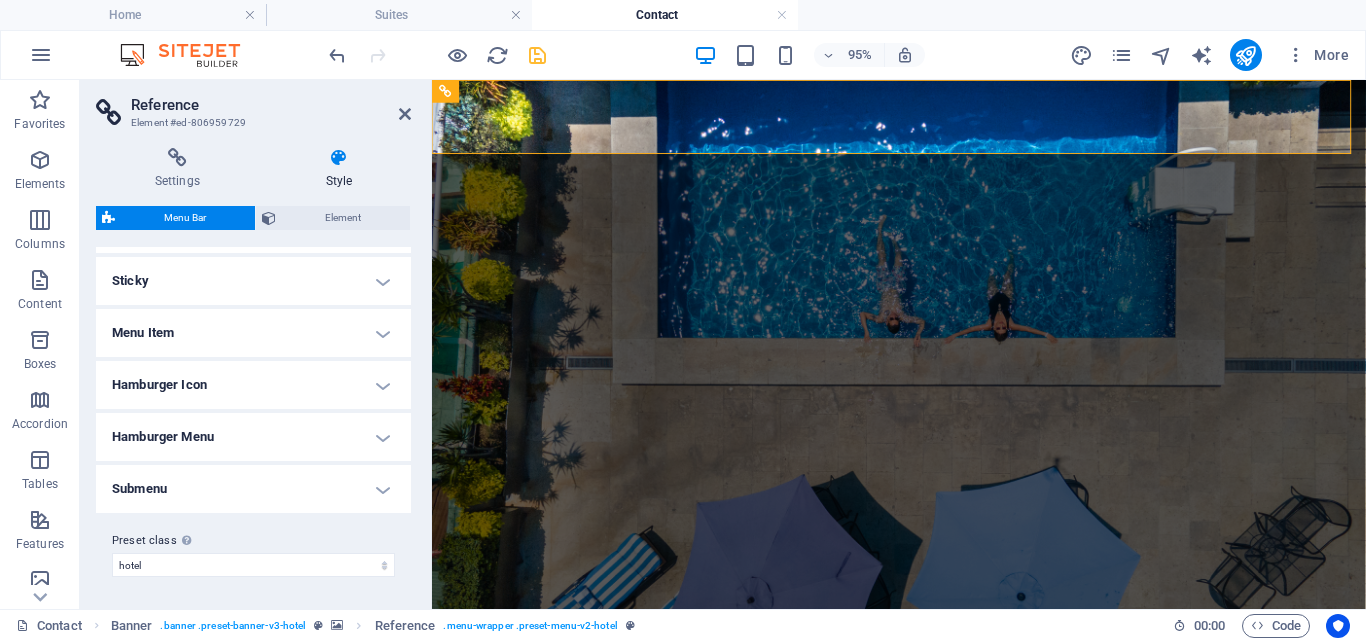 click on "Hamburger Menu" at bounding box center [253, 437] 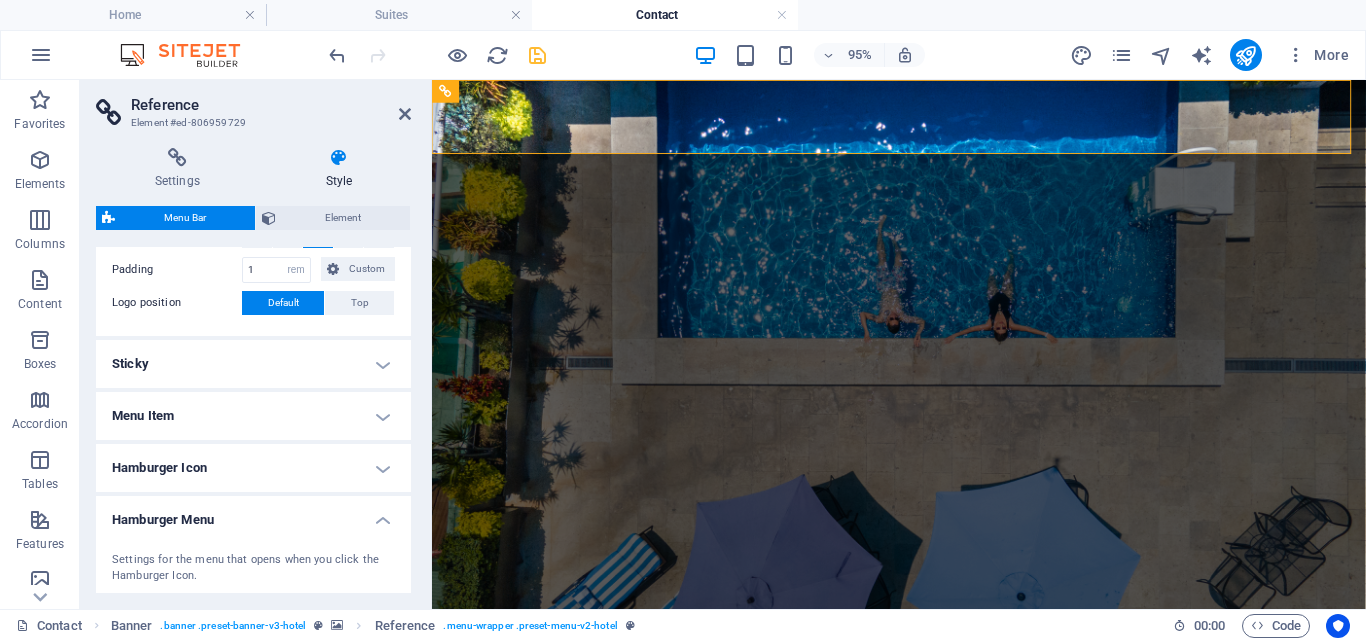 scroll, scrollTop: 536, scrollLeft: 0, axis: vertical 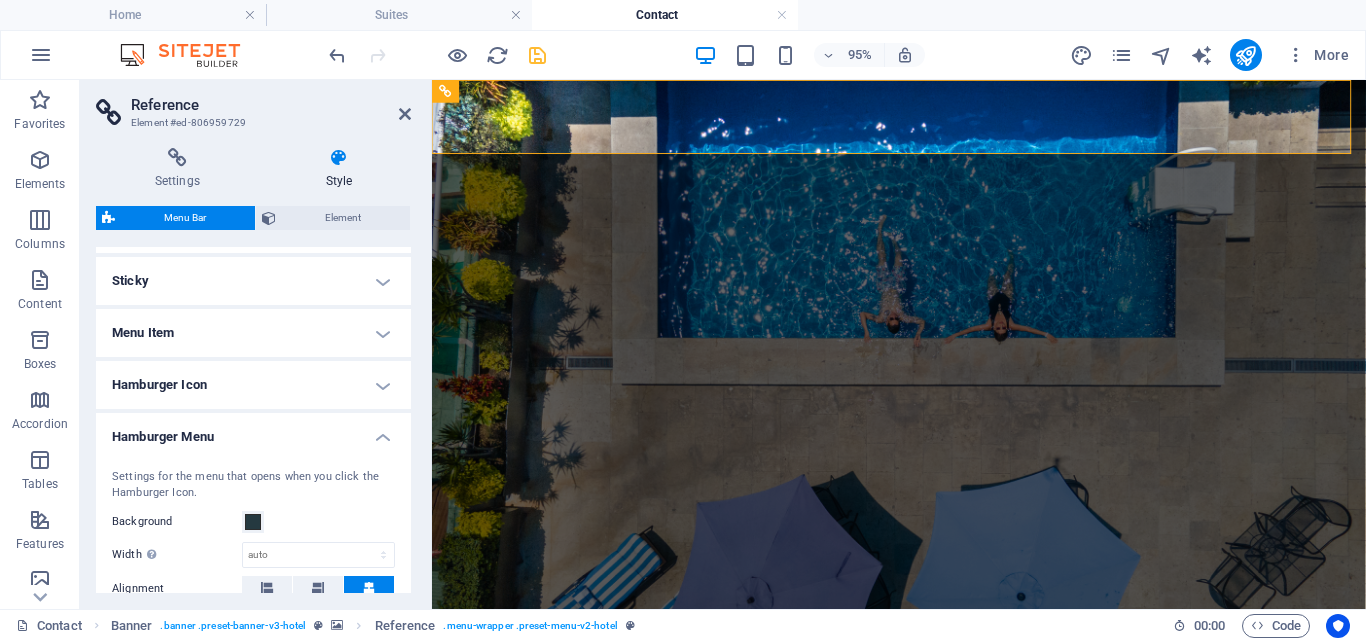 click on "Hamburger Menu" at bounding box center [253, 431] 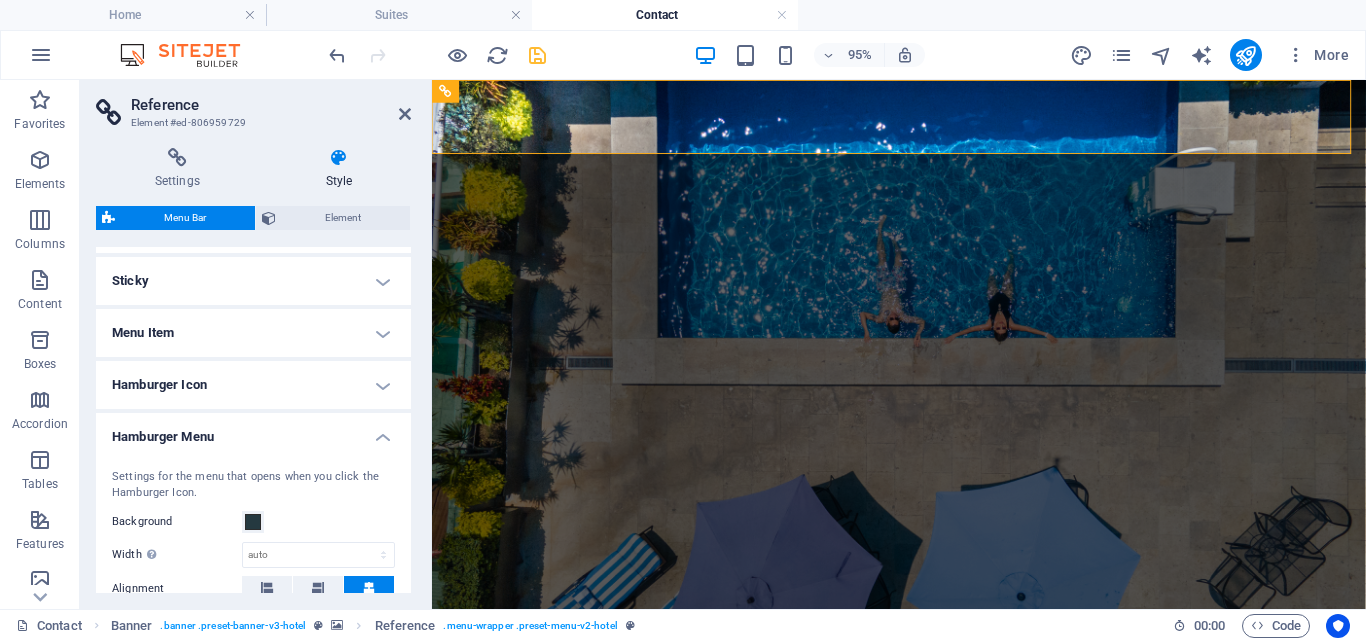 click on "Hamburger Icon" at bounding box center (253, 385) 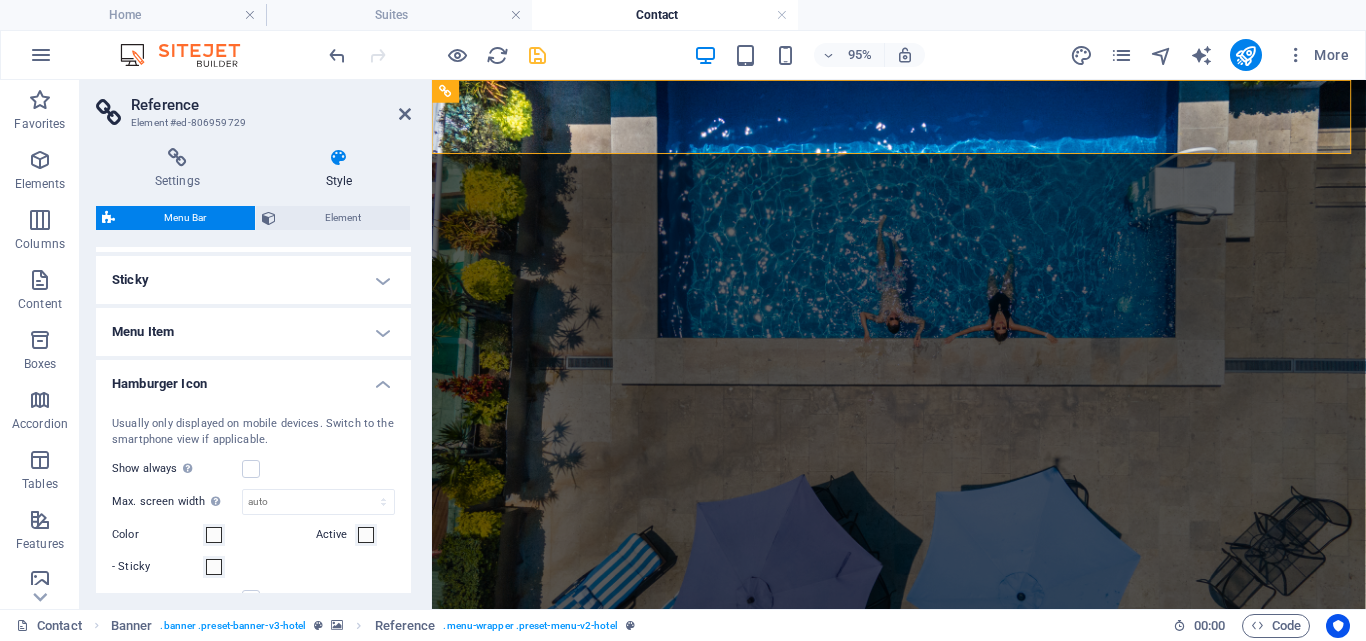 scroll, scrollTop: 536, scrollLeft: 0, axis: vertical 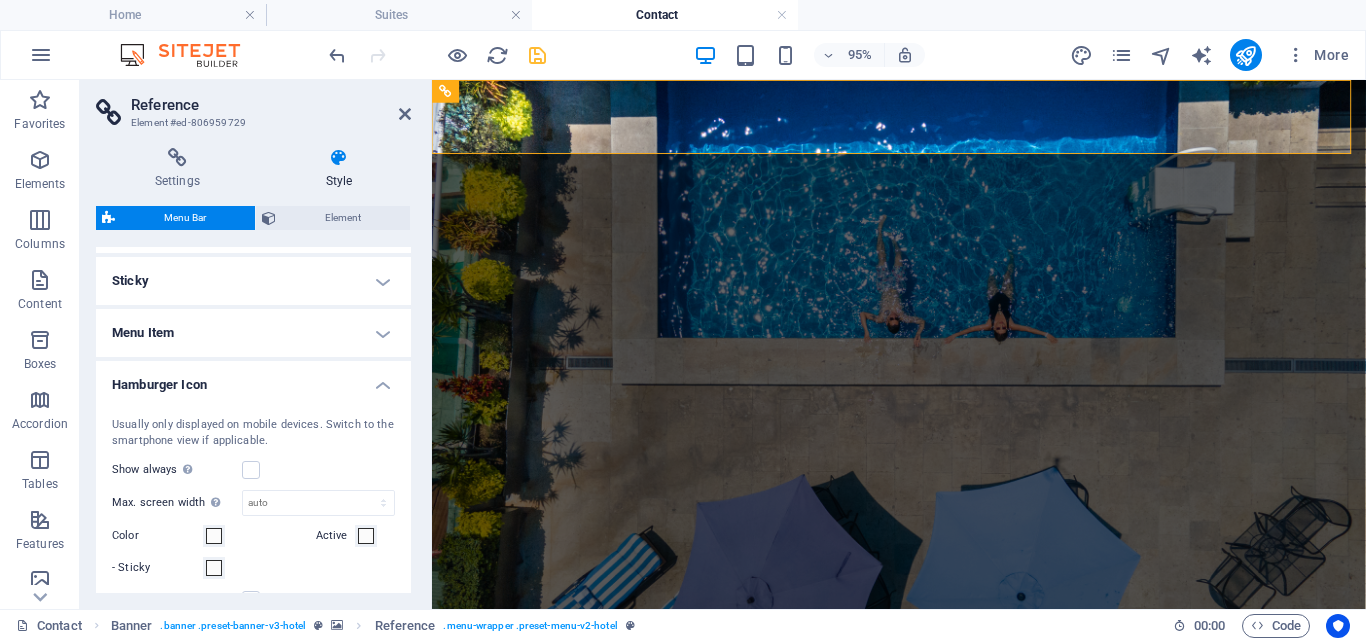 click on "Hamburger Icon" at bounding box center (253, 379) 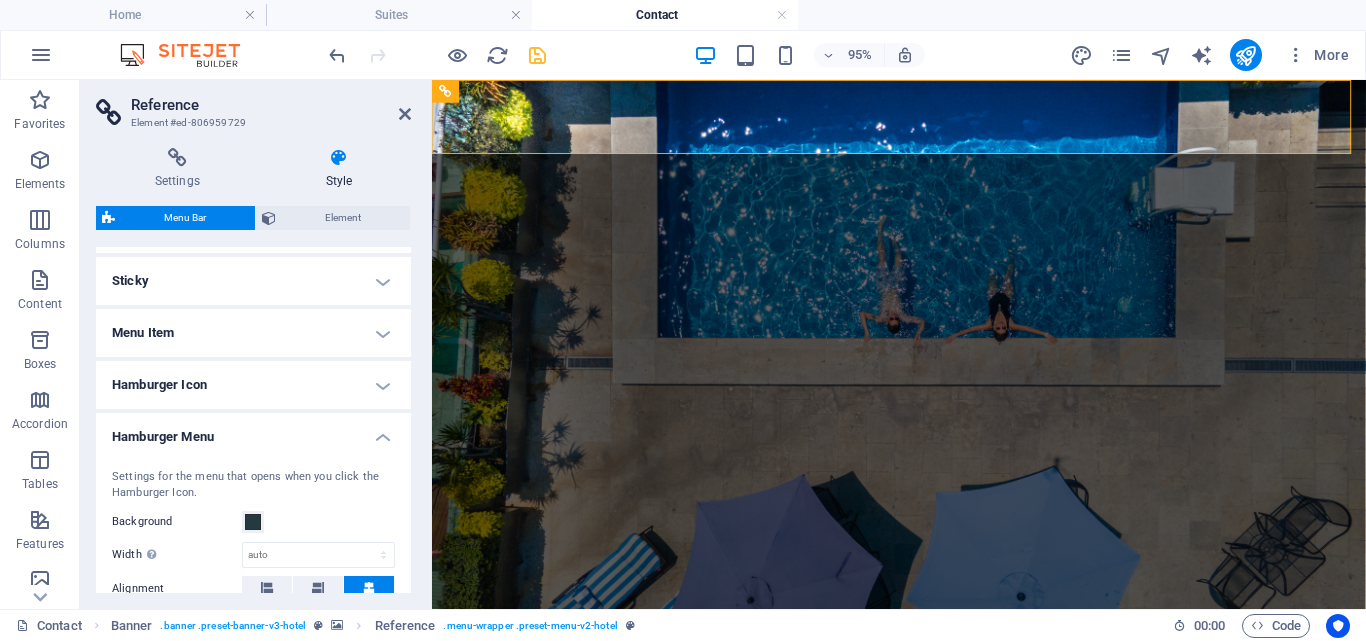 click on "Menu Item" at bounding box center [253, 333] 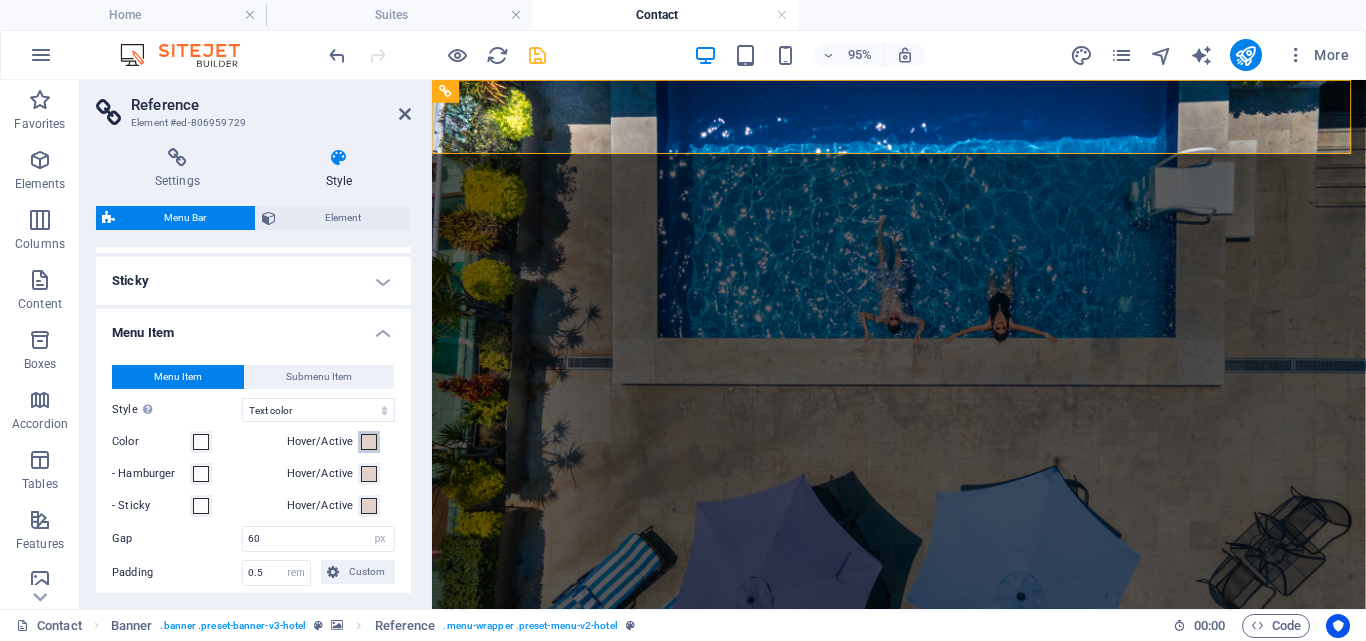 click at bounding box center [369, 442] 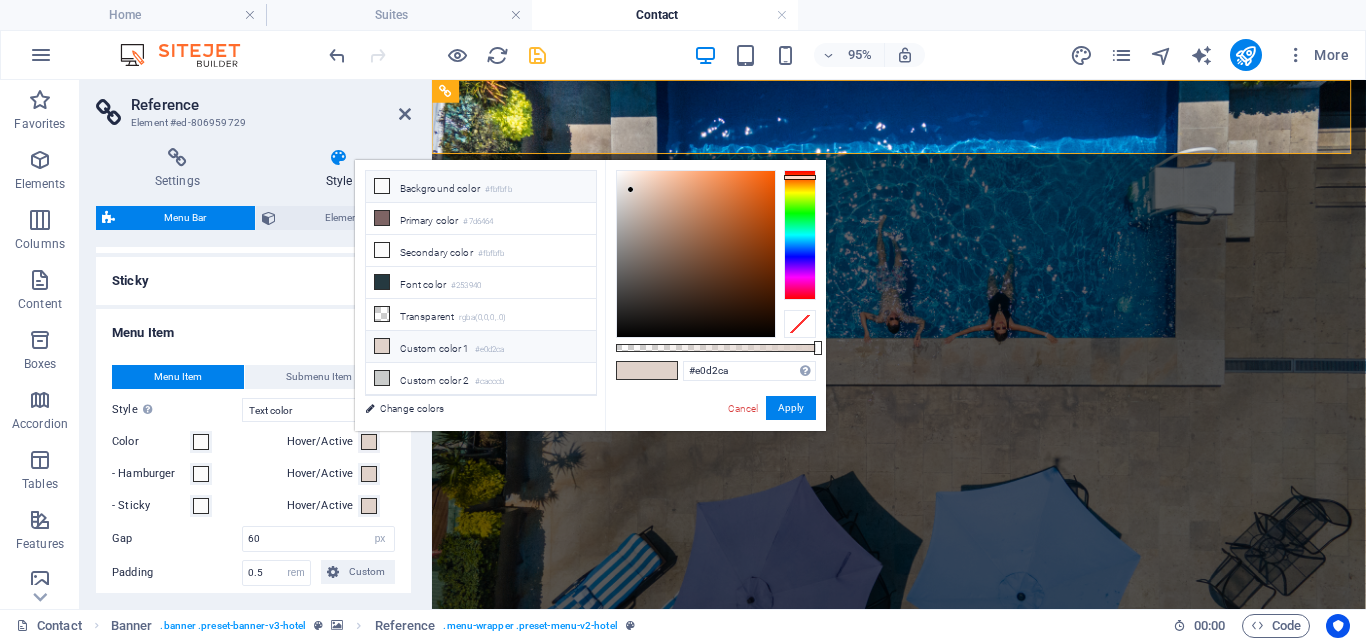 click on "Background color
#fbfbfb" at bounding box center [481, 187] 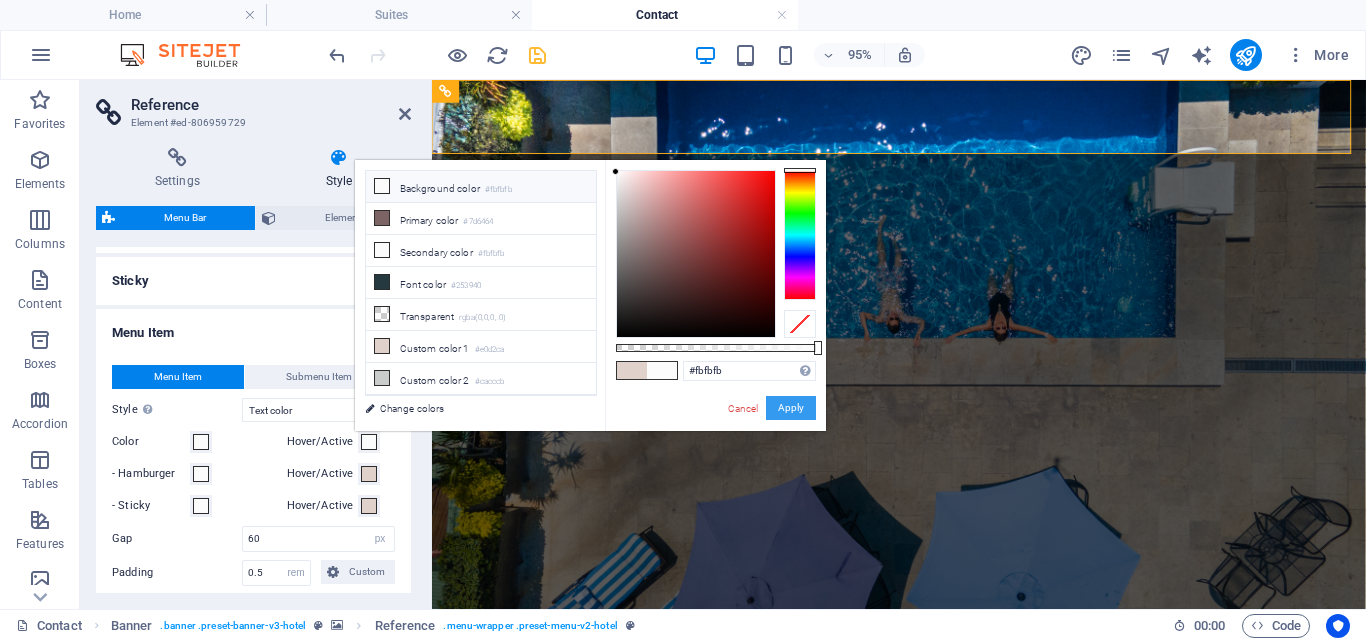 click on "Apply" at bounding box center [791, 408] 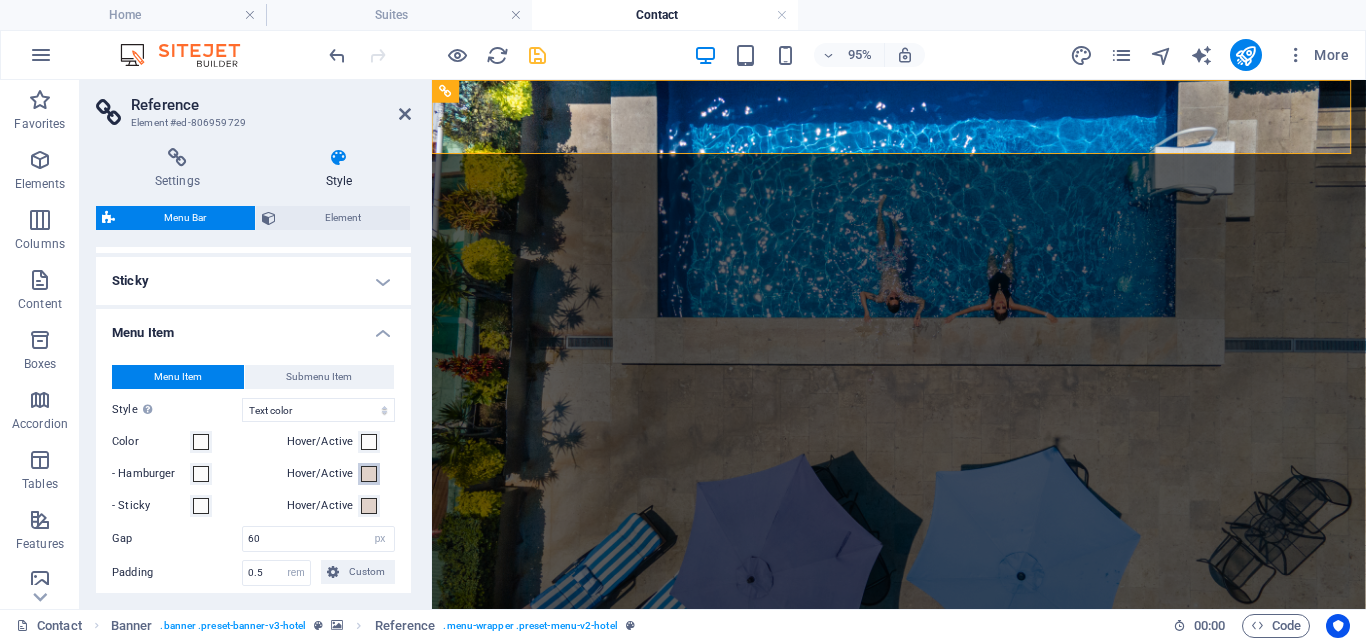 click at bounding box center [369, 474] 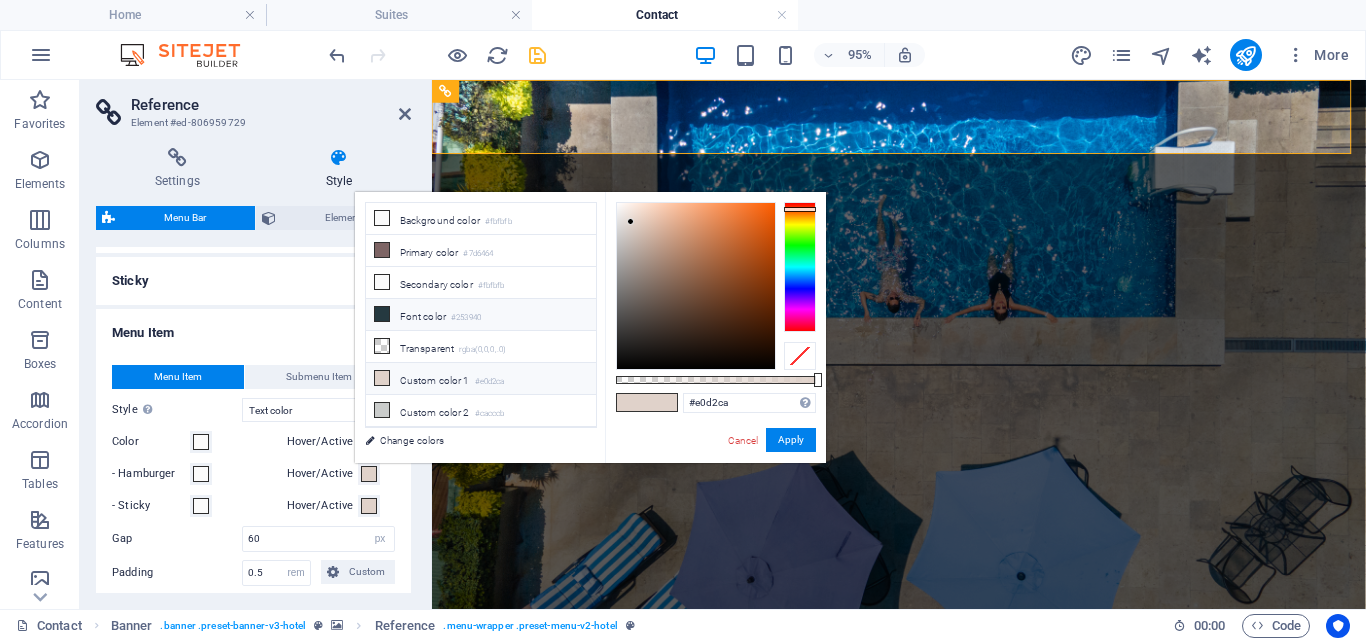 type on "#fbfbfb" 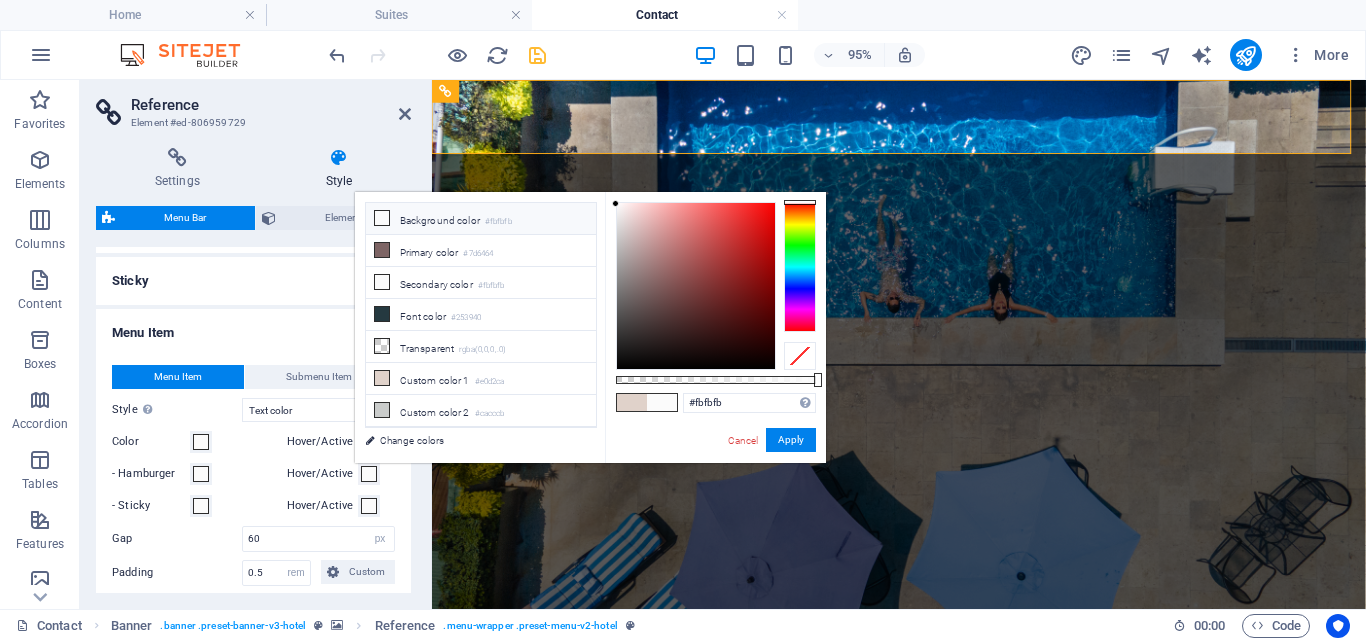 click on "Background color
#fbfbfb" at bounding box center [481, 219] 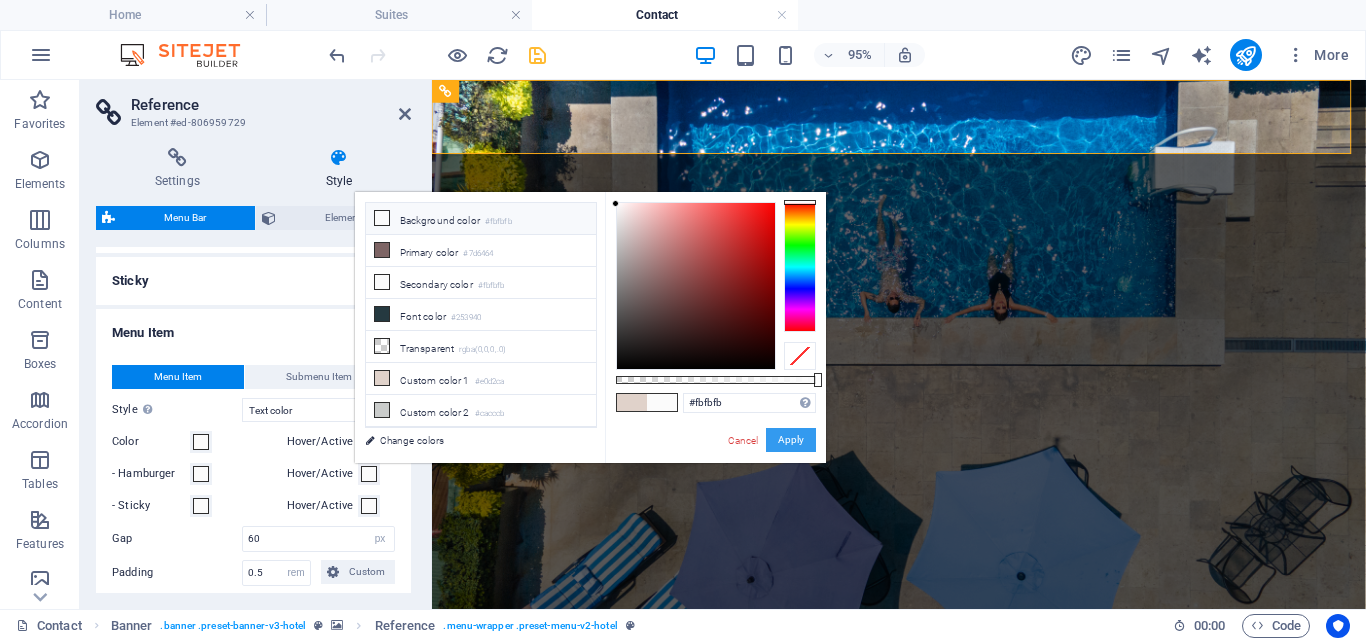 click on "Apply" at bounding box center (791, 440) 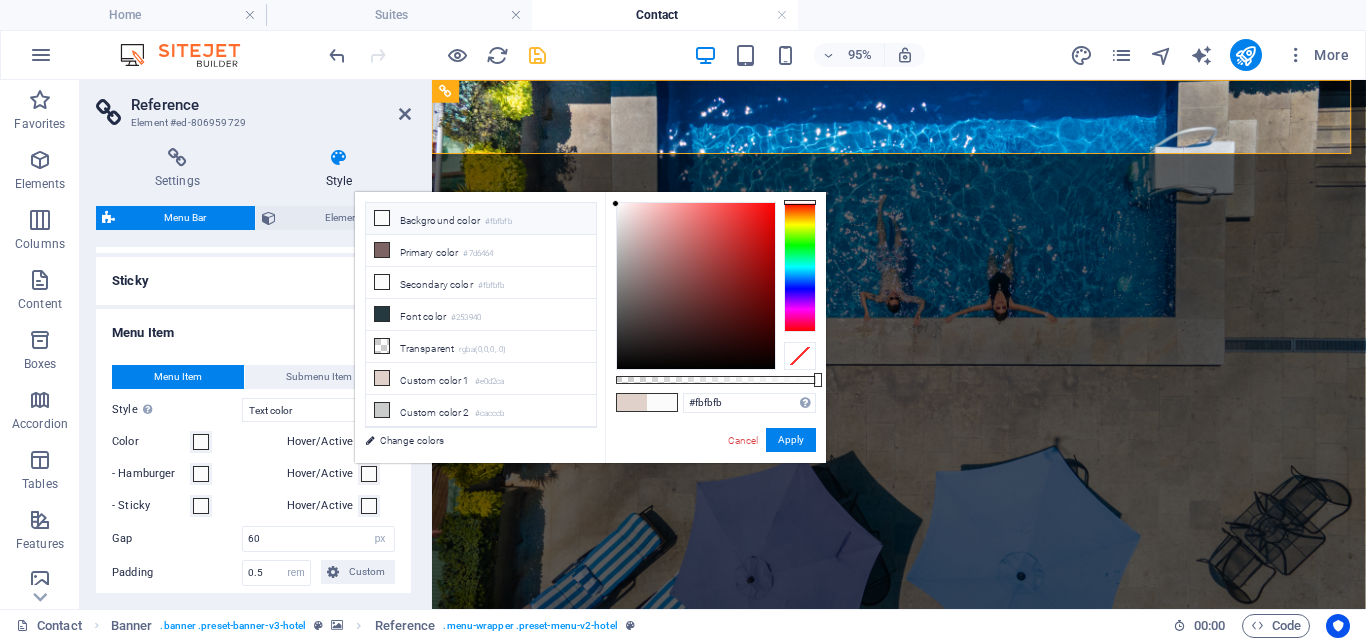 click on "Contacto" at bounding box center (923, 855) 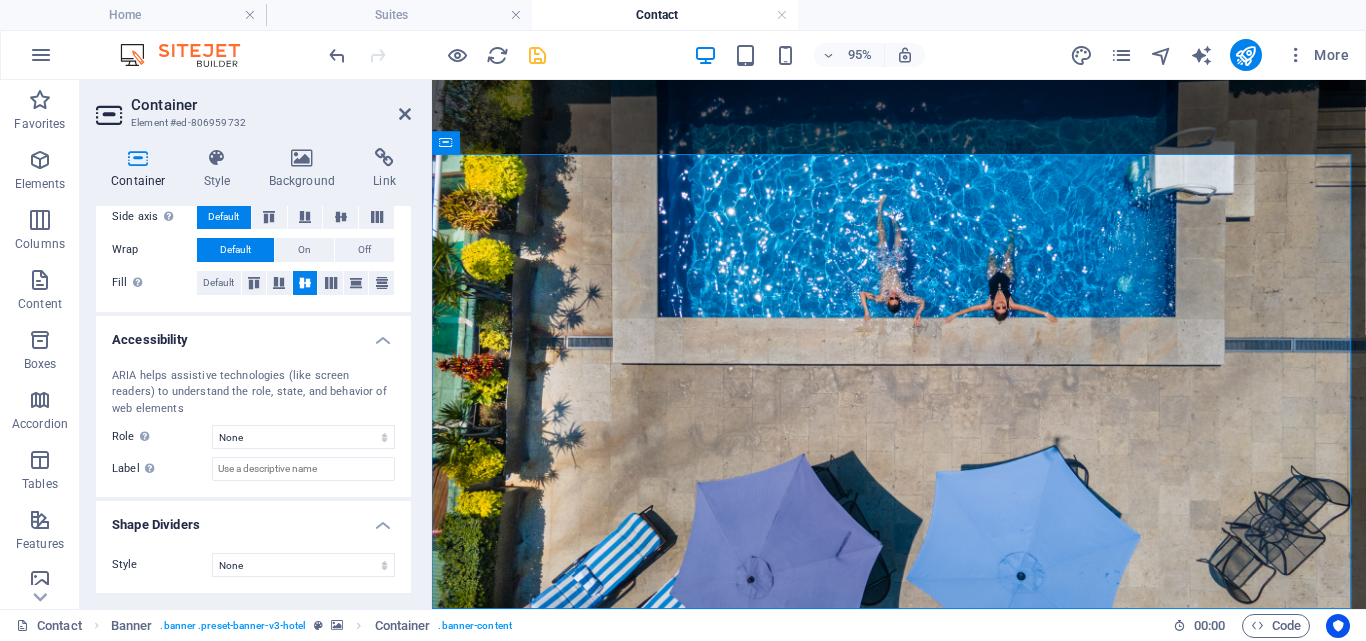 scroll, scrollTop: 0, scrollLeft: 0, axis: both 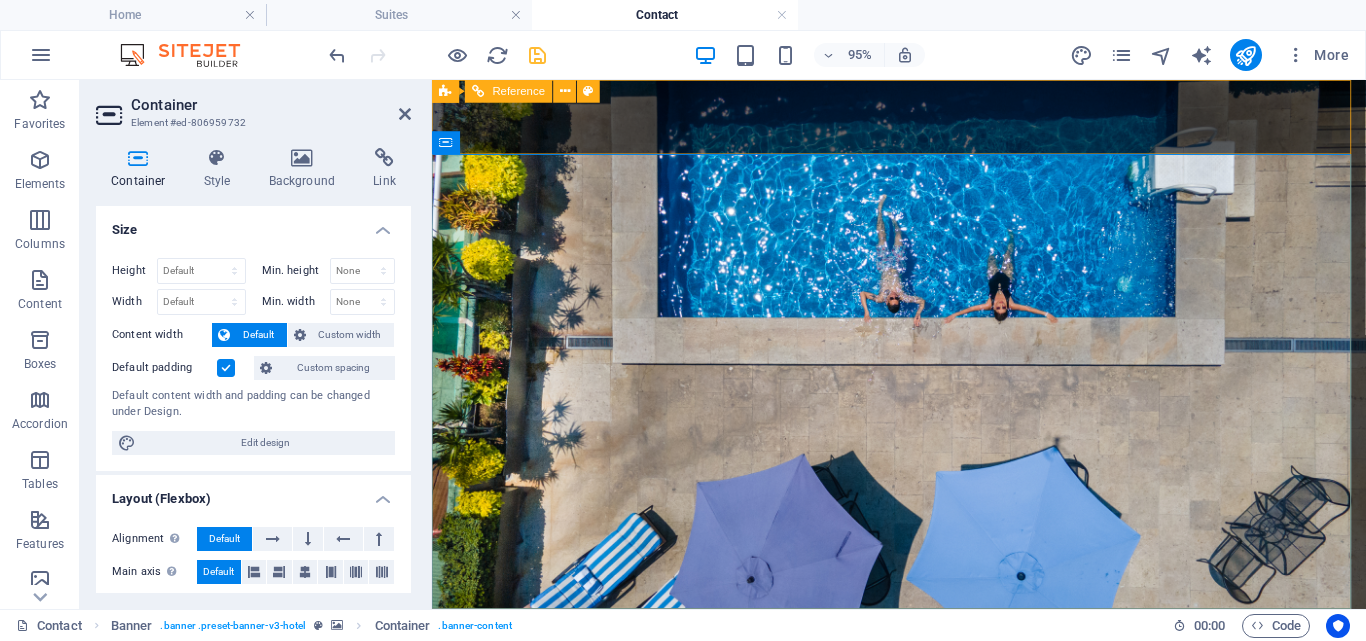 click on "INICIO Suites RESTAURANTE Contacto" at bounding box center (923, 715) 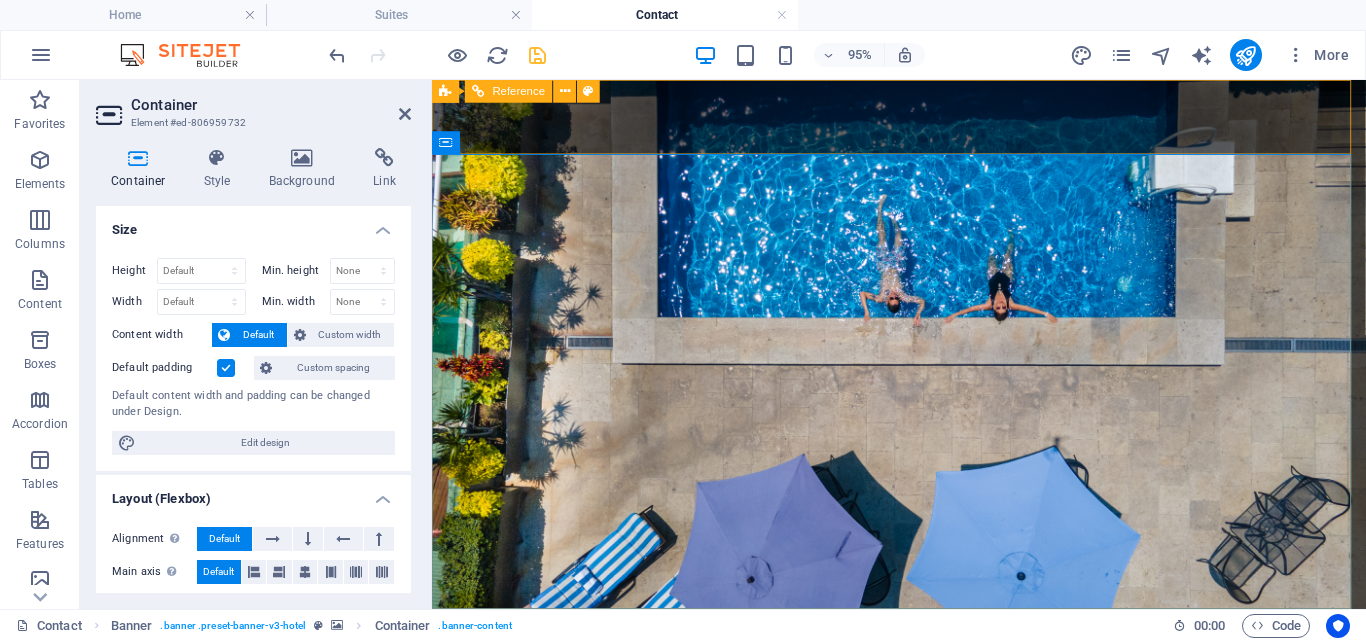 click on "INICIO Suites RESTAURANTE Contacto" at bounding box center [923, 715] 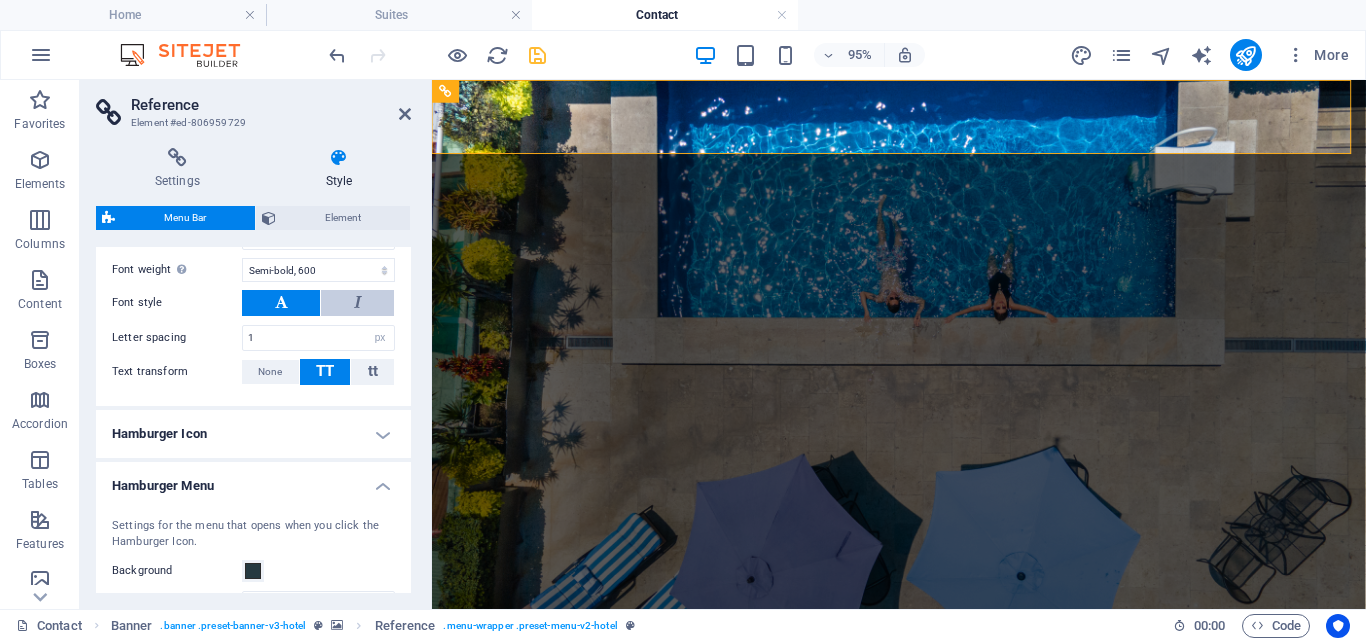 scroll, scrollTop: 600, scrollLeft: 0, axis: vertical 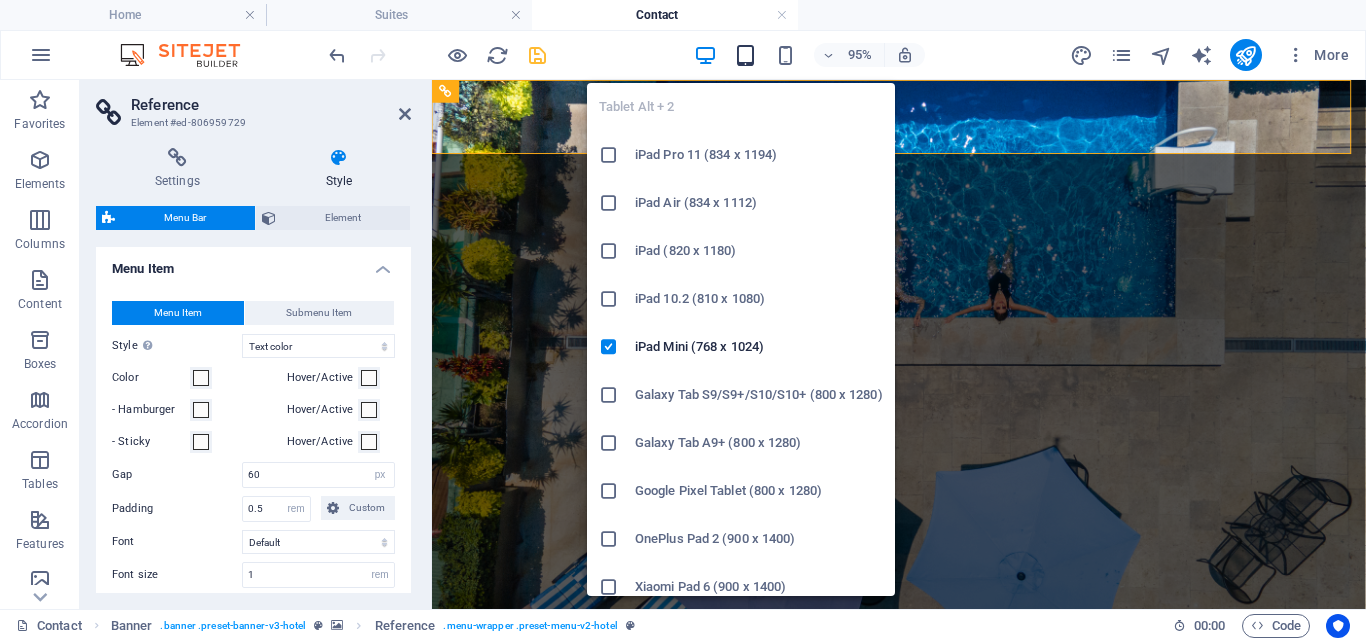 click at bounding box center [745, 55] 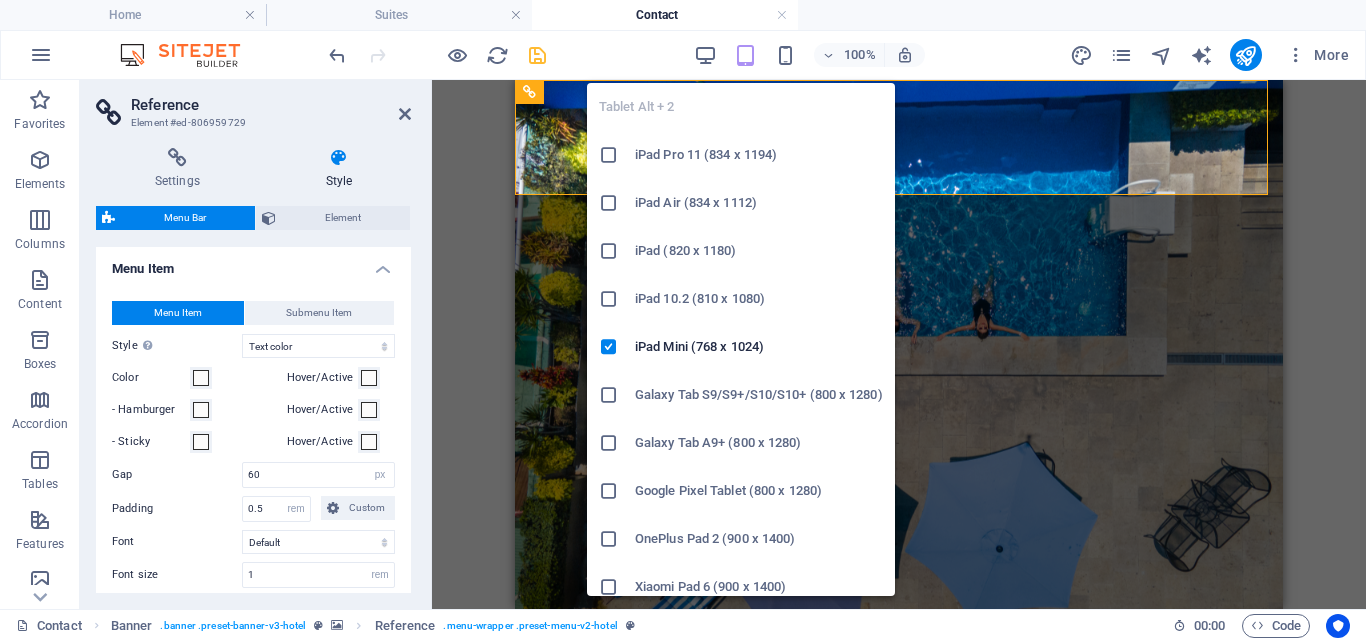 type on "50" 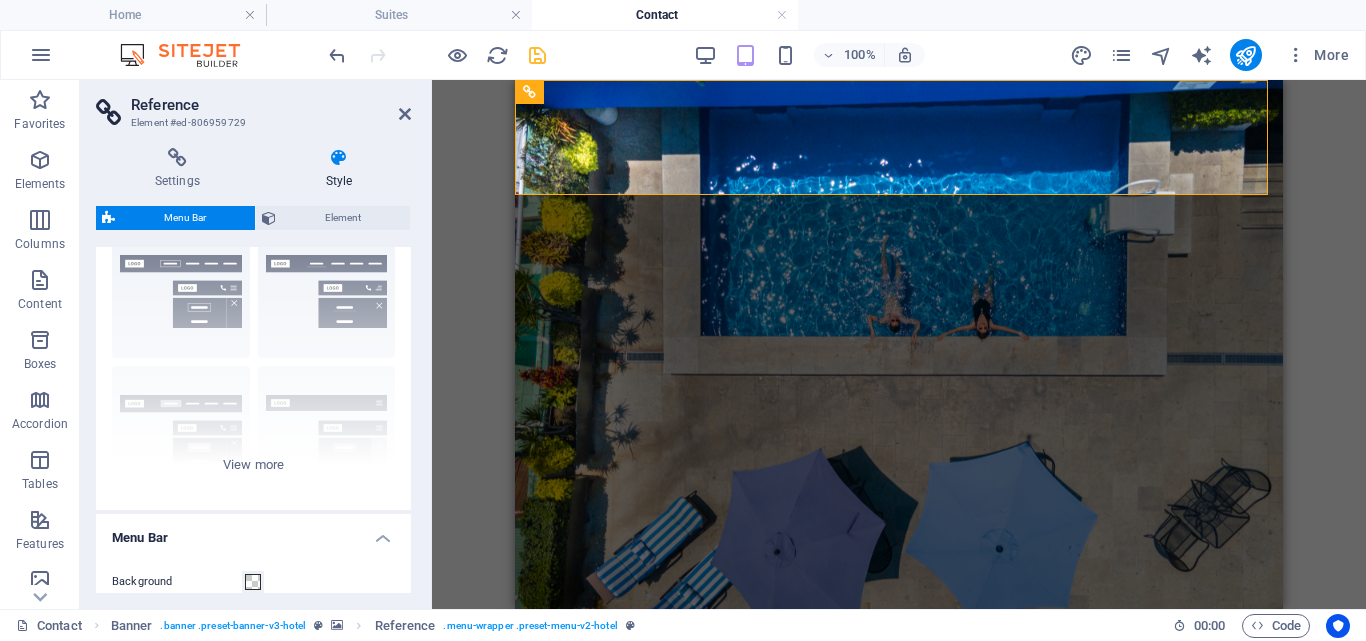 scroll, scrollTop: 0, scrollLeft: 0, axis: both 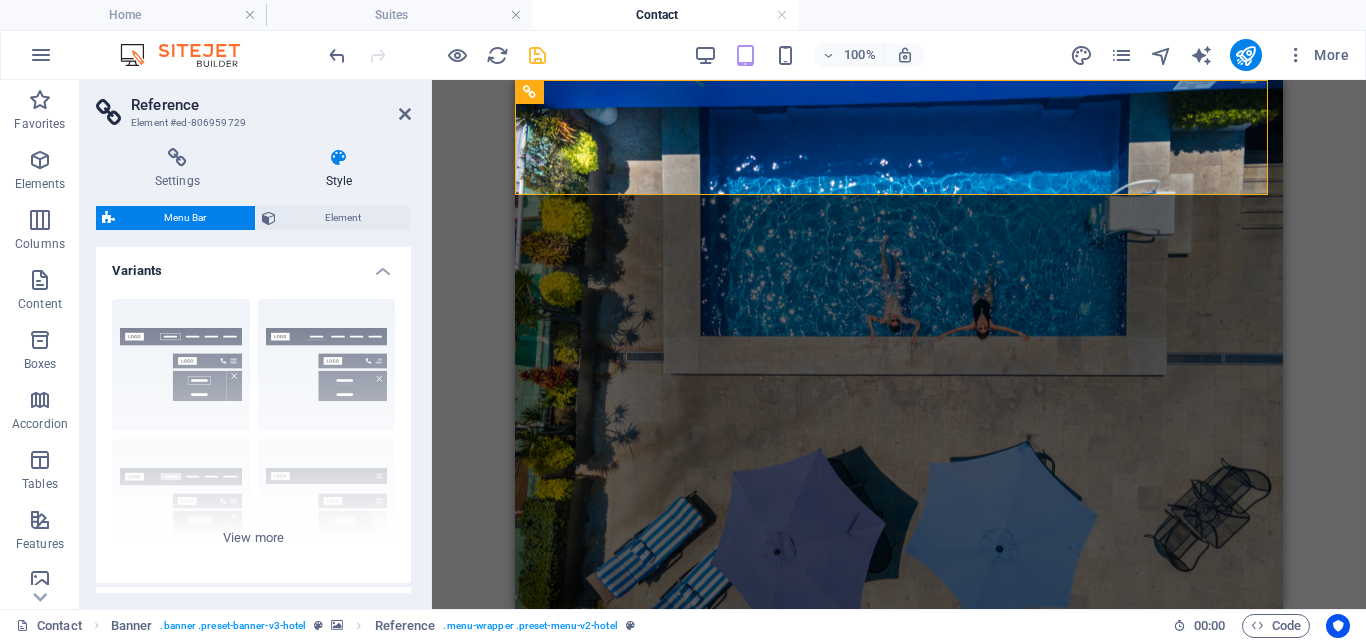click on "Variants" at bounding box center (253, 265) 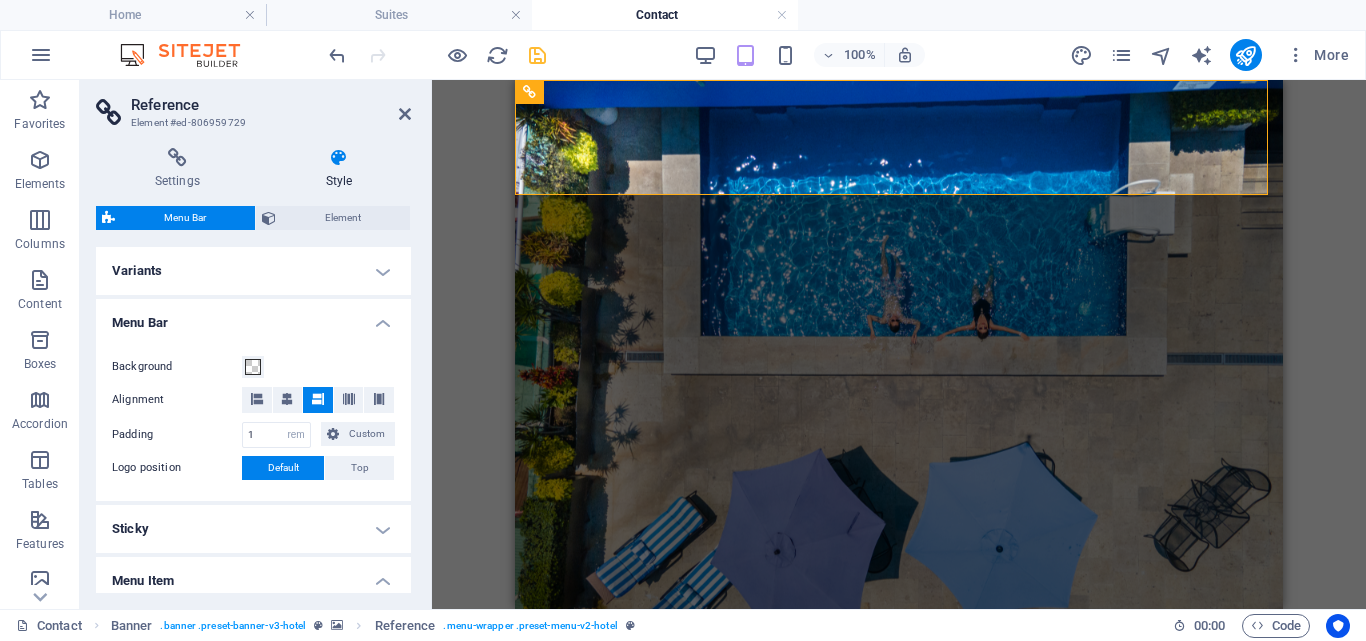 click on "Variants" at bounding box center (253, 271) 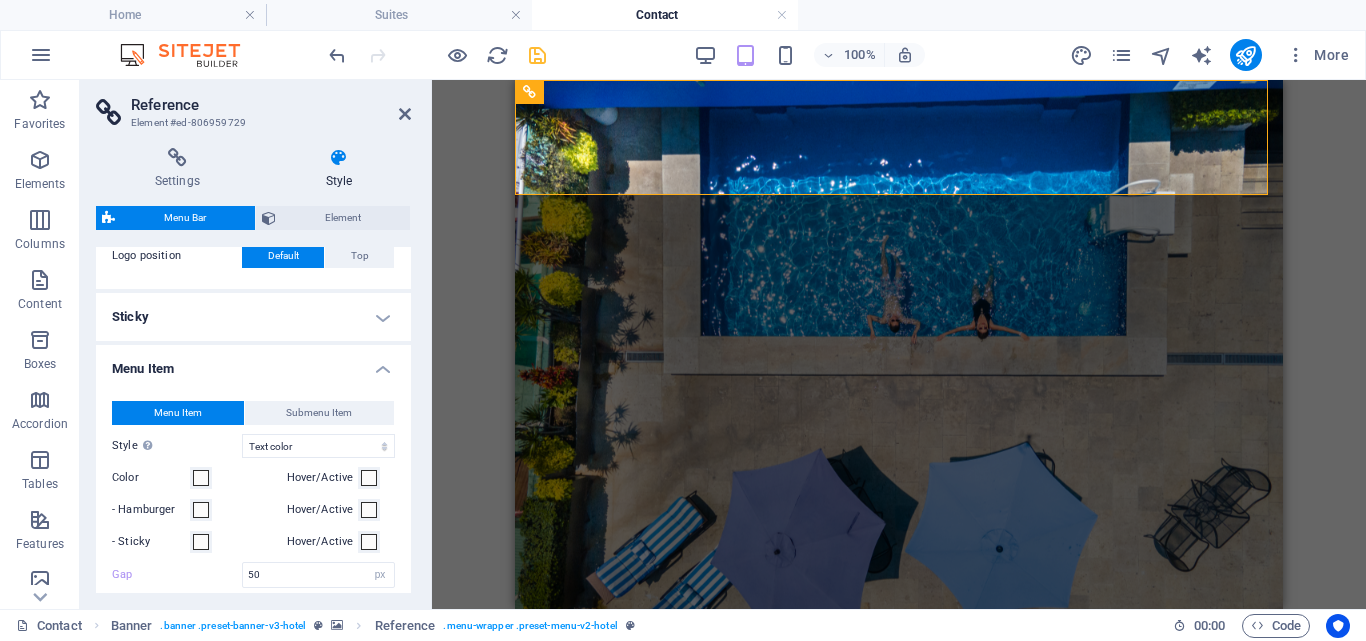 scroll, scrollTop: 800, scrollLeft: 0, axis: vertical 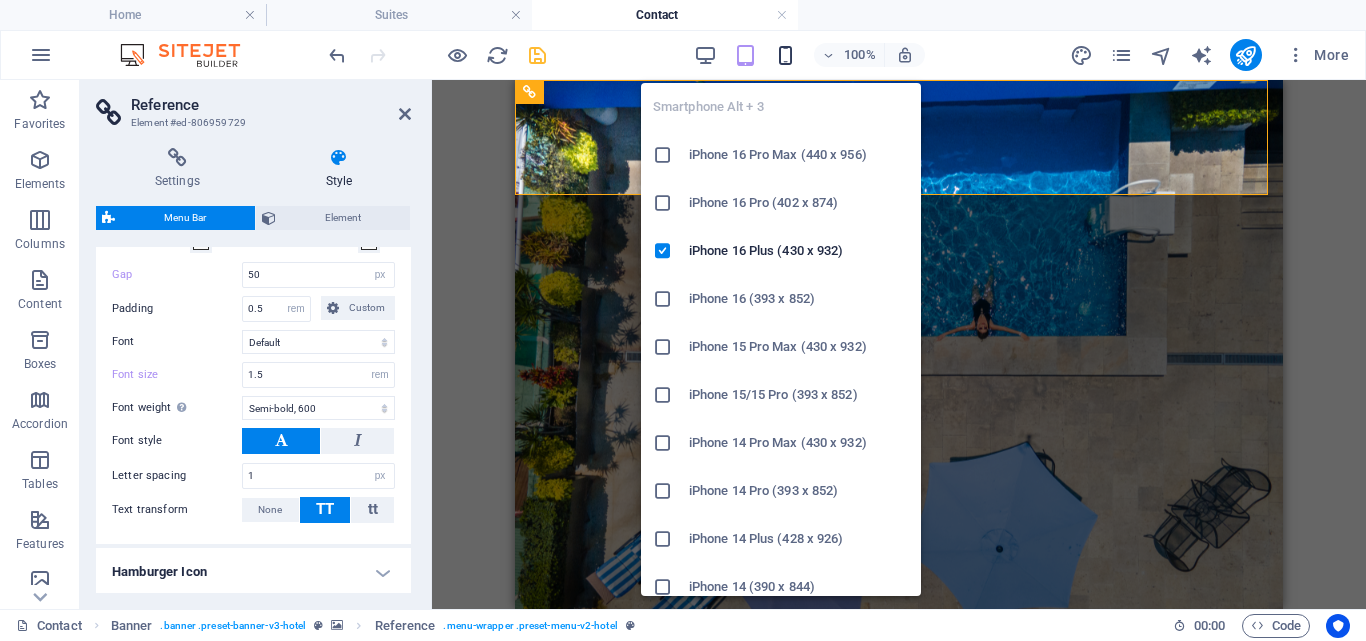 click at bounding box center [785, 55] 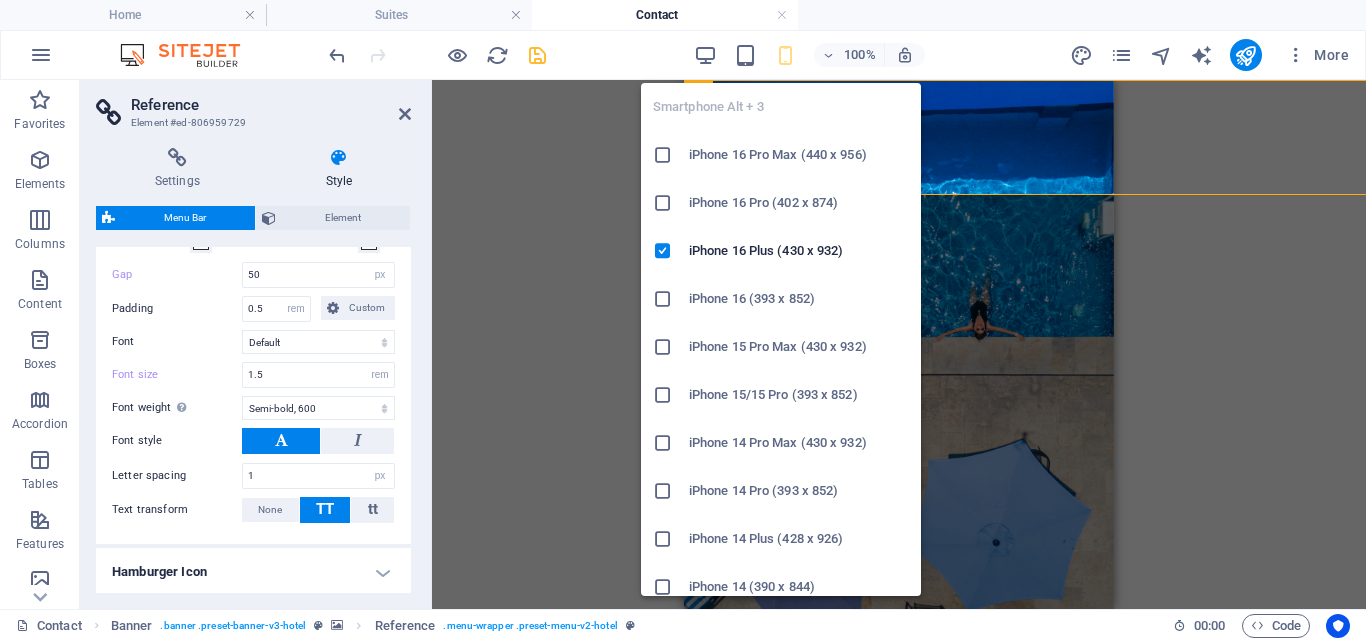type on "1.1" 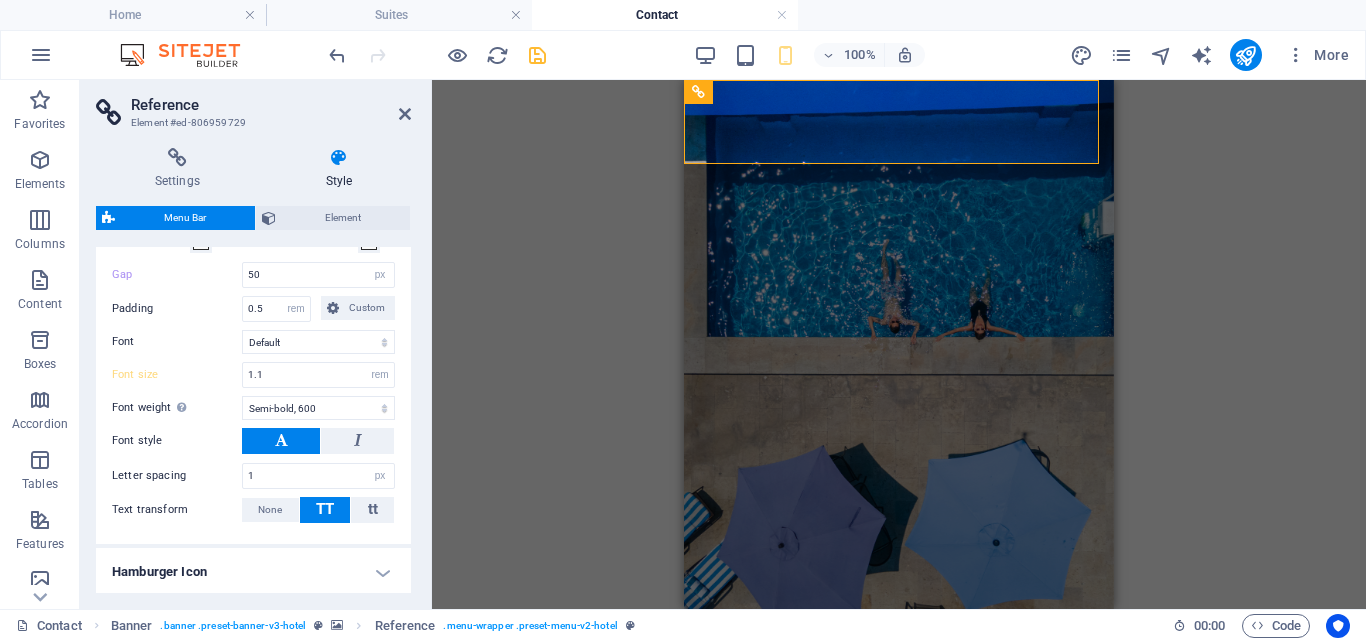 click on "H2   Banner   Container   Slider   Image   Slider   Image   Unequal Columns   Container   H2   Container   Horizontal Form   Form   Container   Container   Horizontal Form   Container   Horizontal Form   Input   Image   Image   Image   Banner   Reference   Phone   Textarea   Form button   Checkbox   Captcha   Container   Text   Icon   Social Media Icons   Reference   Spacer   Text   Spacer   Text   Social Media Icons   Icon   Container   Social Media Icons   Text   Email   Spacer   Icon   Text   Spacer   Container   Spacer" at bounding box center [899, 344] 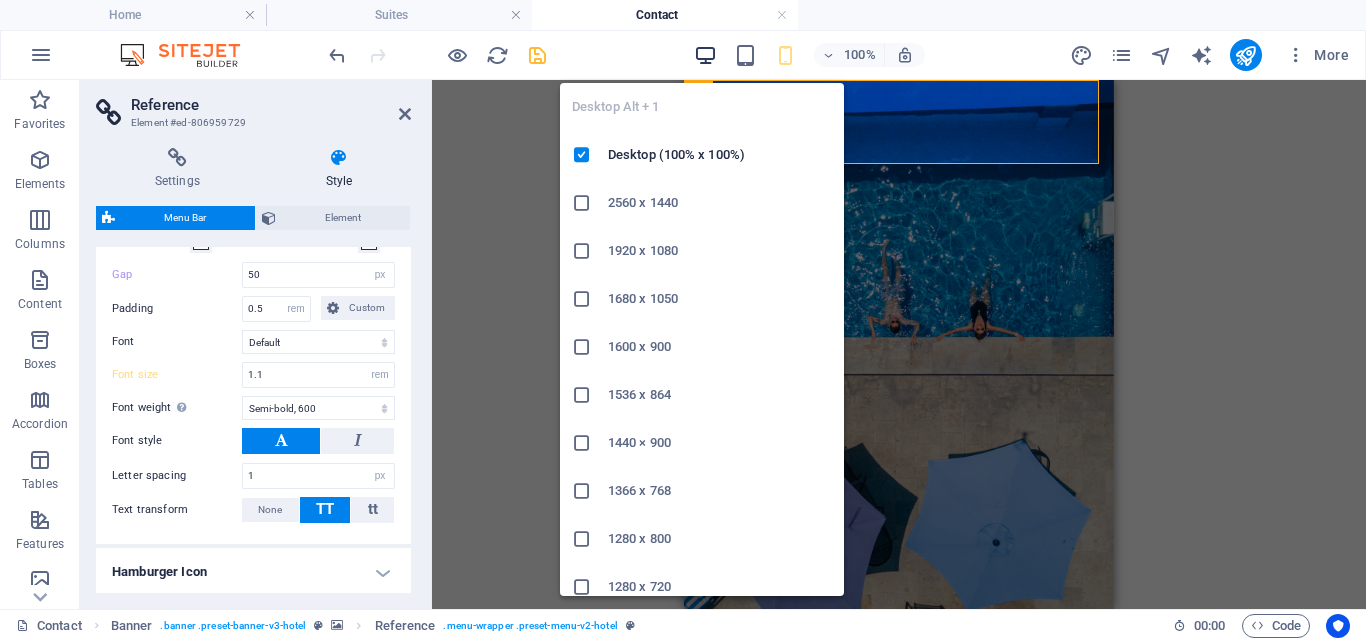 click at bounding box center (705, 55) 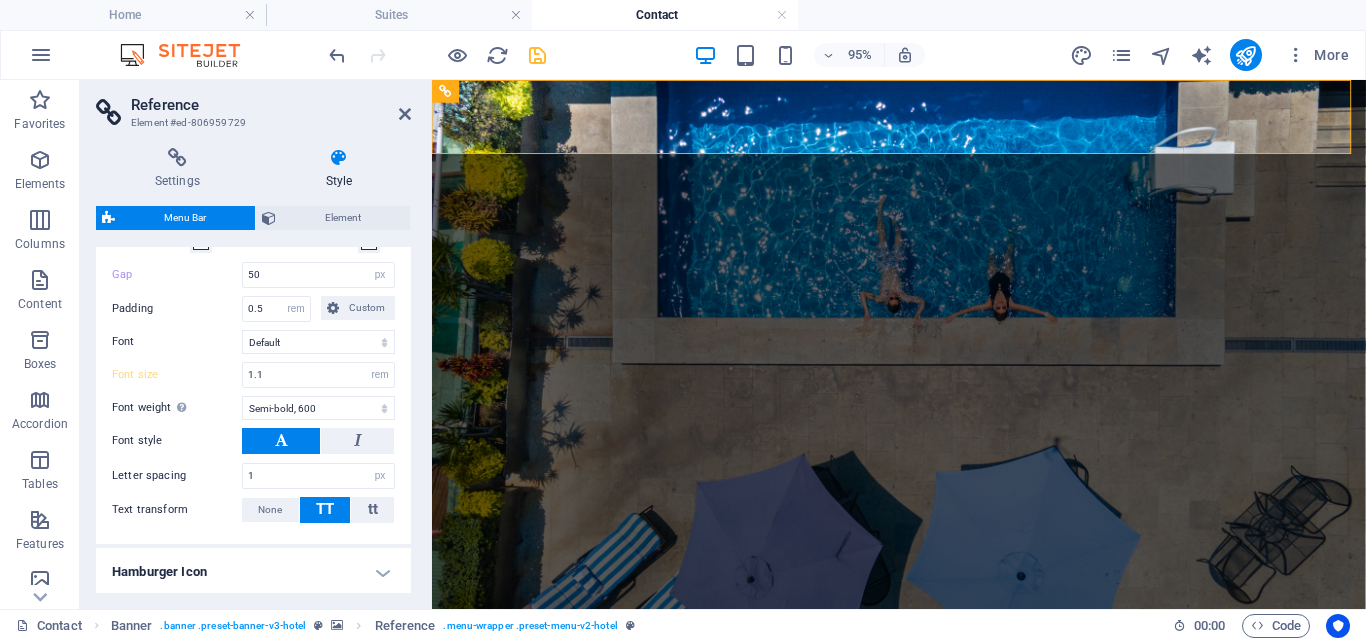 type on "60" 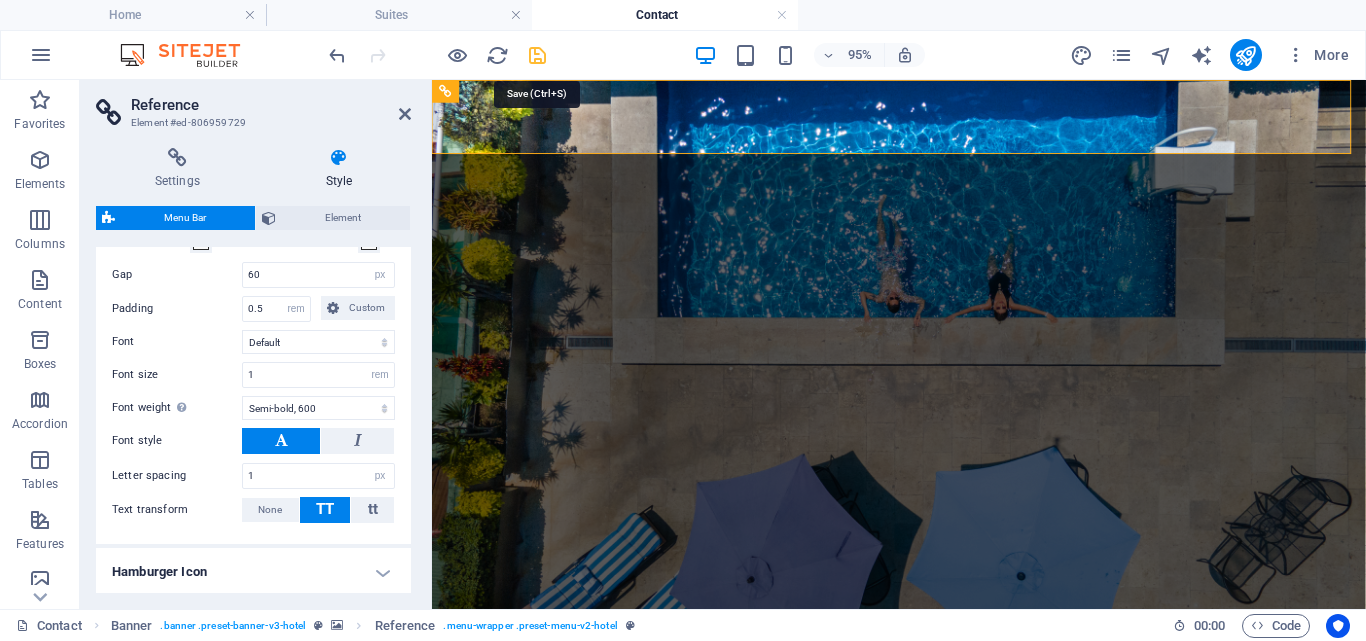 click at bounding box center [537, 55] 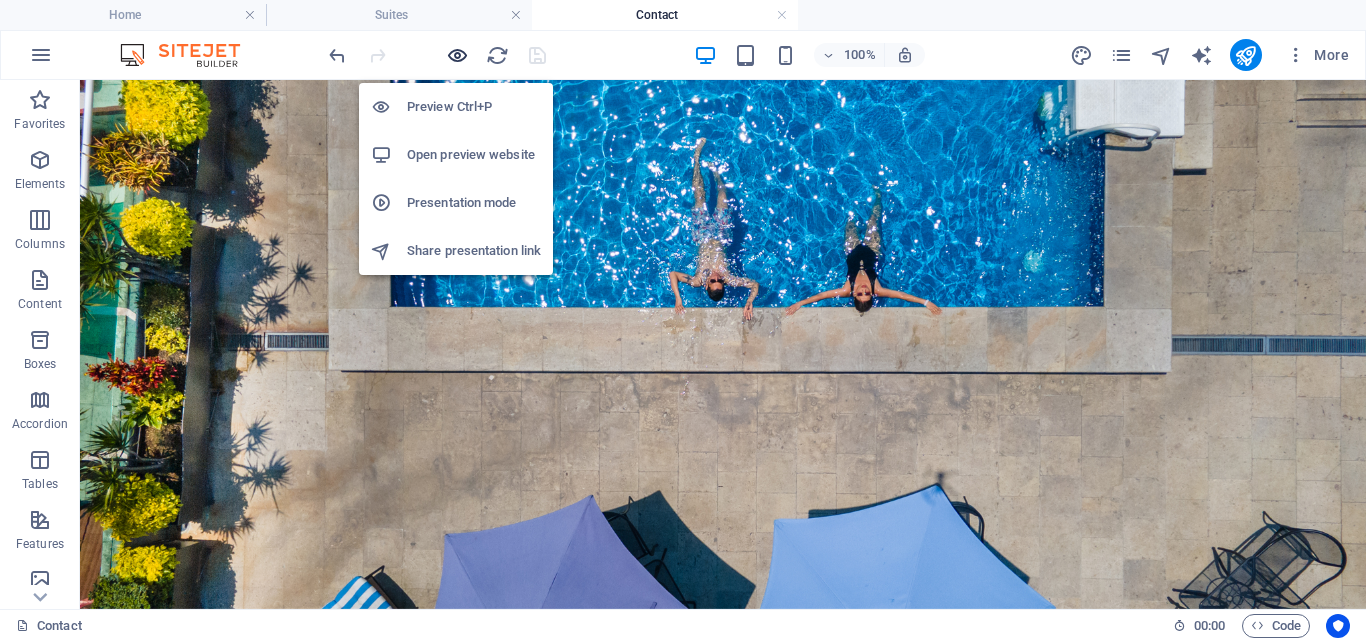 click at bounding box center (457, 55) 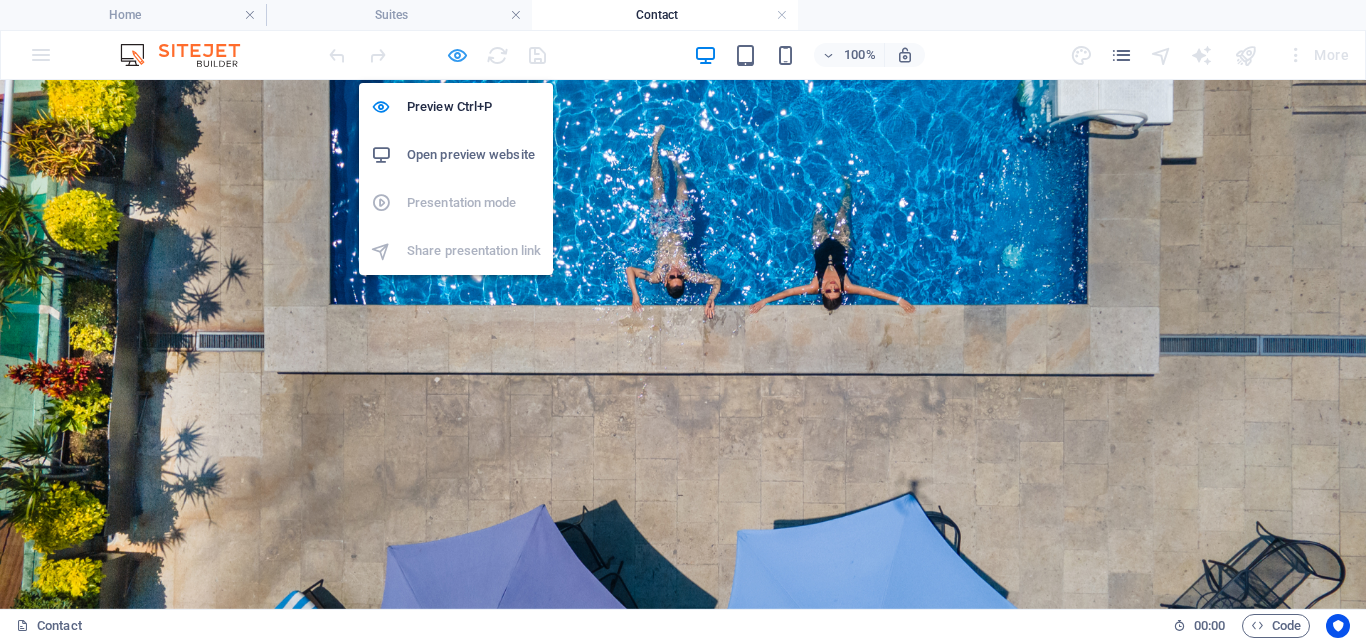click at bounding box center [457, 55] 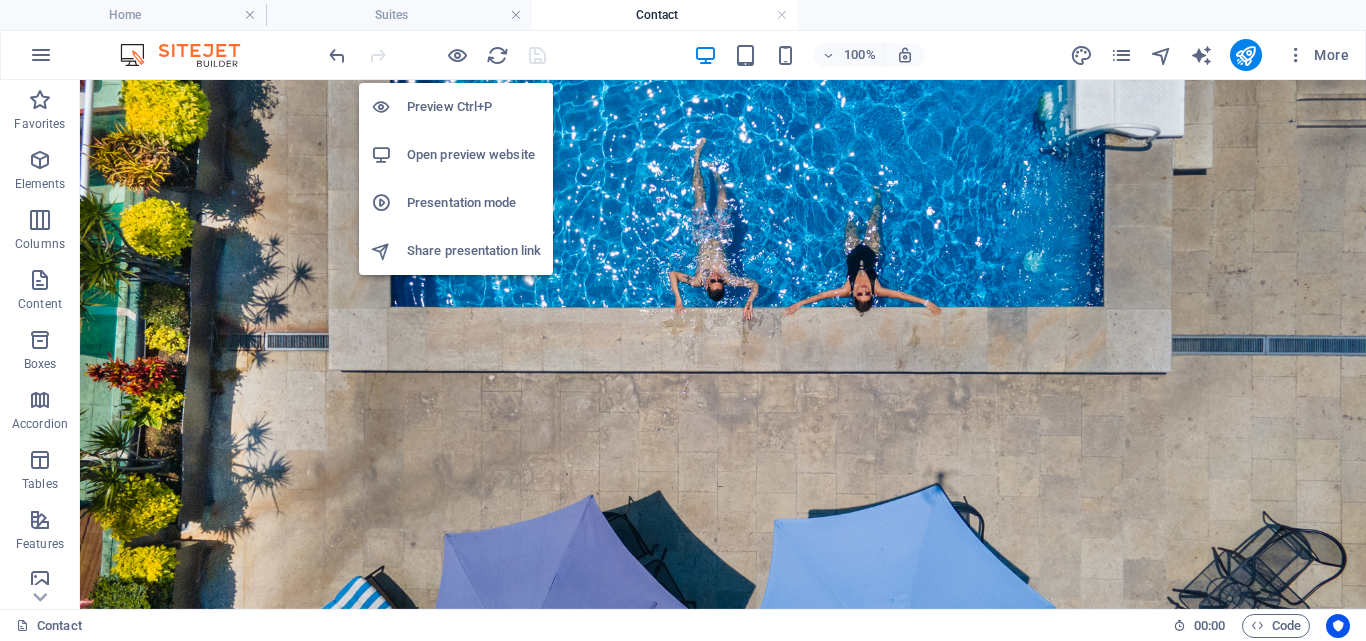 click on "Presentation mode" at bounding box center [474, 203] 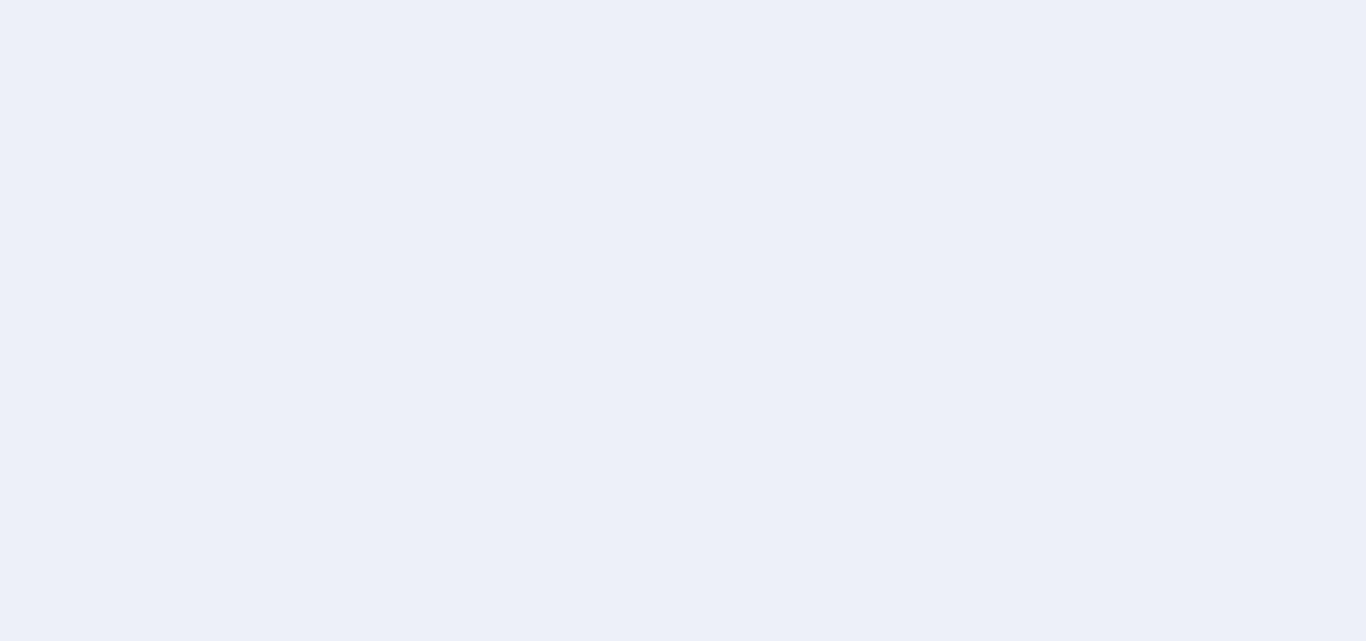 scroll, scrollTop: 0, scrollLeft: 0, axis: both 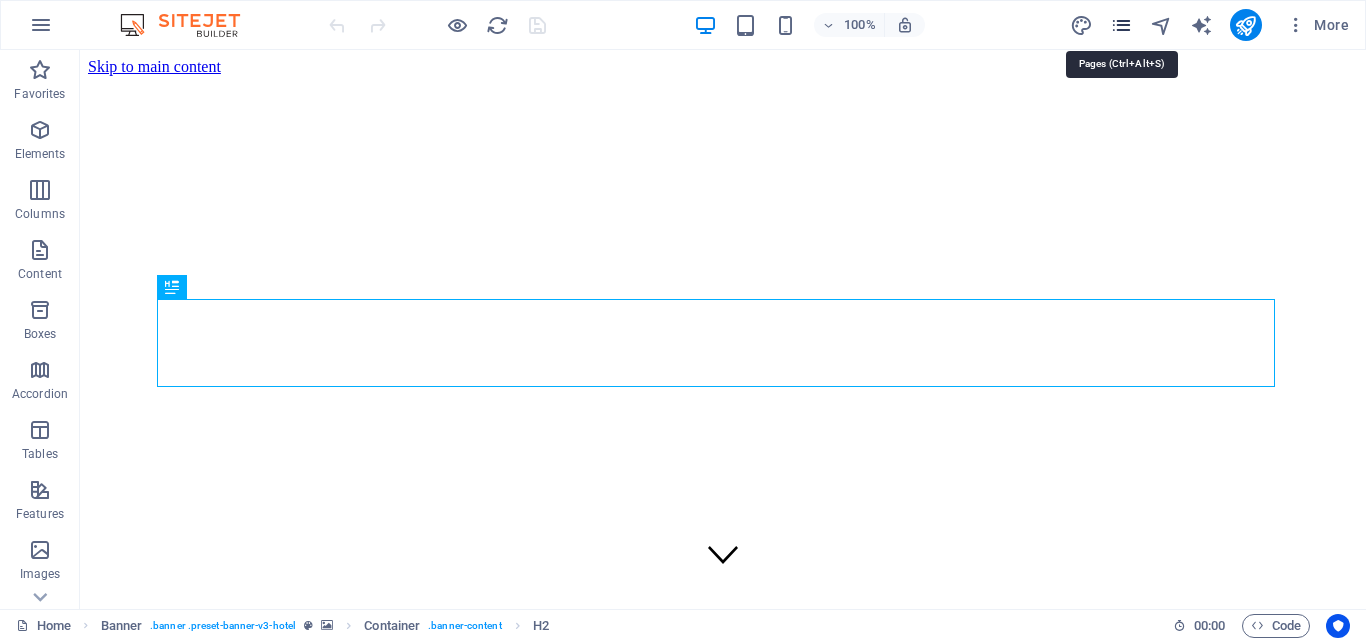 click at bounding box center [1121, 25] 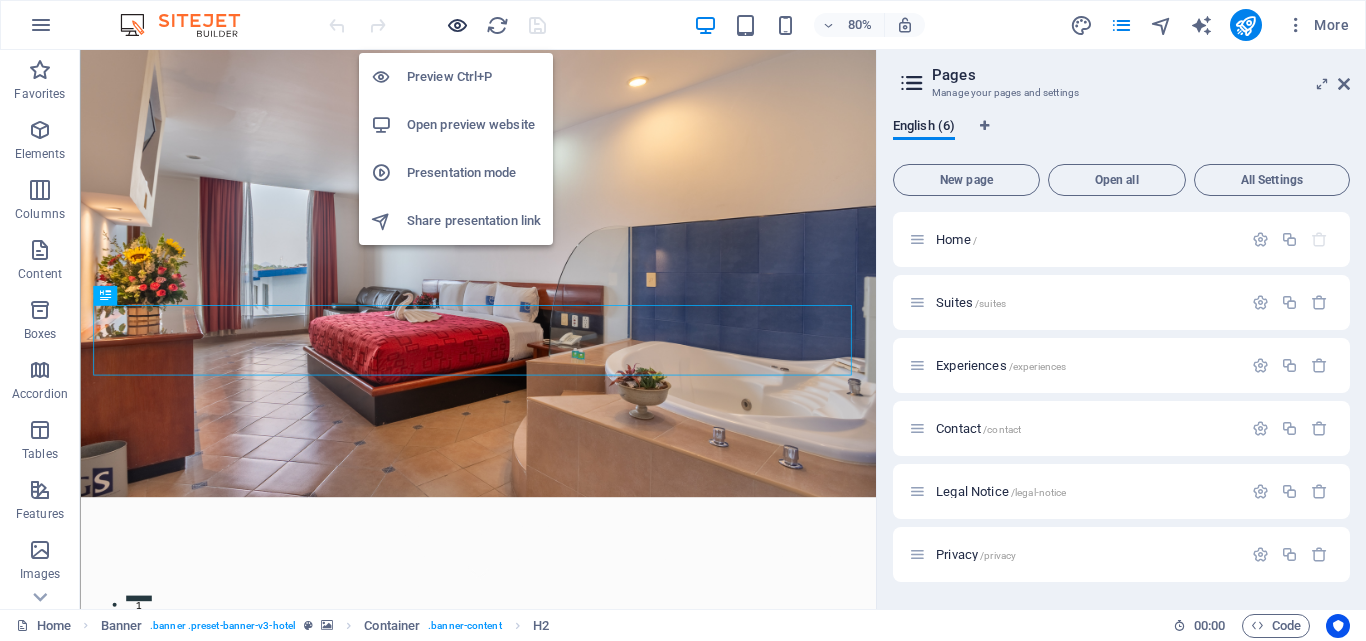 click at bounding box center (457, 25) 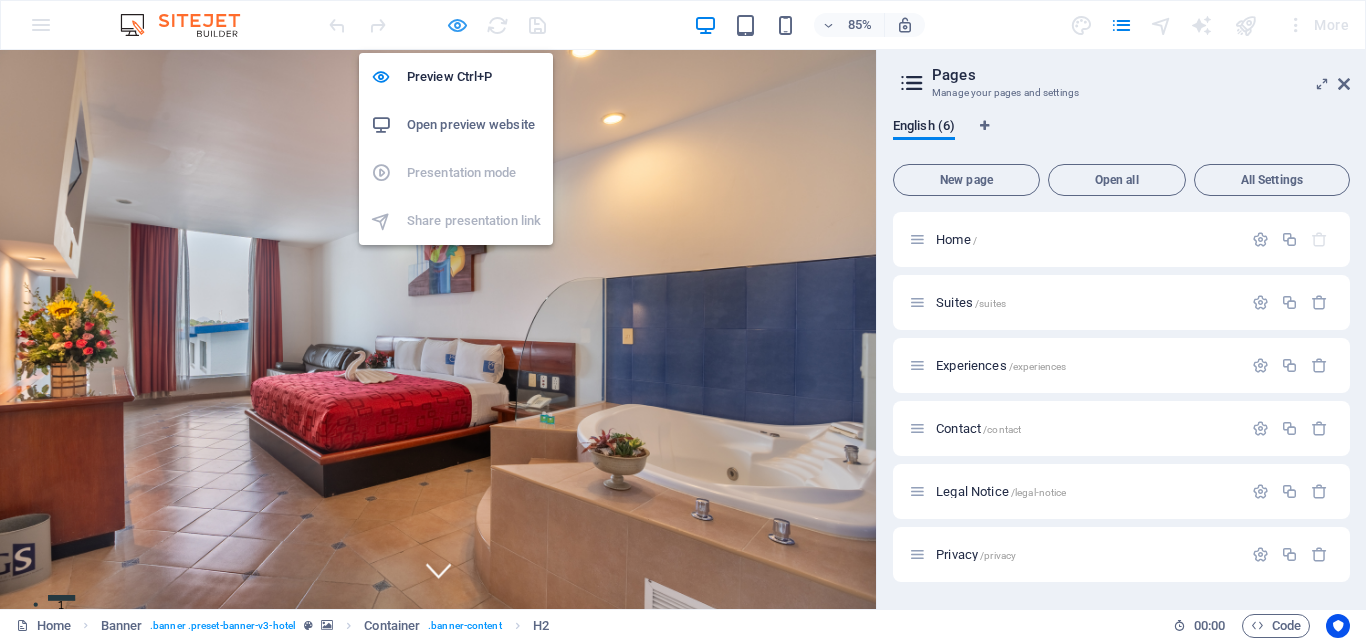 click at bounding box center [457, 25] 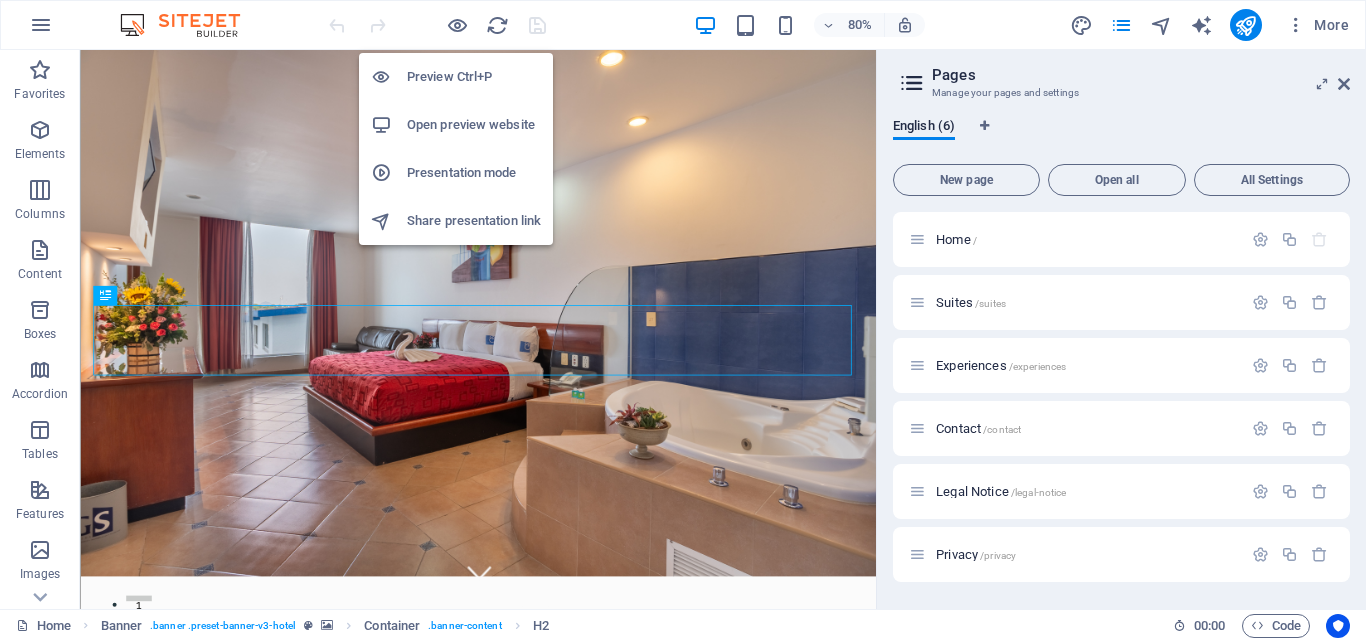 click on "Share presentation link" at bounding box center (474, 221) 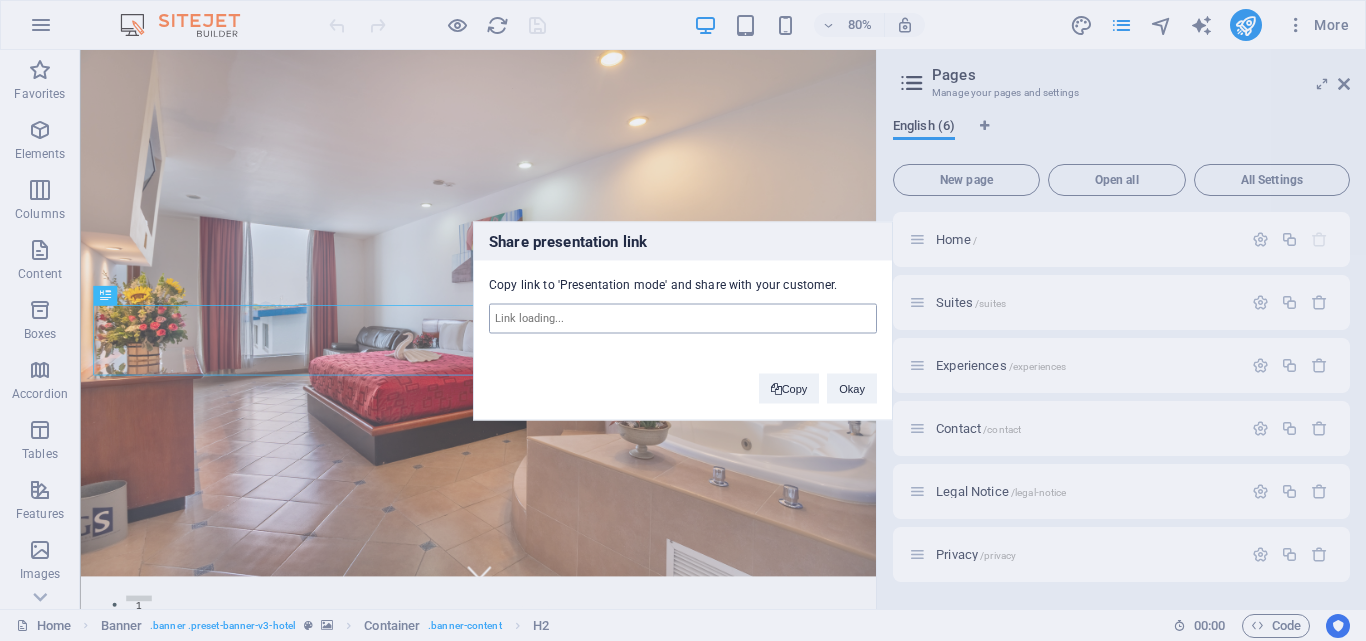 type on "https://cms.sitehub.io/presentation/1834237/aa294a6d233a55a01d4dbd0fb3acf92e6c3472b2cb31bf36a50185a1f3654760" 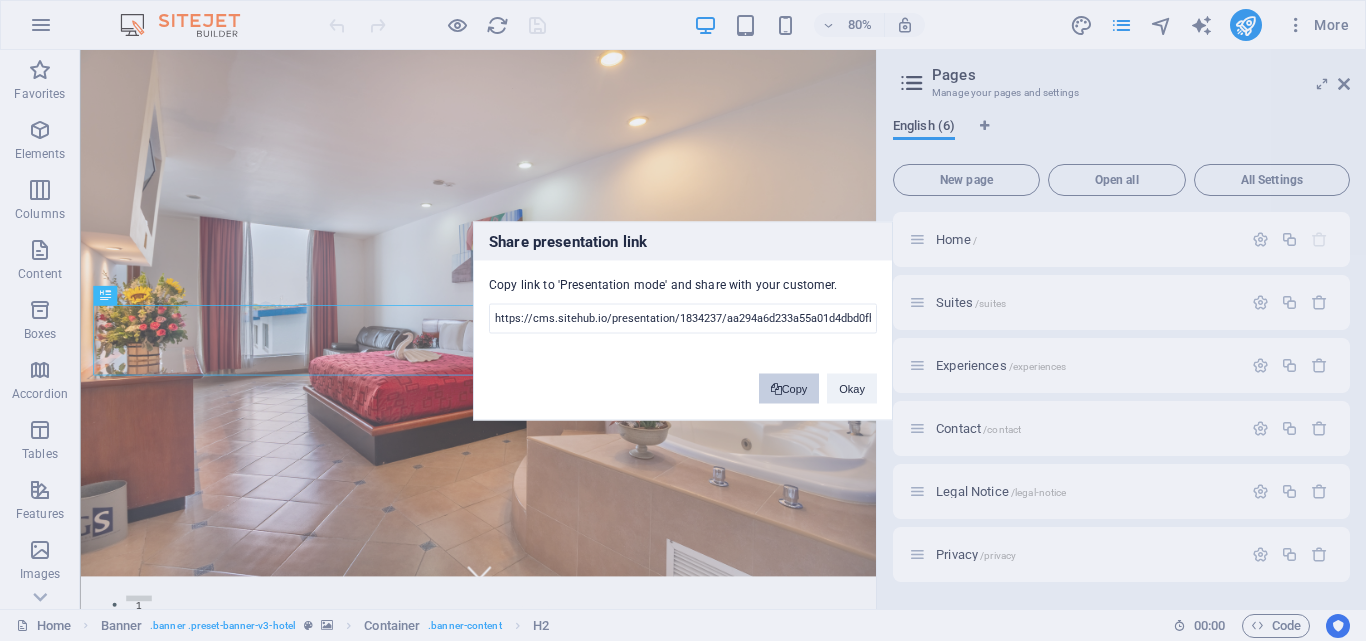 click on "Copy" at bounding box center [789, 388] 